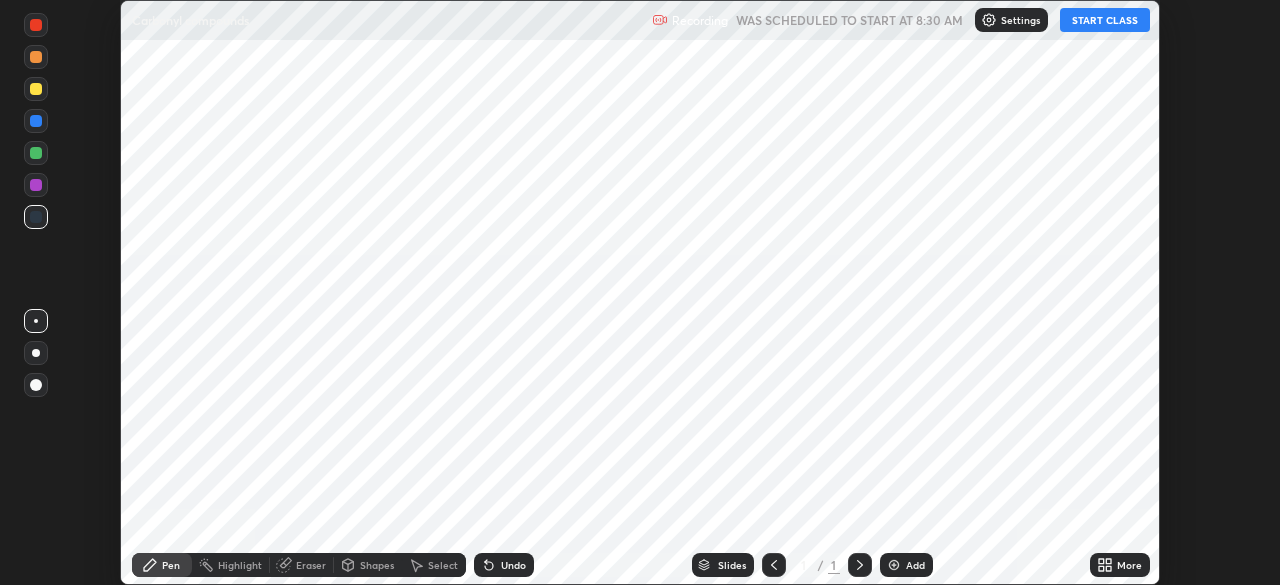 scroll, scrollTop: 0, scrollLeft: 0, axis: both 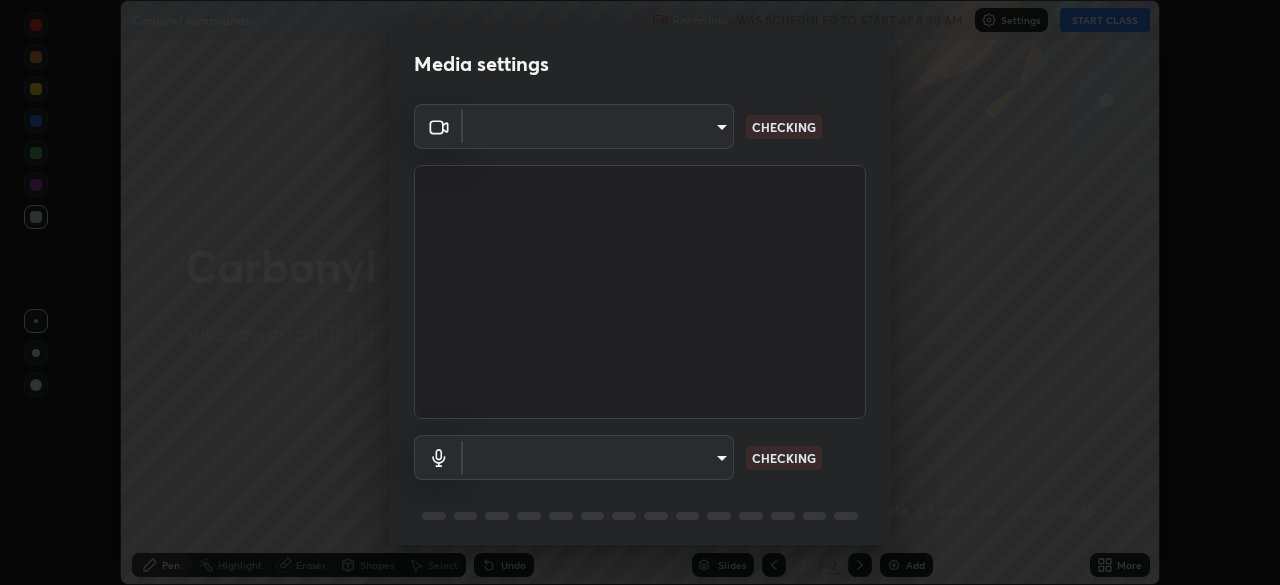 type on "3b33a3c761c0e45613f6c67bedc5ec5bb3616ed3905ce22176cb2855069b3ab3" 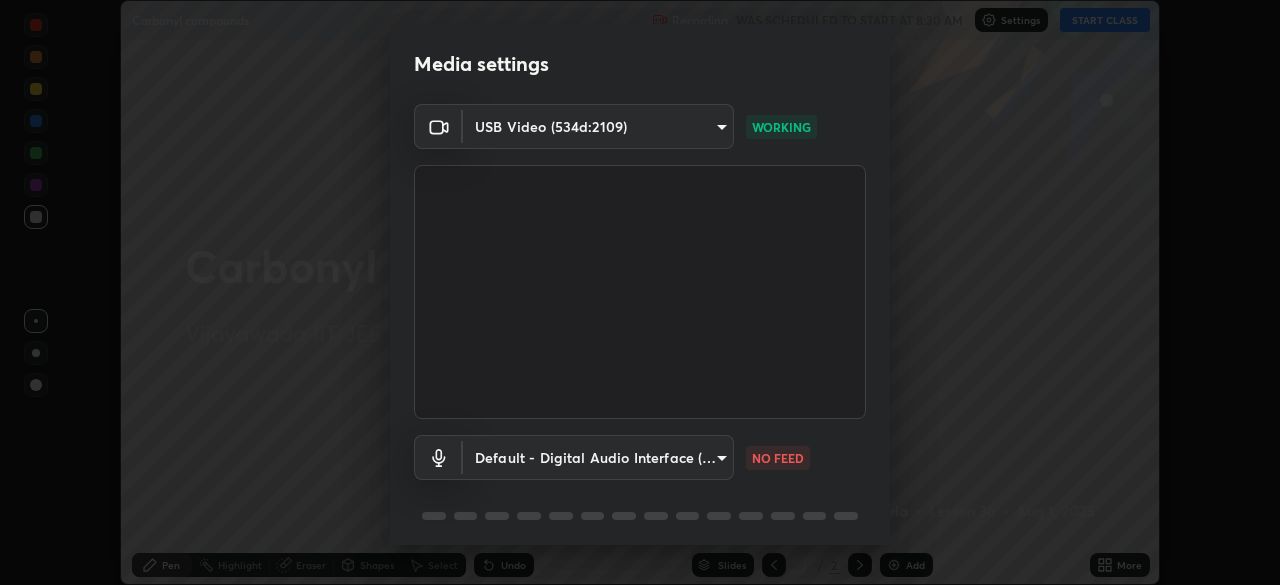 click on "Erase all Carbonyl compounds Recording WAS SCHEDULED TO START AT  8:30 AM Settings START CLASS Setting up your live class Carbonyl compounds • L36 of [CITY] IIT JEE 2026 Excel 1 (102) Chem [NAME] sir [NAME] [LAST_NAME] Pen Highlight Eraser Shapes Select Undo Slides 2 / 2 Add More No doubts shared Encourage your learners to ask a doubt for better clarity Report an issue Reason for reporting Buffering Chat not working Audio - Video sync issue Educator video quality low ​ Attach an image Report Media settings USB Video (534d:2109) 3b33a3c761c0e45613f6c67bedc5ec5bb3616ed3905ce22176cb2855069b3ab3 WORKING Default - Digital Audio Interface (USB Digital Audio) default NO FEED 1 / 5 Next" at bounding box center [640, 292] 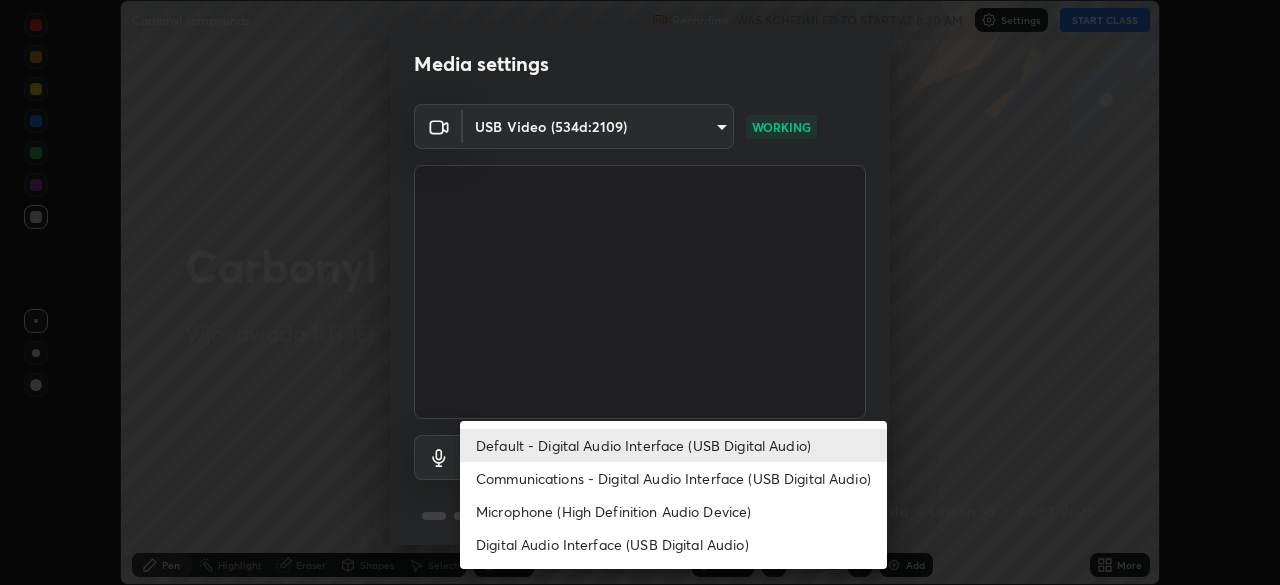 click on "Communications - Digital Audio Interface (USB Digital Audio)" at bounding box center (673, 478) 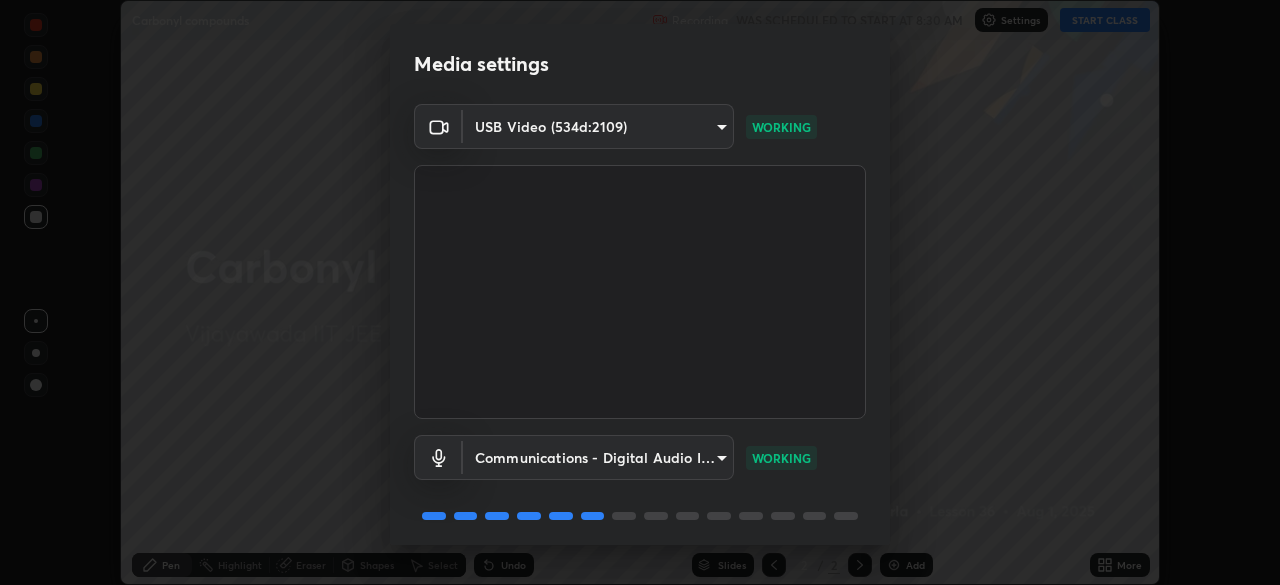 scroll, scrollTop: 71, scrollLeft: 0, axis: vertical 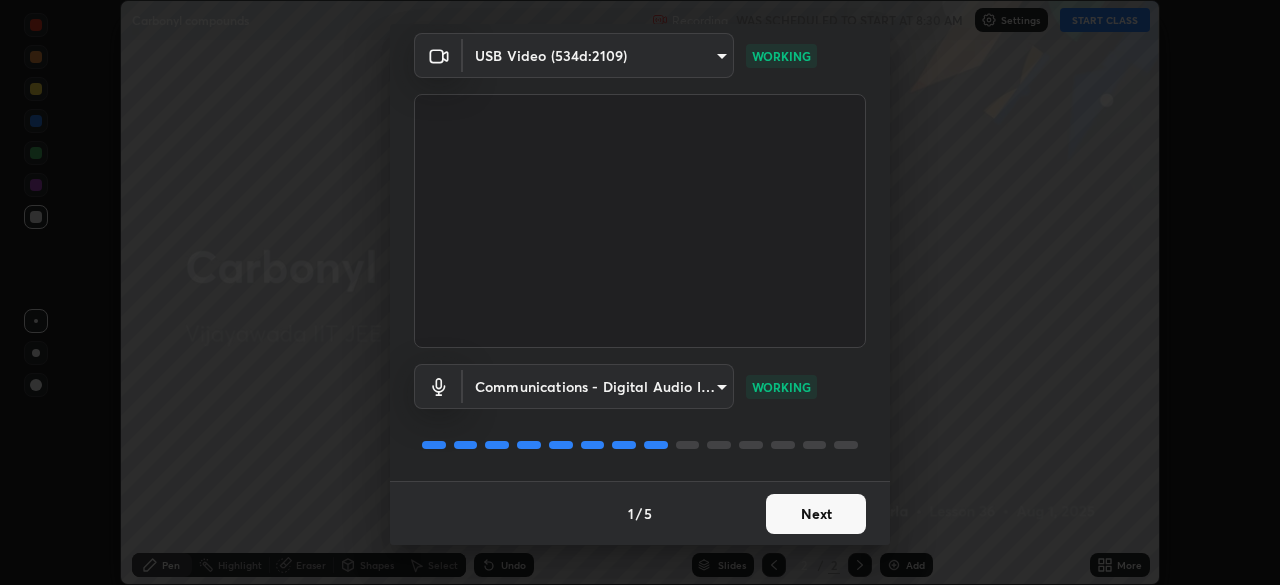 click on "Next" at bounding box center [816, 514] 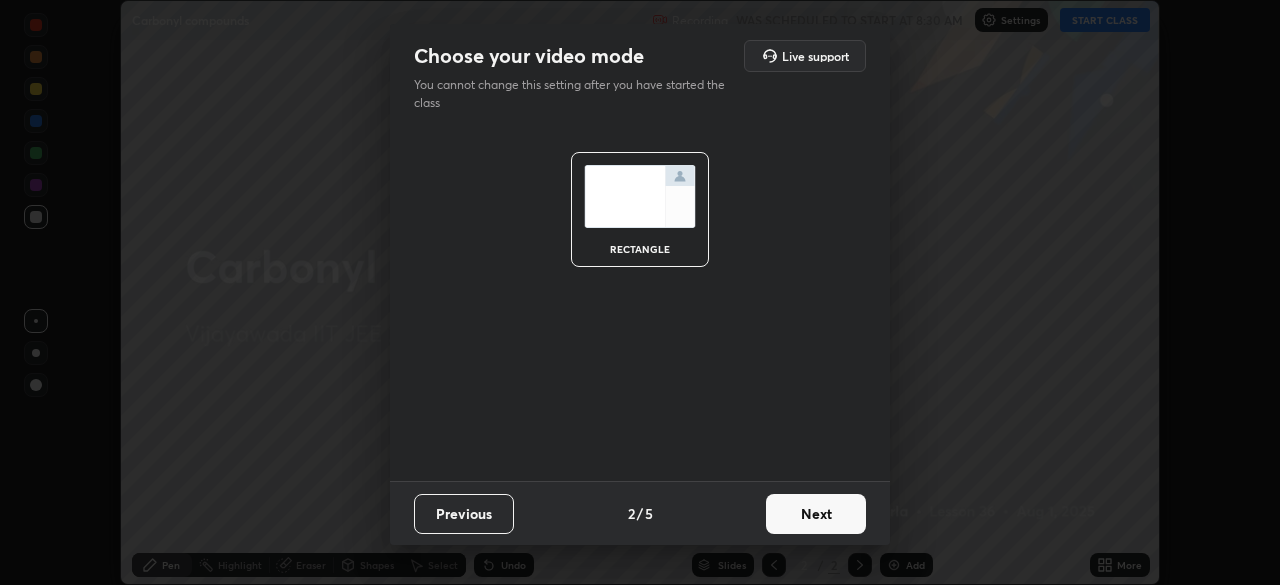 scroll, scrollTop: 0, scrollLeft: 0, axis: both 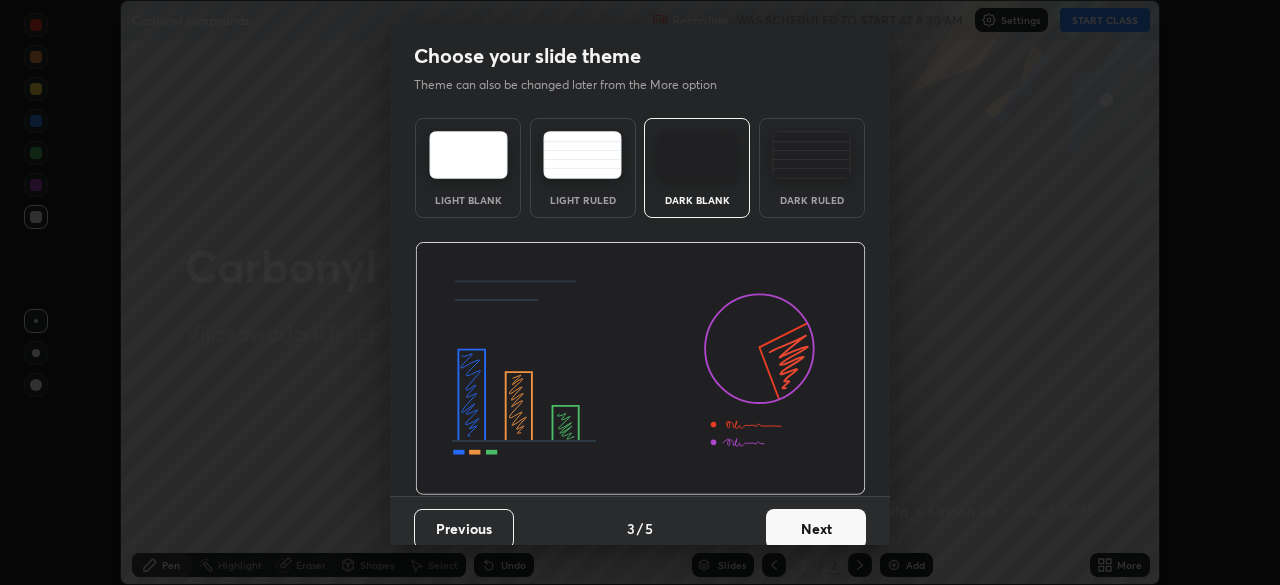 click on "Next" at bounding box center (816, 529) 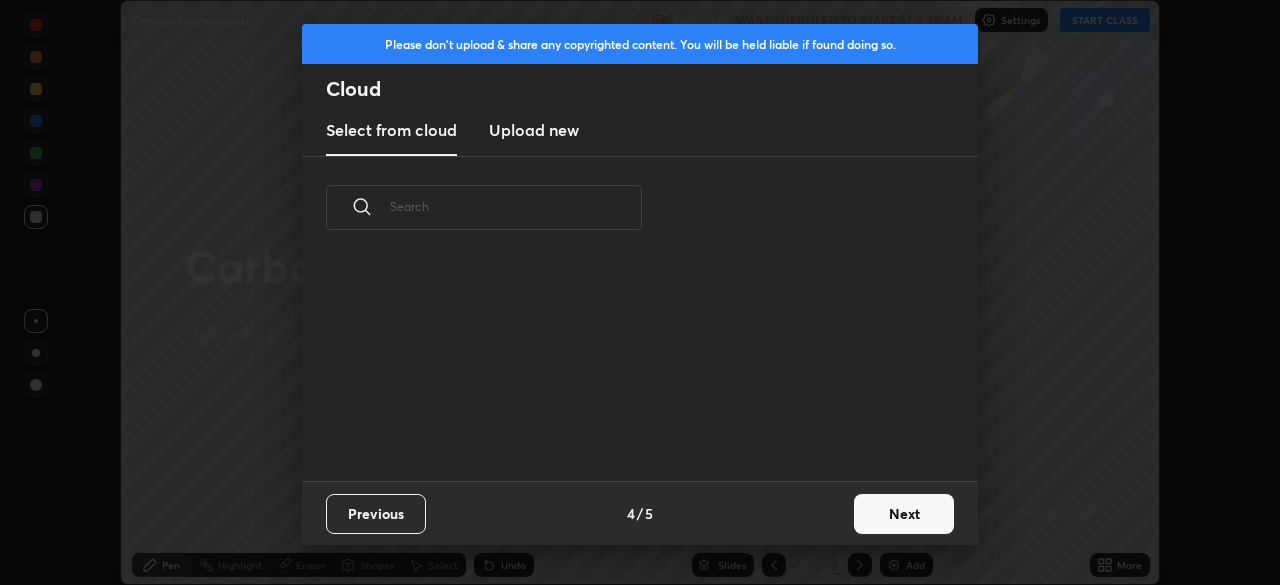 click on "Next" at bounding box center (904, 514) 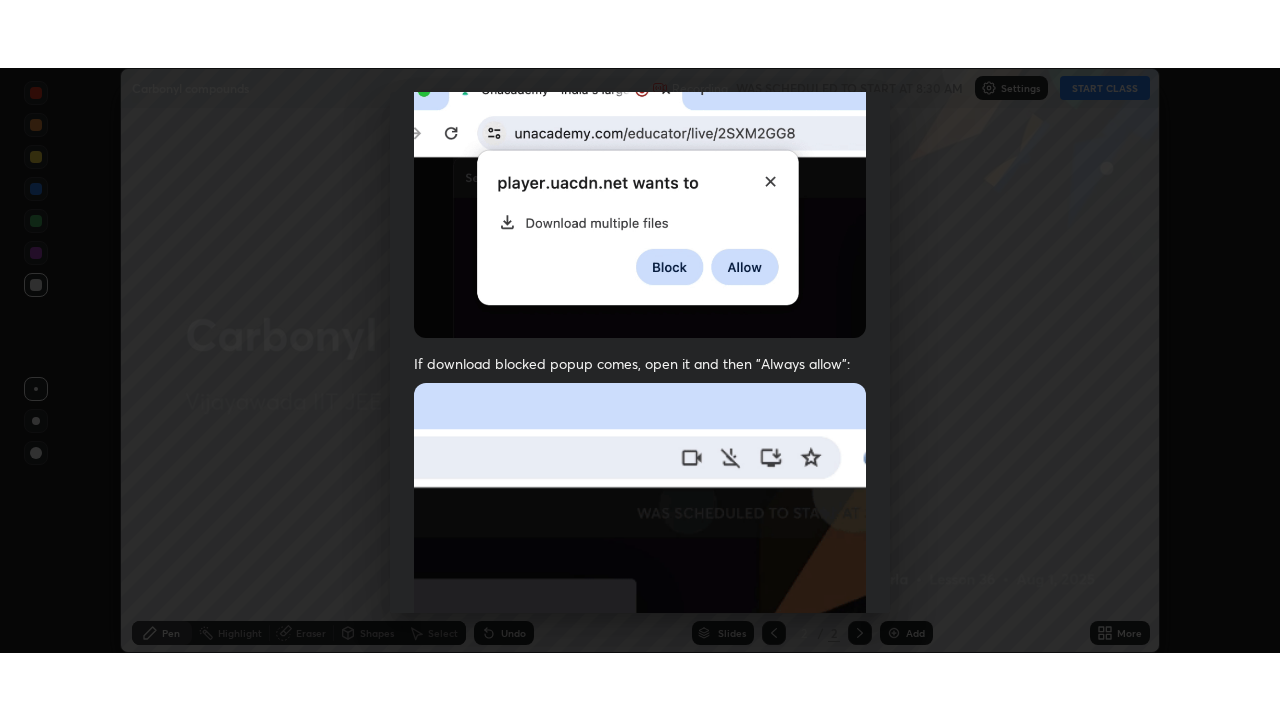 scroll, scrollTop: 479, scrollLeft: 0, axis: vertical 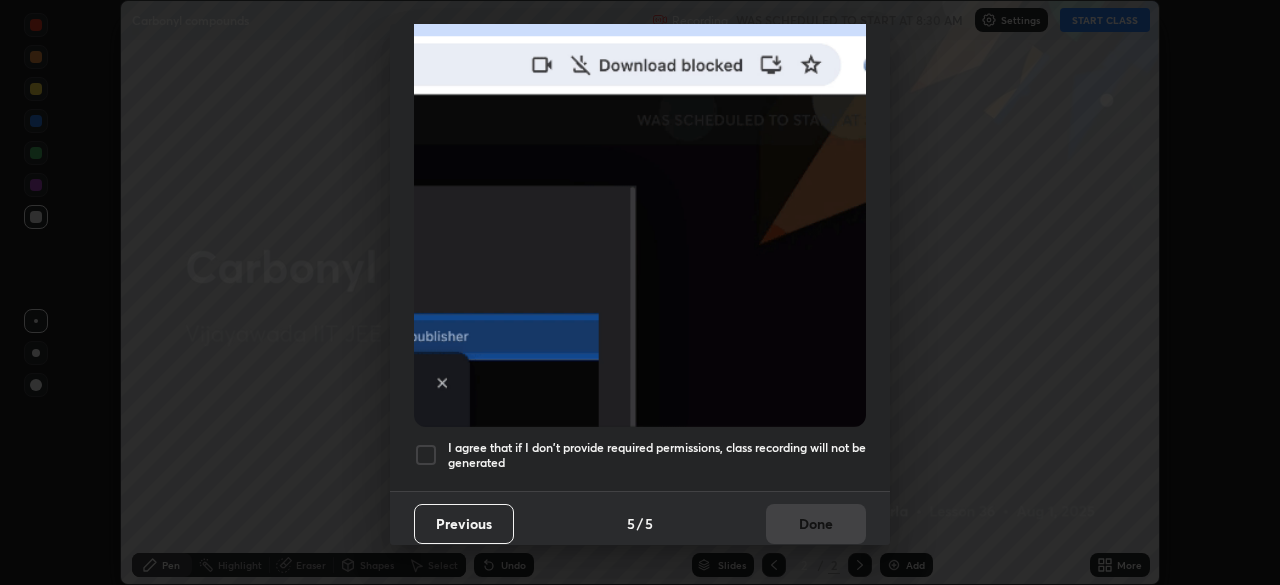 click at bounding box center (426, 455) 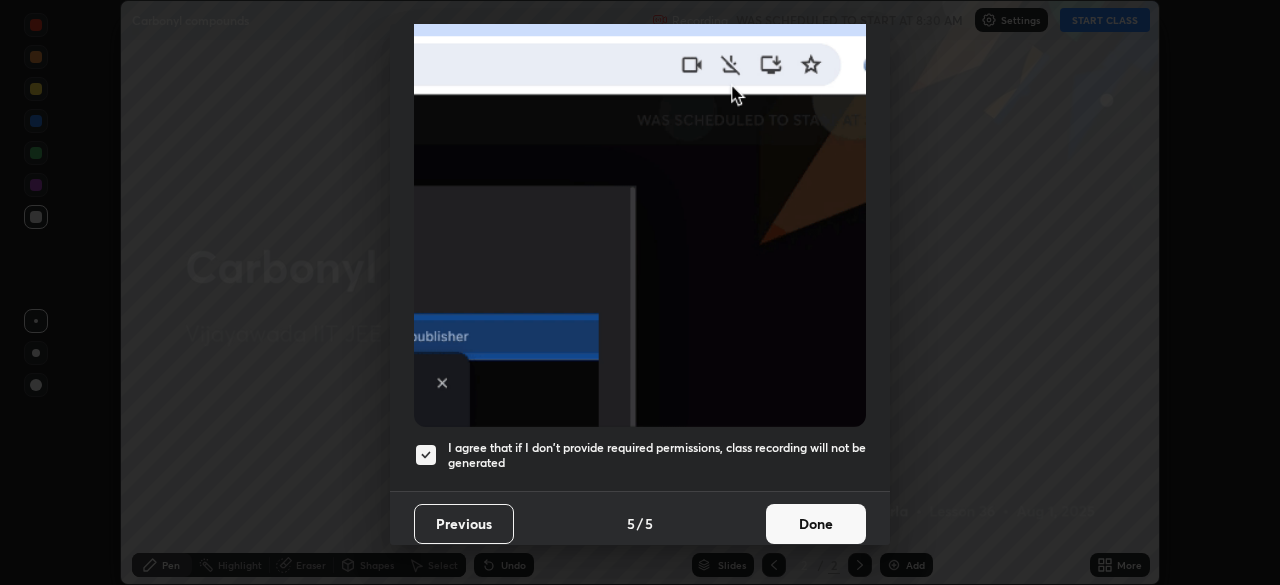 click on "Done" at bounding box center [816, 524] 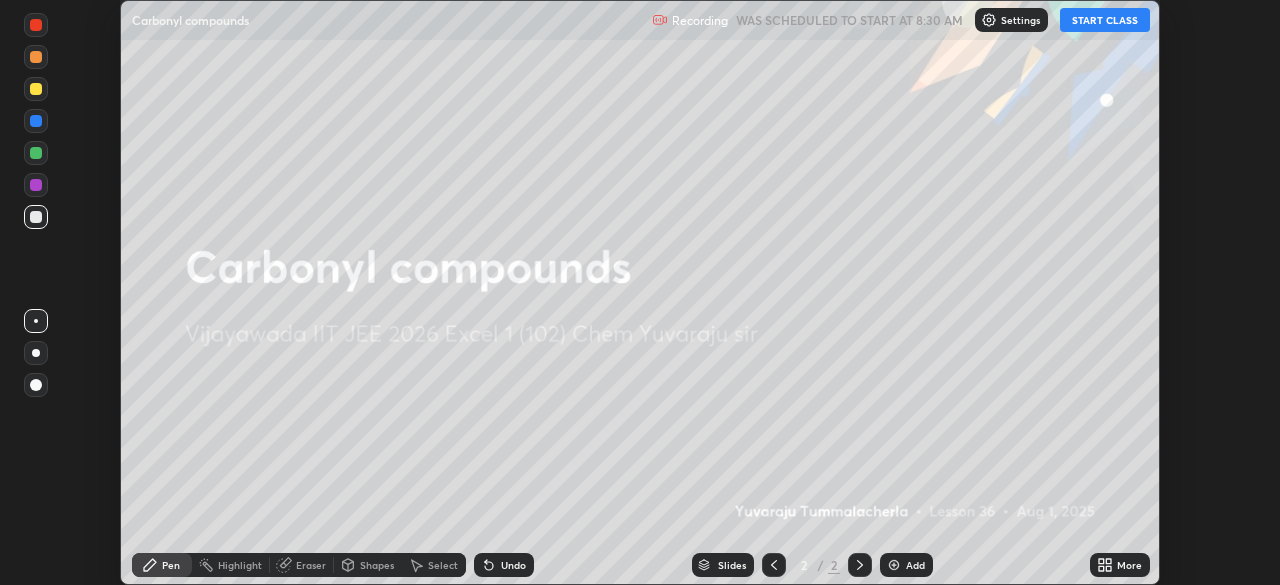 click on "START CLASS" at bounding box center [1105, 20] 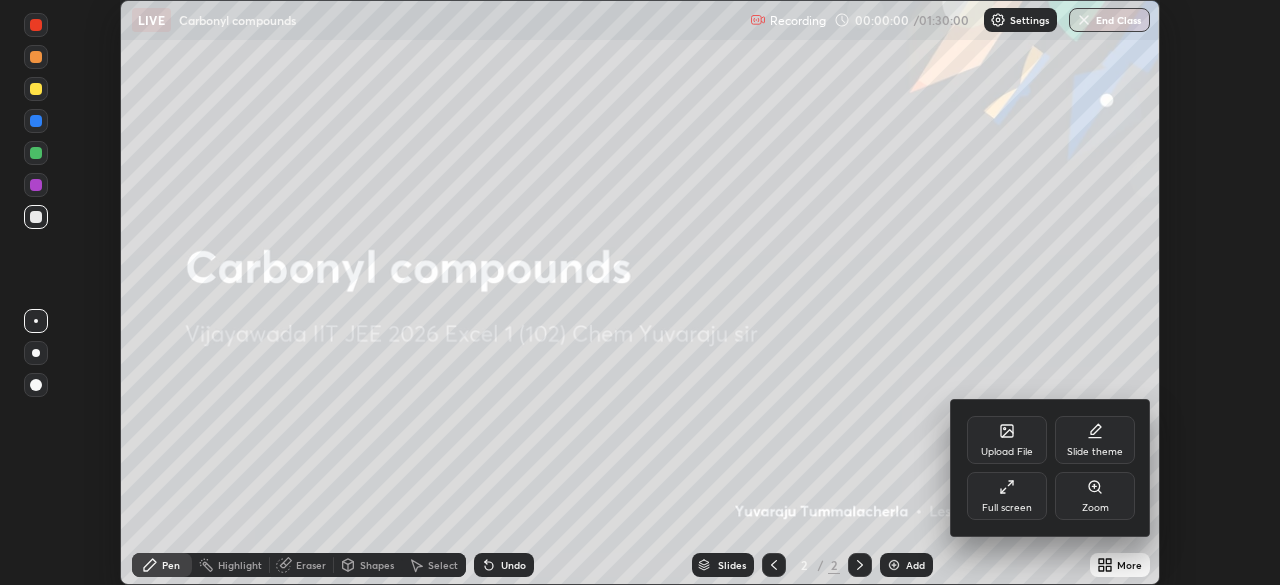 click on "Full screen" at bounding box center [1007, 496] 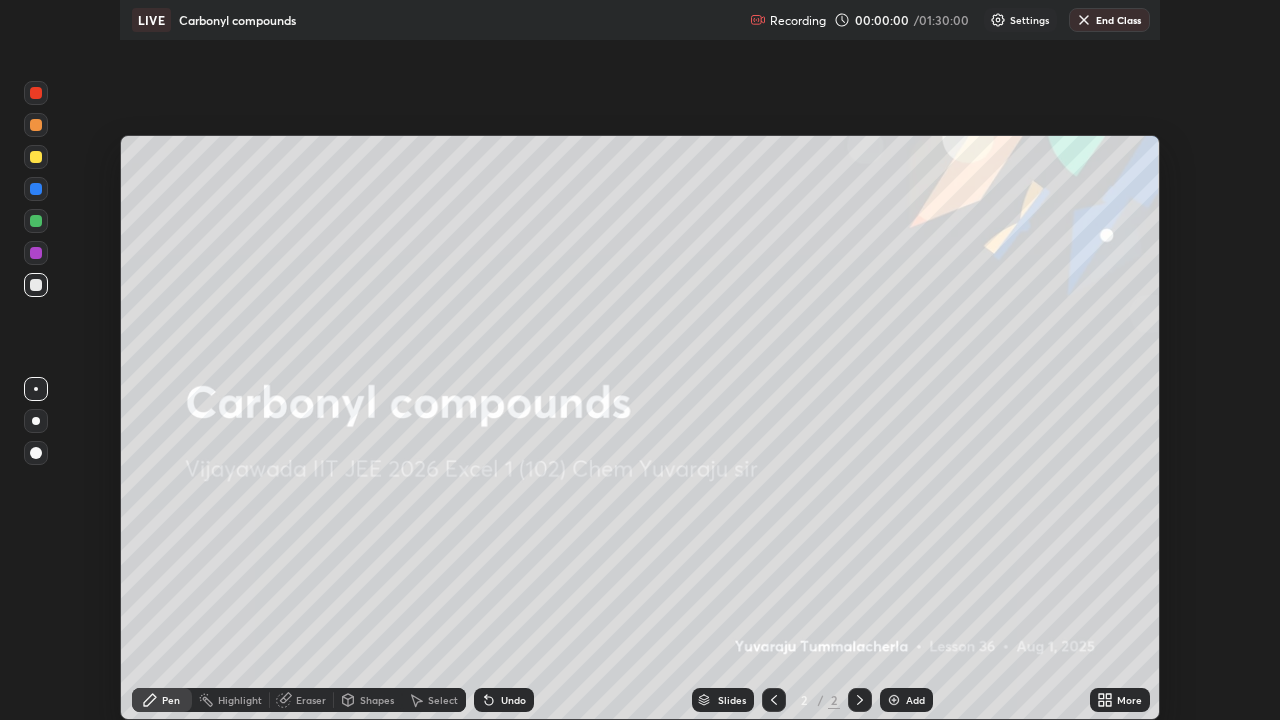 scroll, scrollTop: 99280, scrollLeft: 98720, axis: both 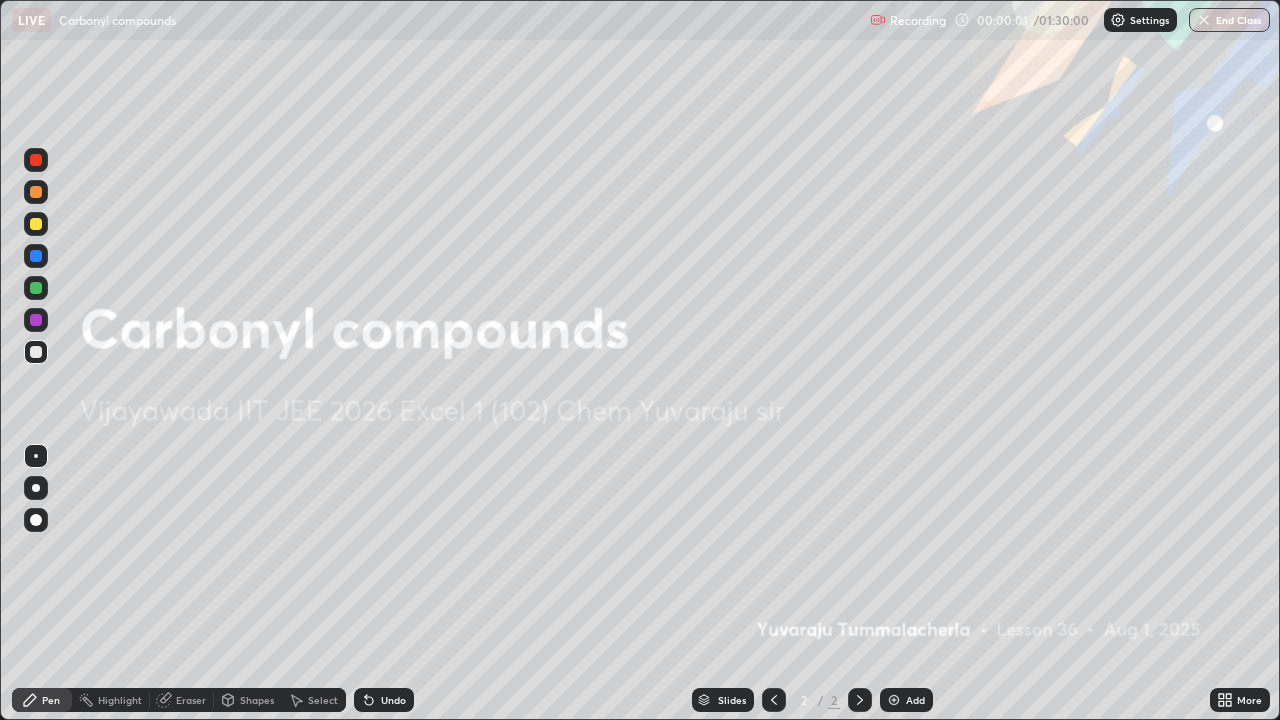 click on "Add" at bounding box center (906, 700) 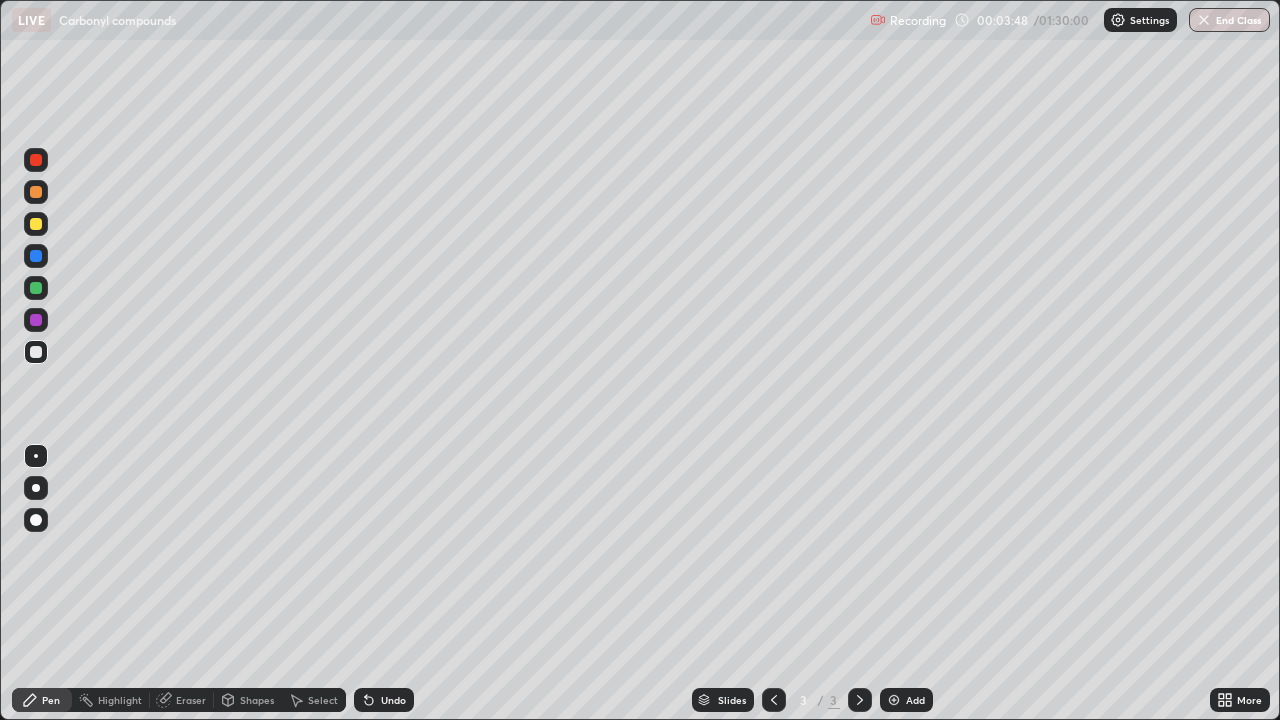 click on "Undo" at bounding box center [384, 700] 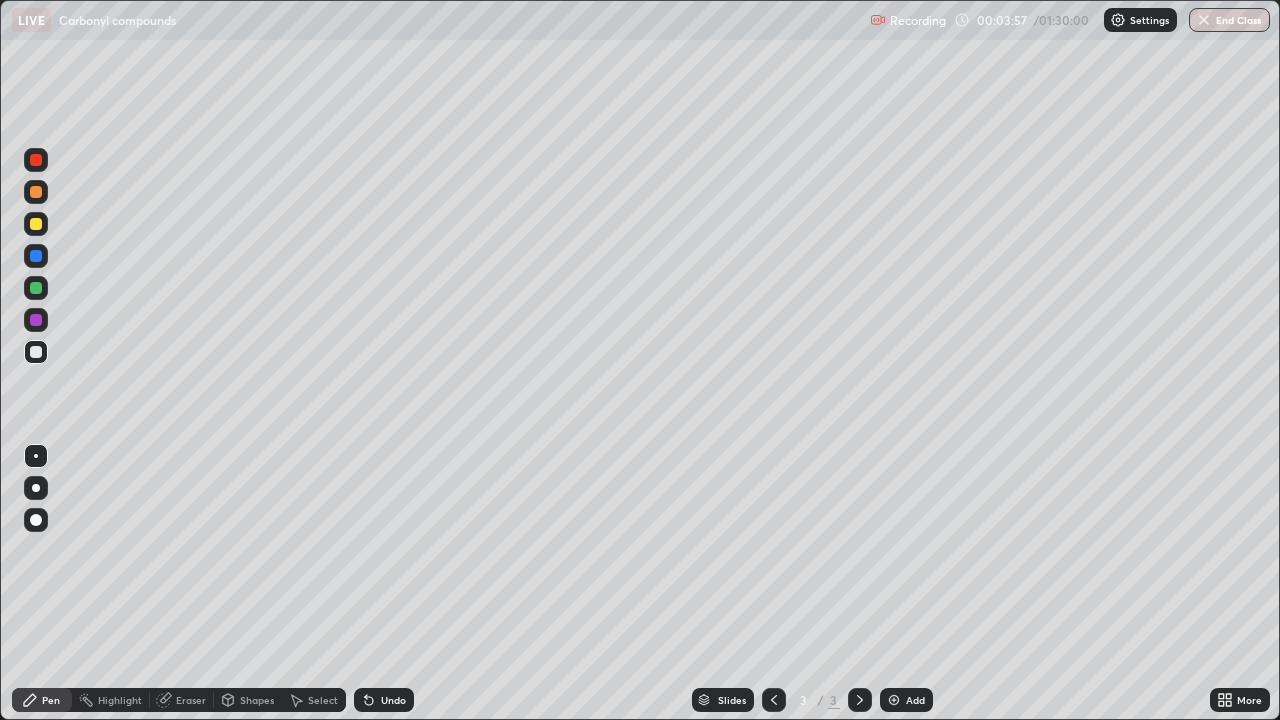 click at bounding box center (36, 224) 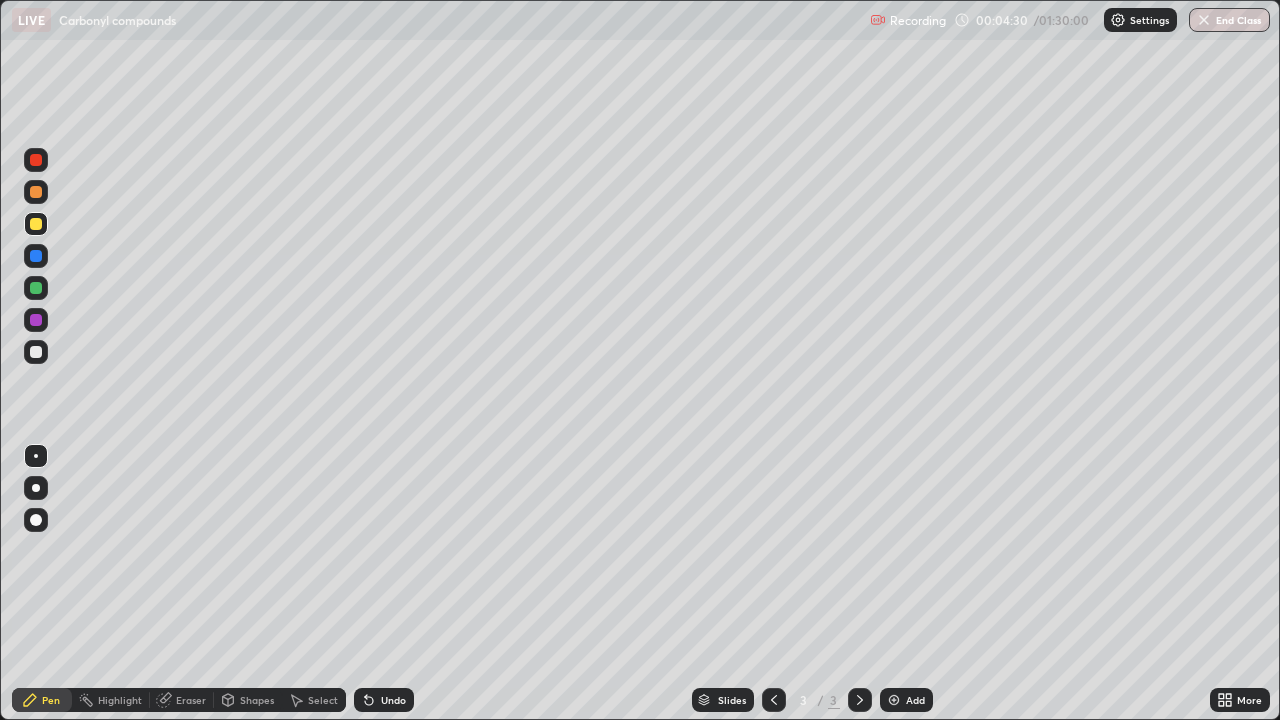 click on "Undo" at bounding box center (393, 700) 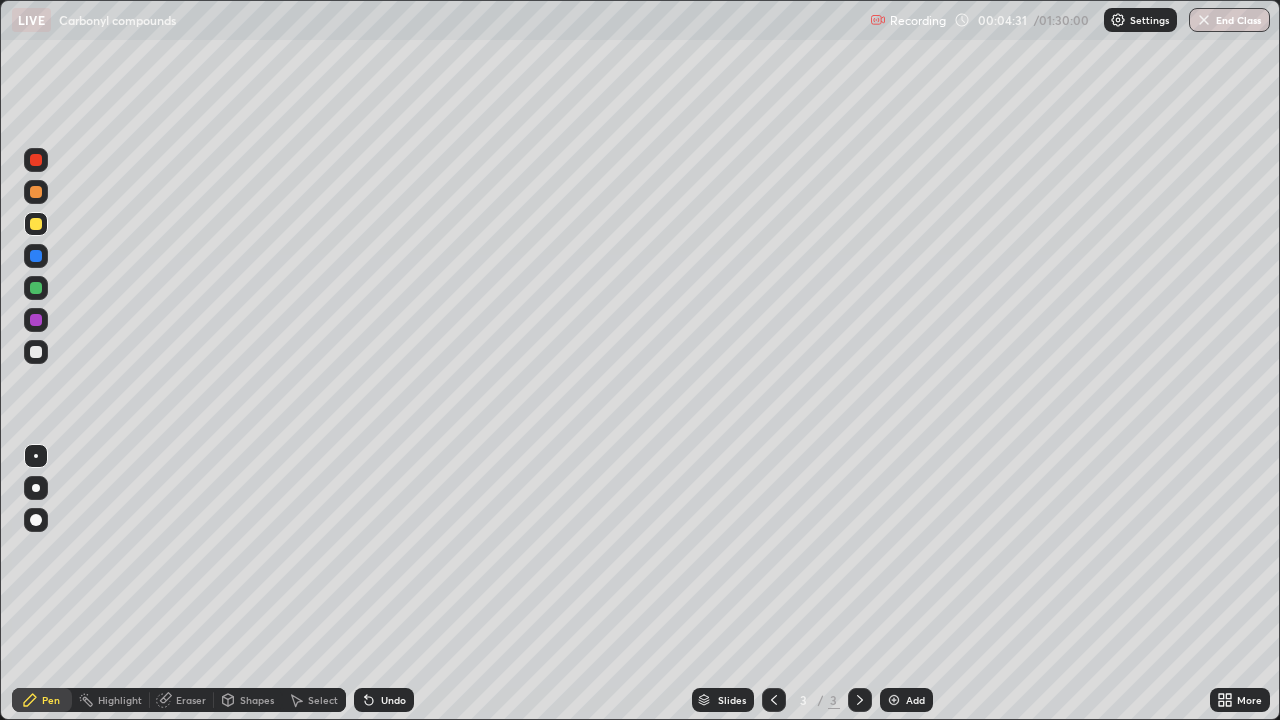 click on "Undo" at bounding box center (384, 700) 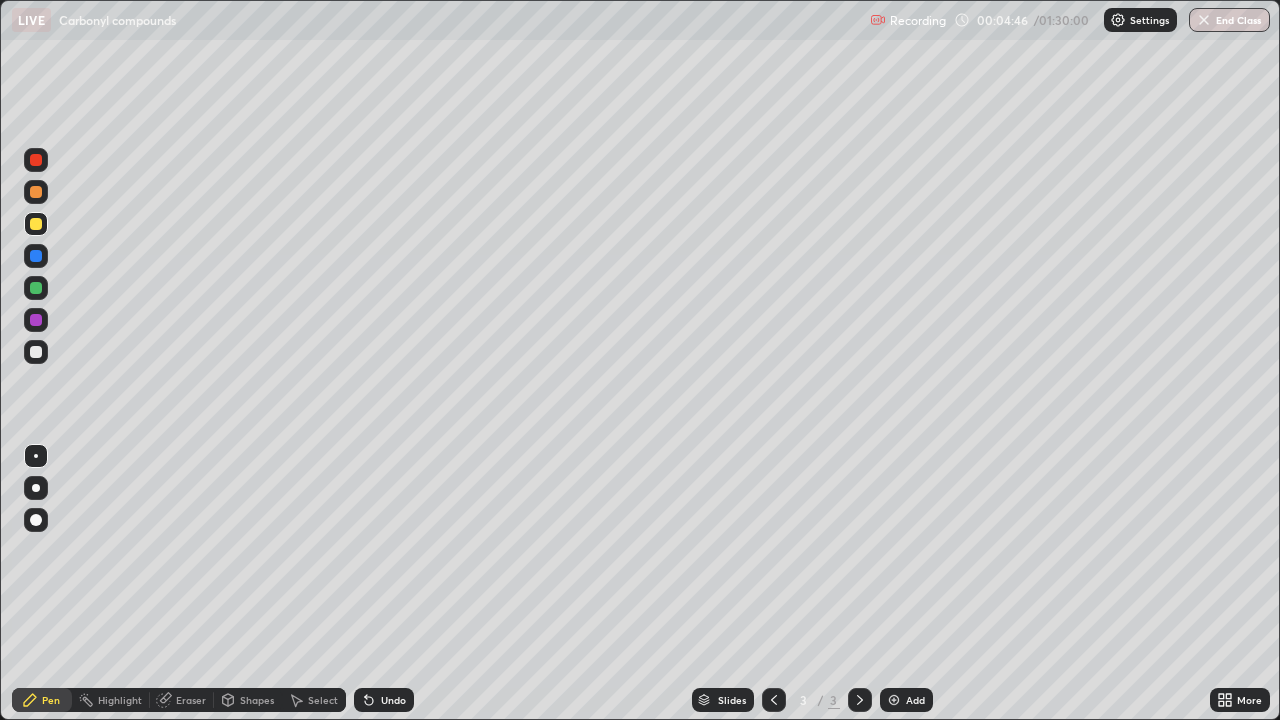click on "Undo" at bounding box center (384, 700) 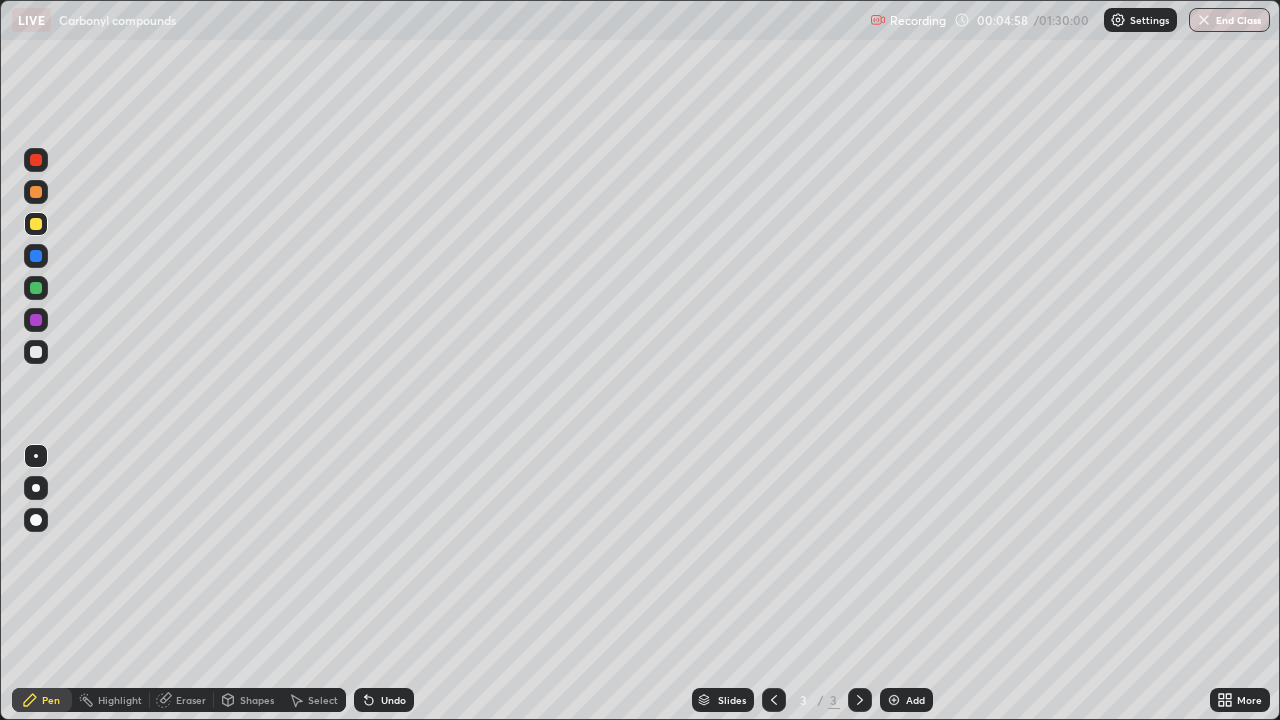click on "Undo" at bounding box center [393, 700] 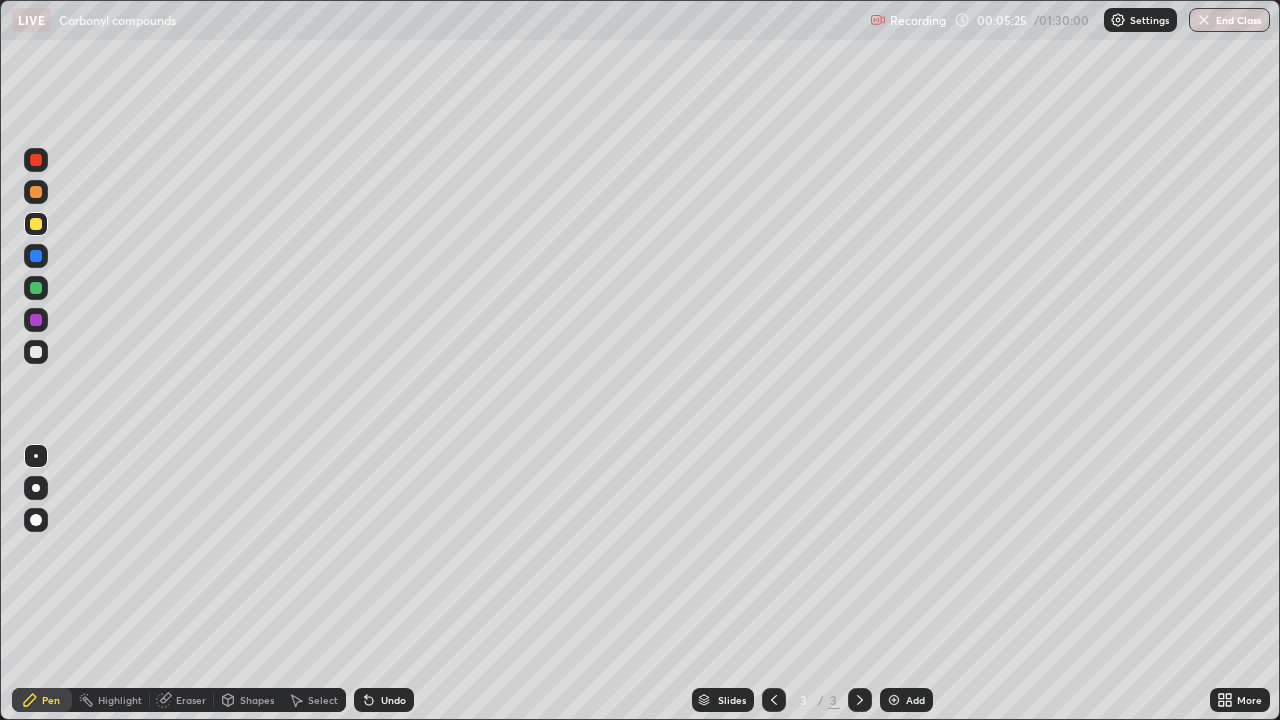 click at bounding box center (36, 288) 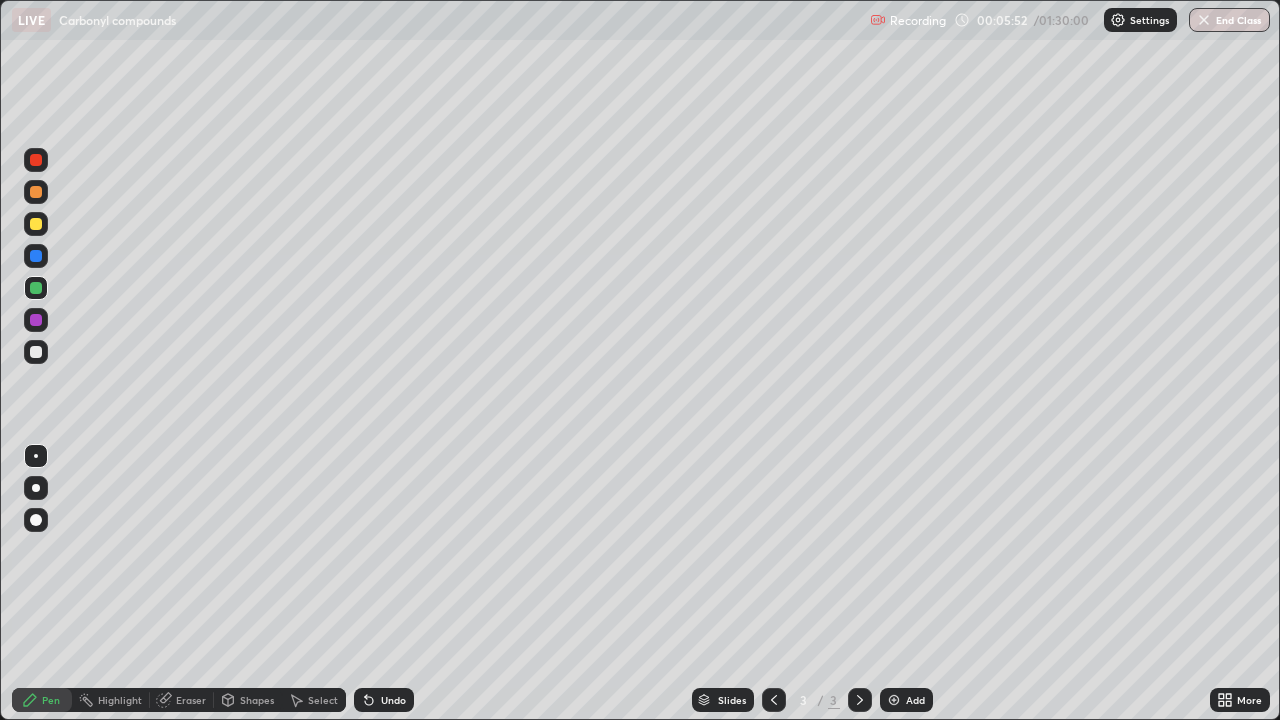 click at bounding box center (36, 224) 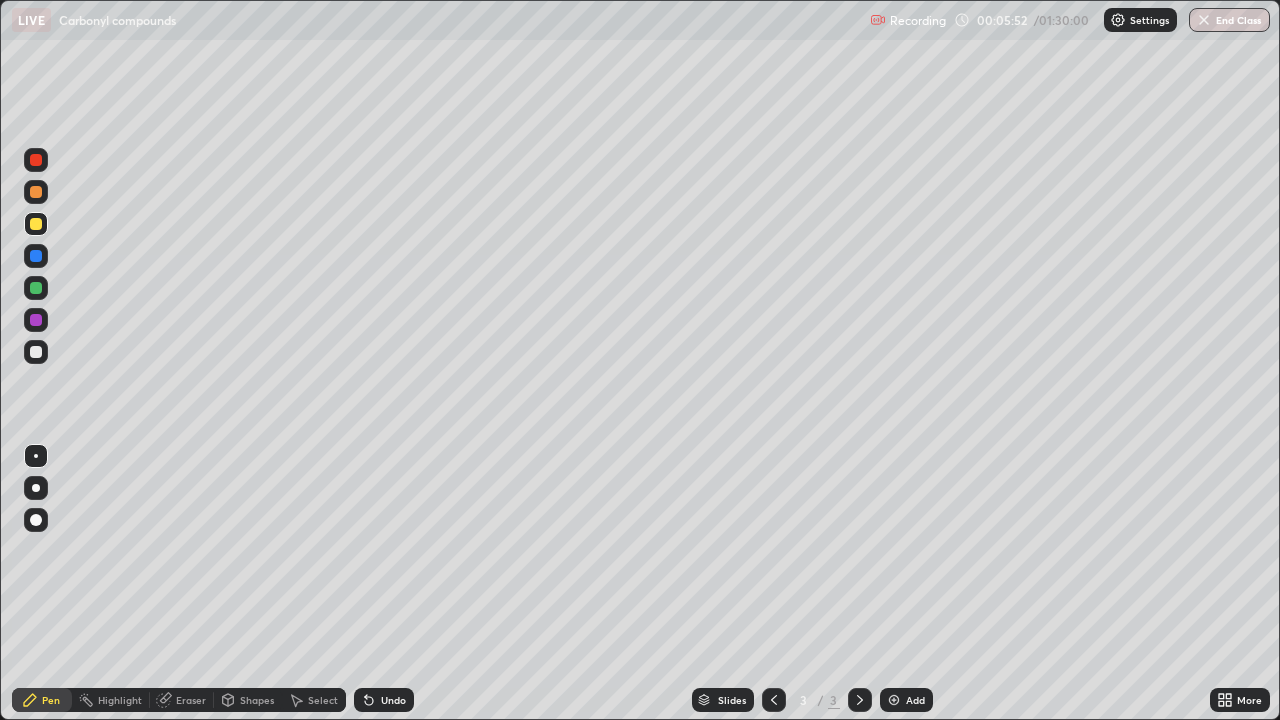 click at bounding box center [36, 192] 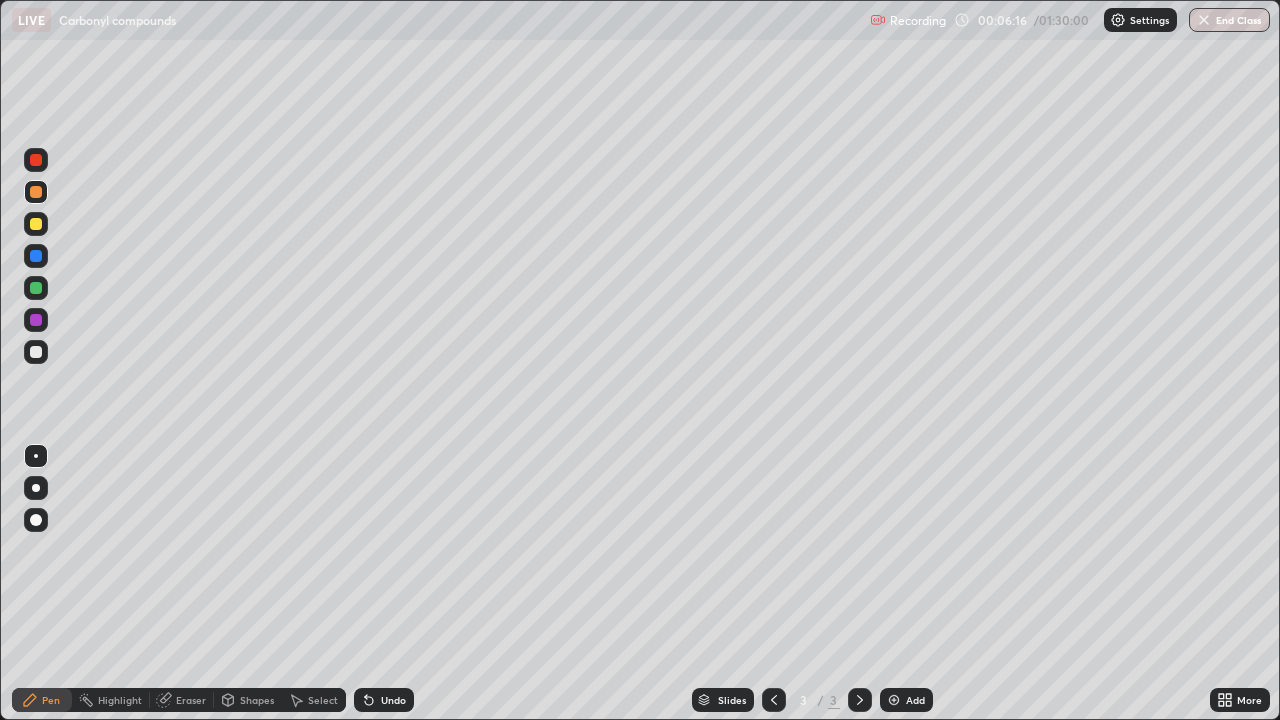 click at bounding box center (36, 352) 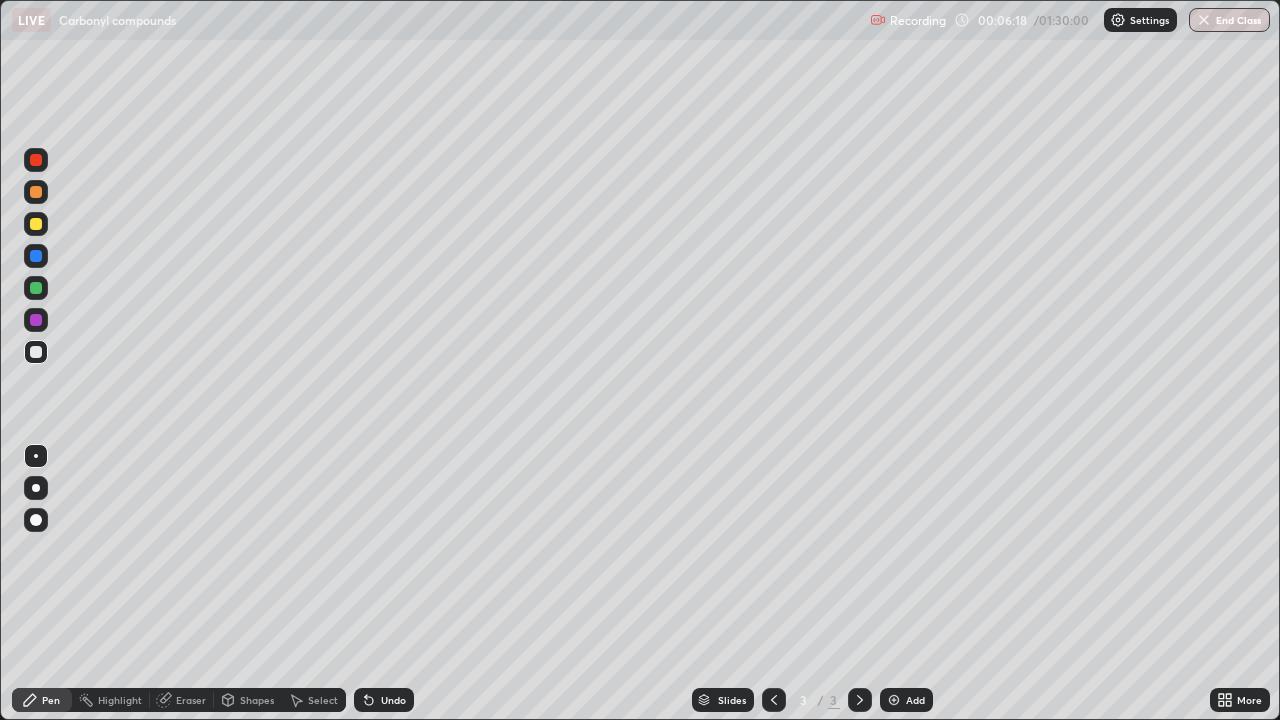 click on "Undo" at bounding box center (393, 700) 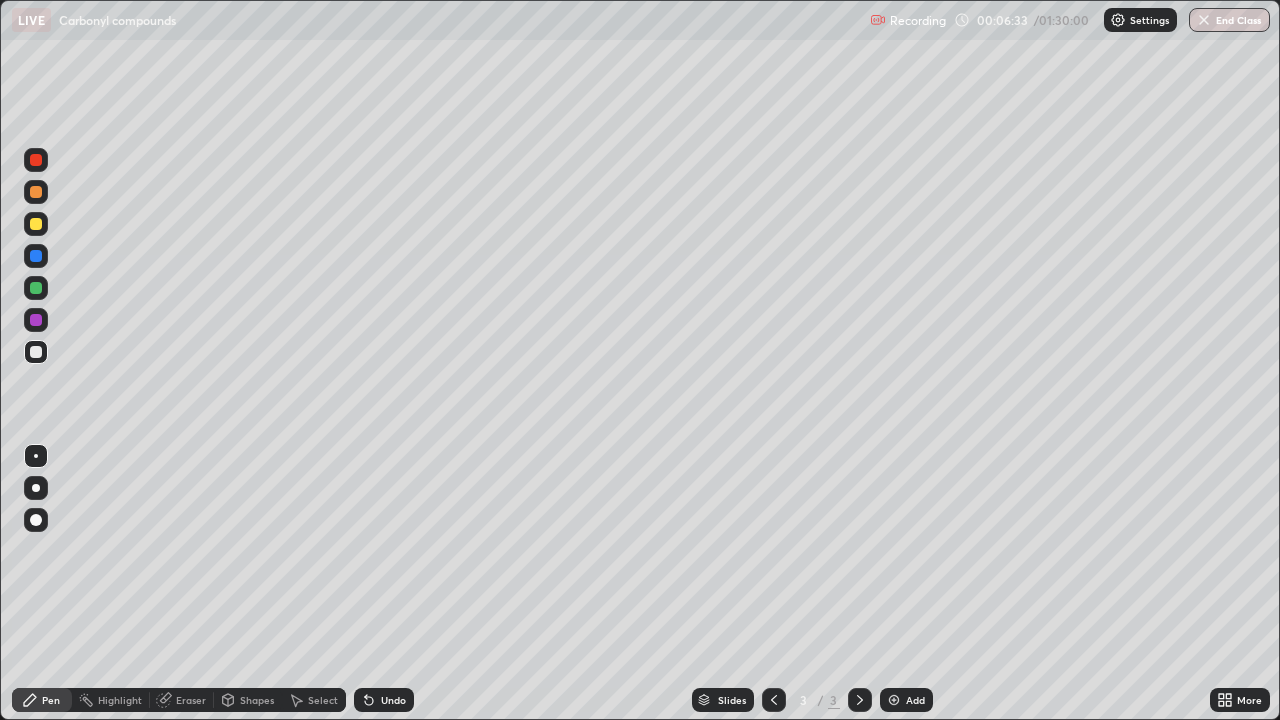 click at bounding box center [36, 288] 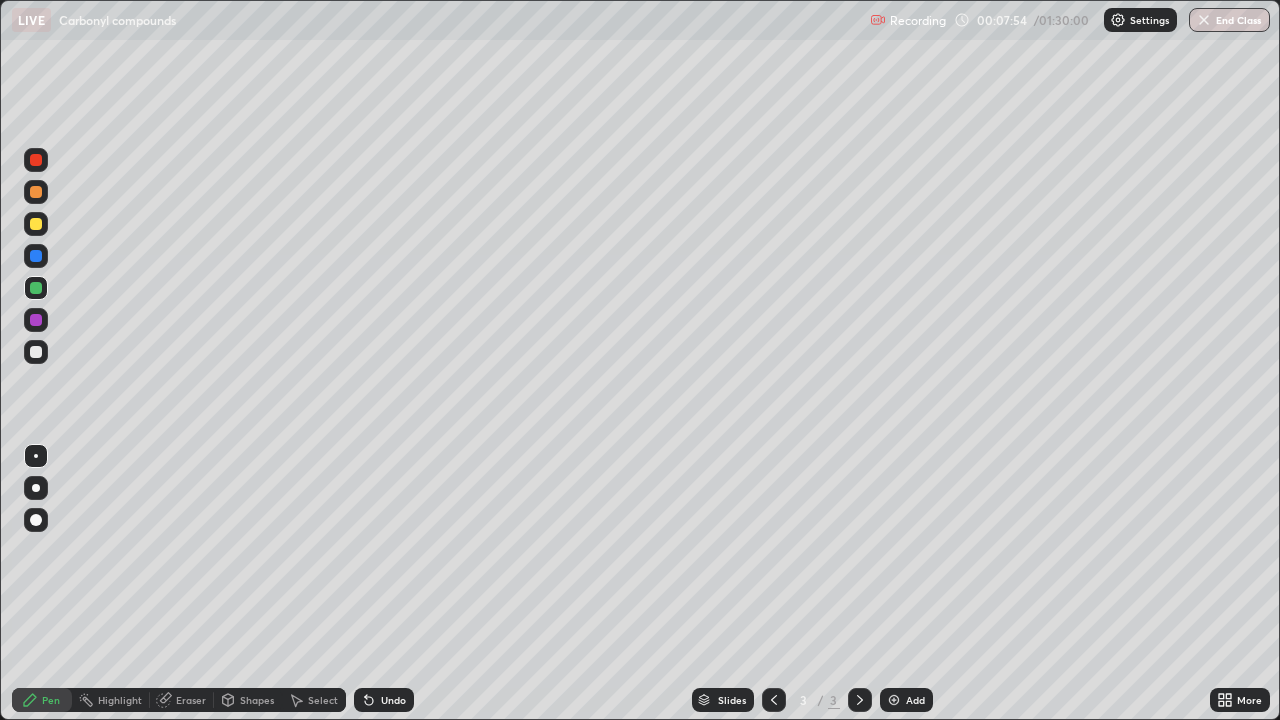 click on "Undo" at bounding box center (393, 700) 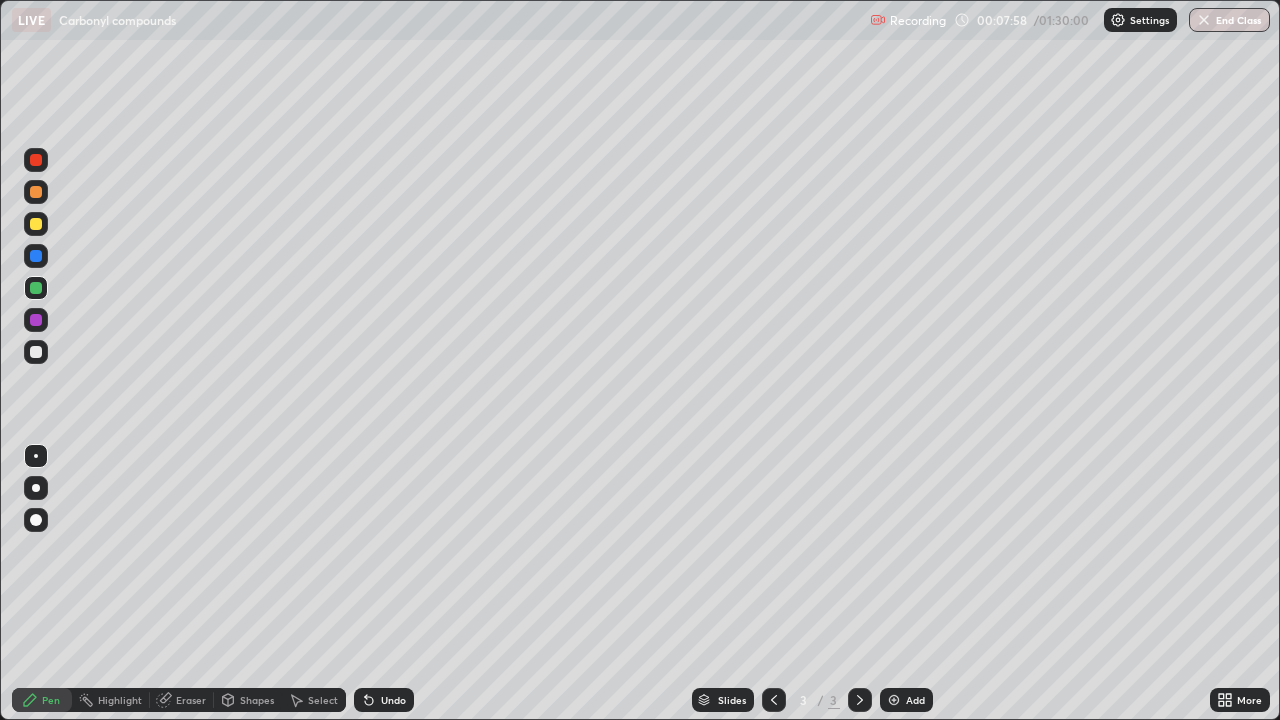click on "Undo" at bounding box center (393, 700) 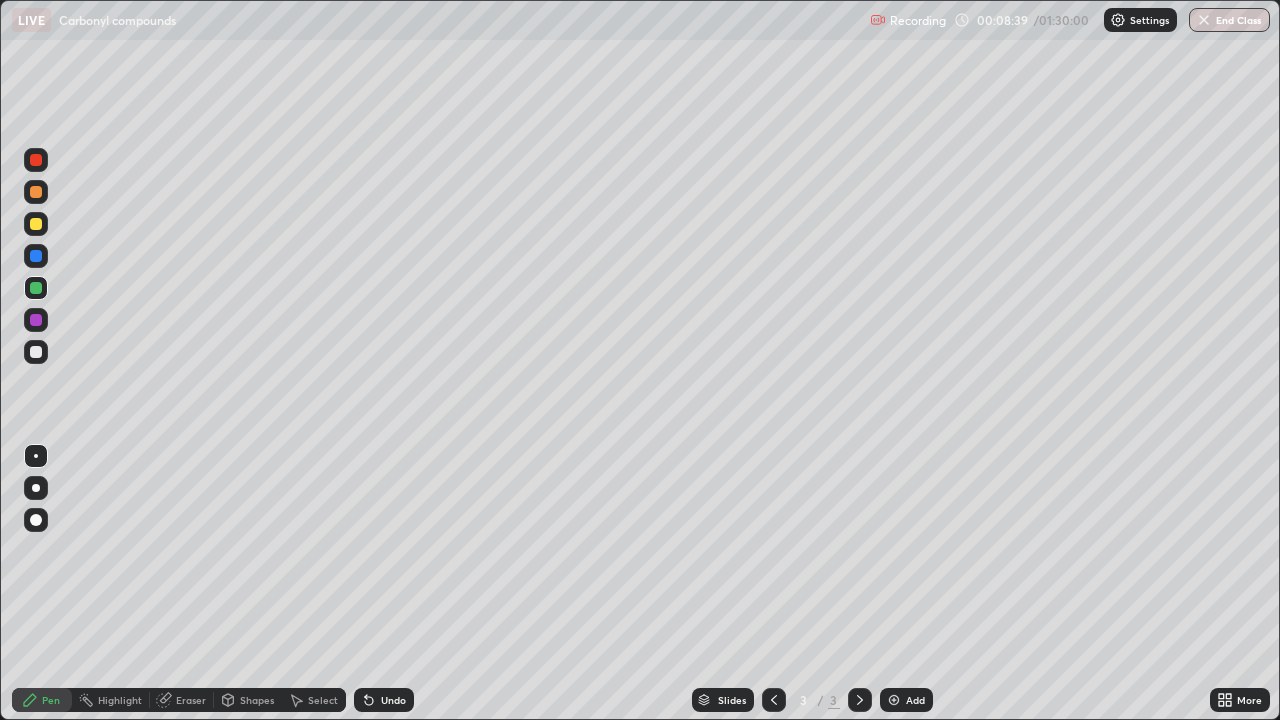click on "Undo" at bounding box center (384, 700) 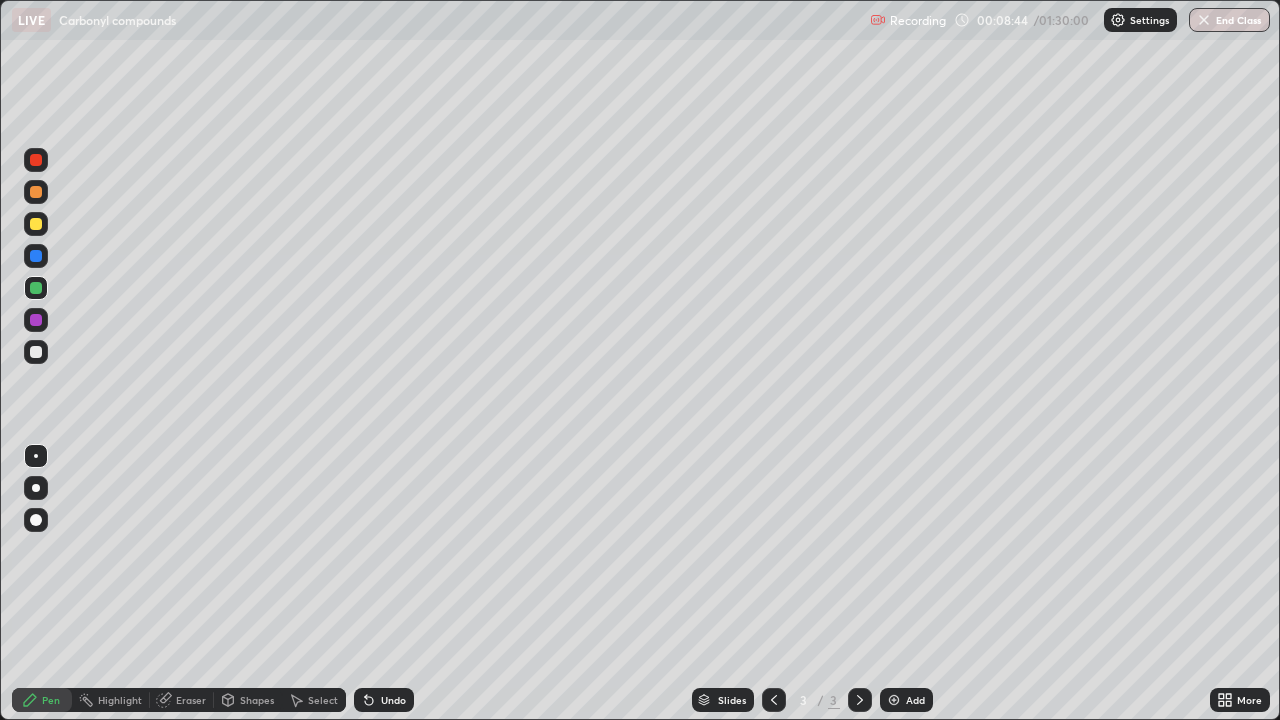 click at bounding box center [36, 352] 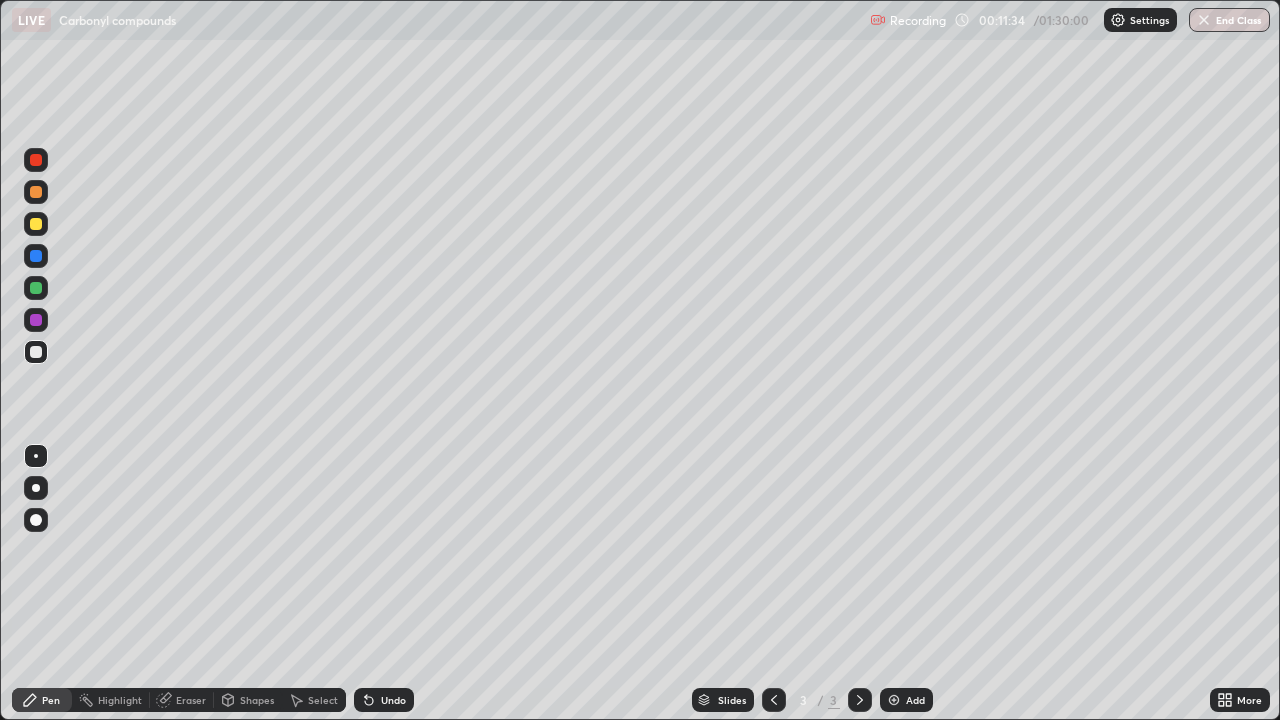 click on "Add" at bounding box center (915, 700) 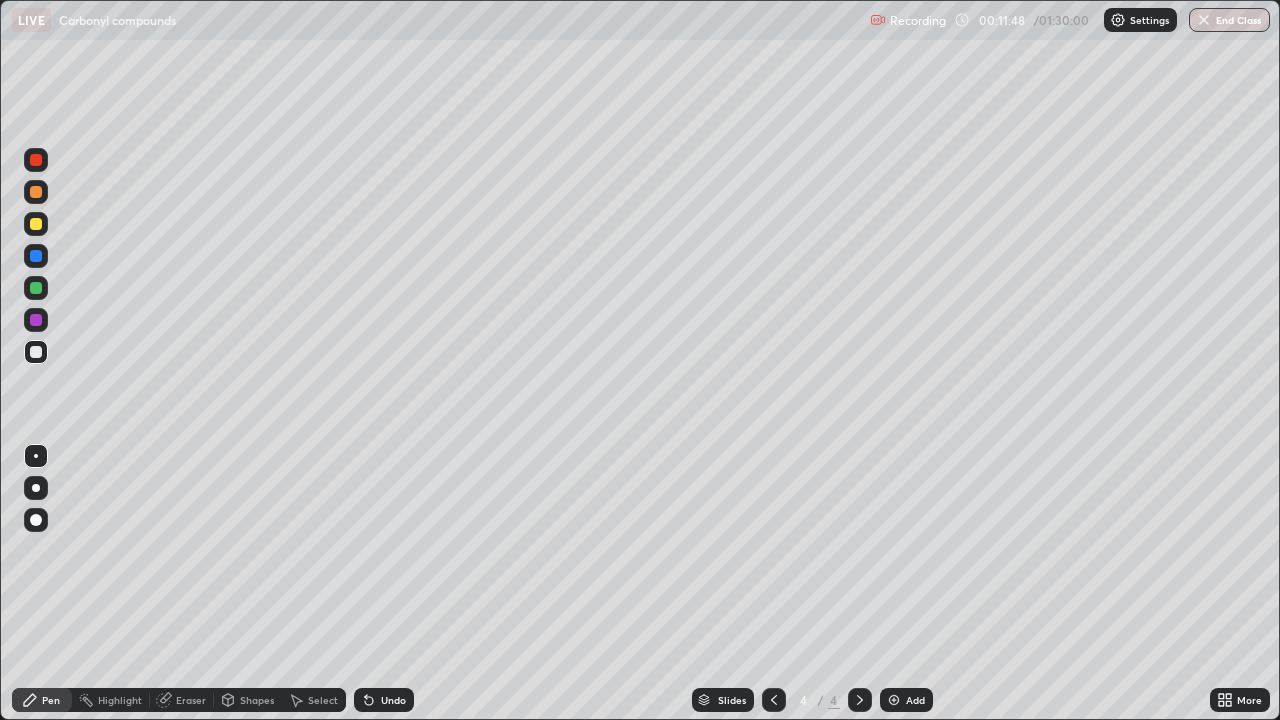 click at bounding box center [36, 288] 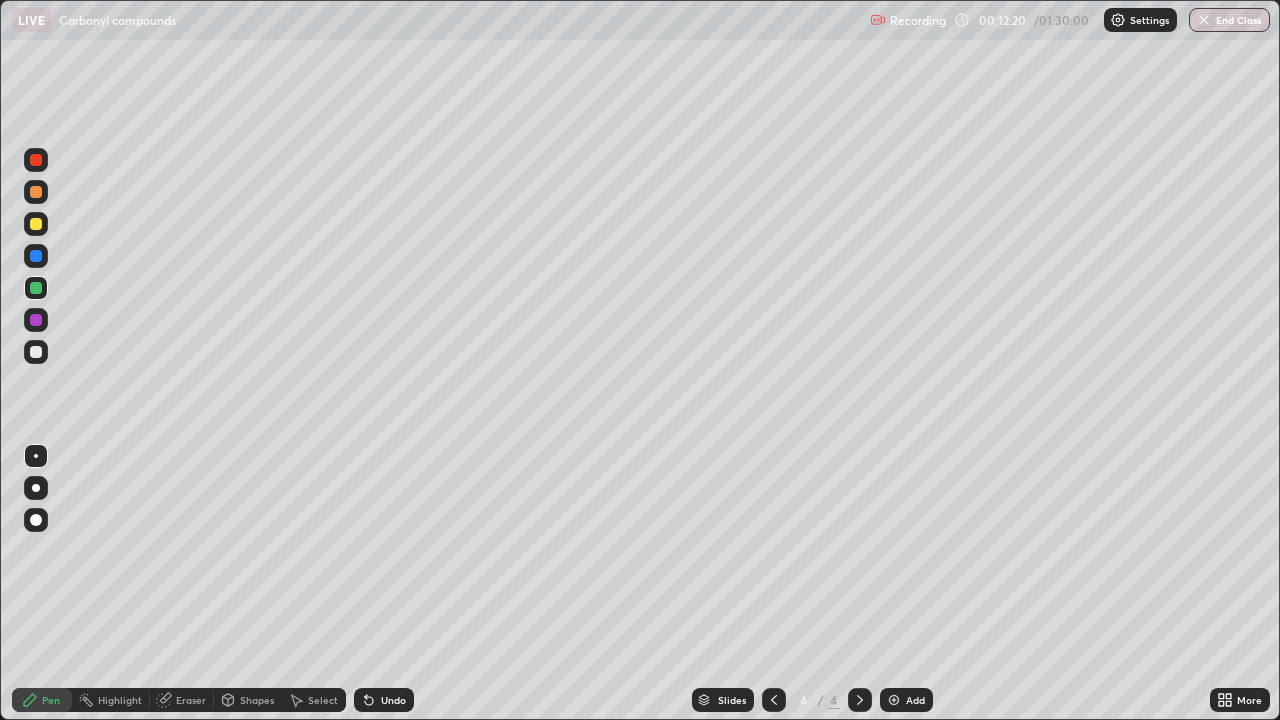 click on "Undo" at bounding box center (393, 700) 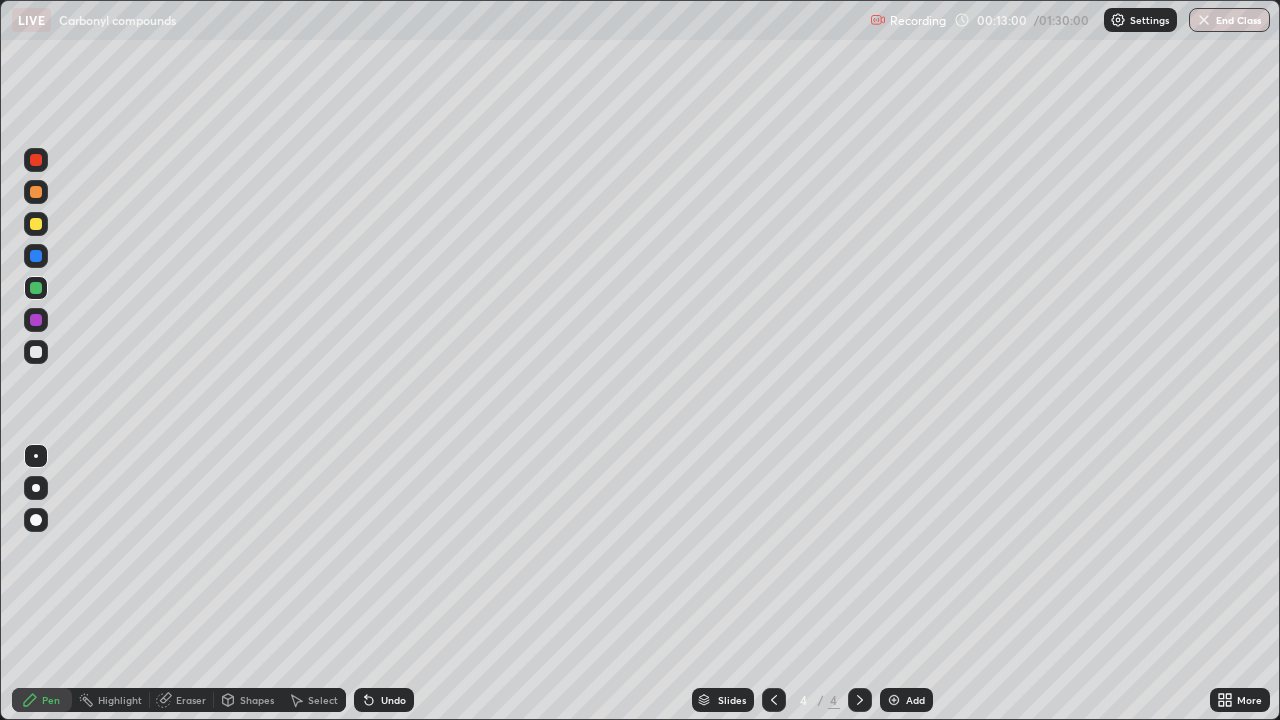 click at bounding box center (36, 352) 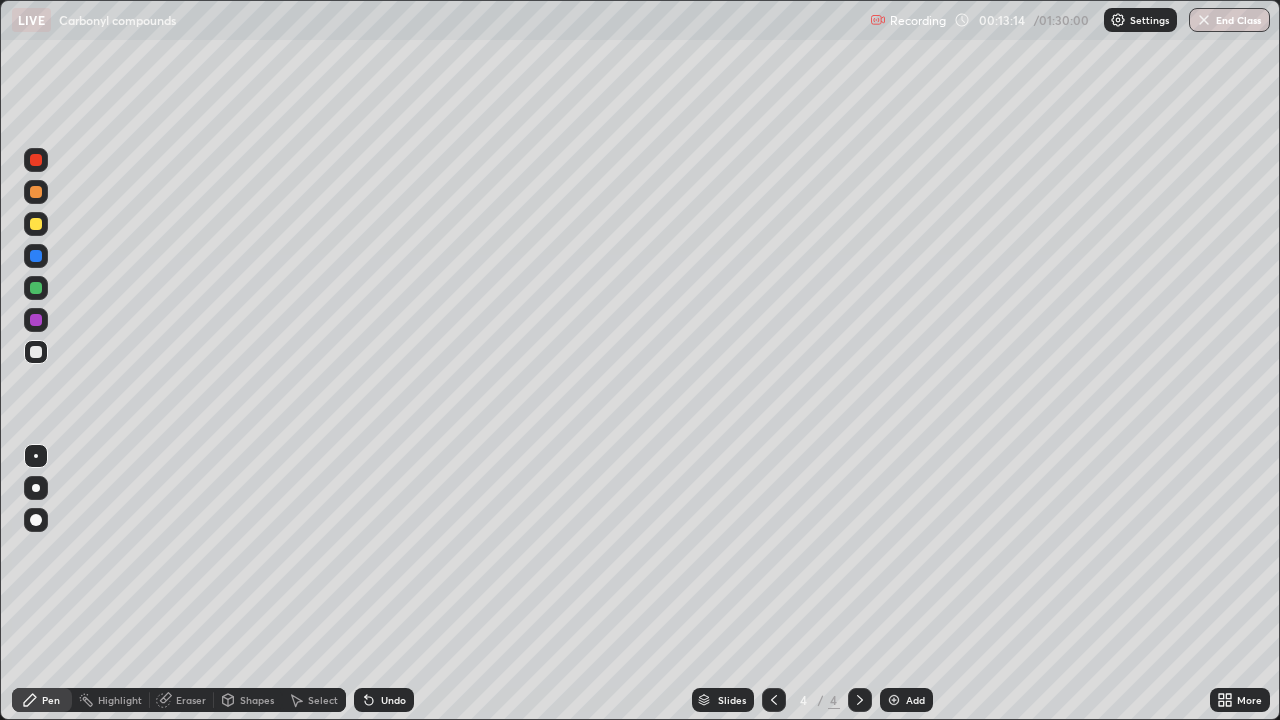click at bounding box center [36, 192] 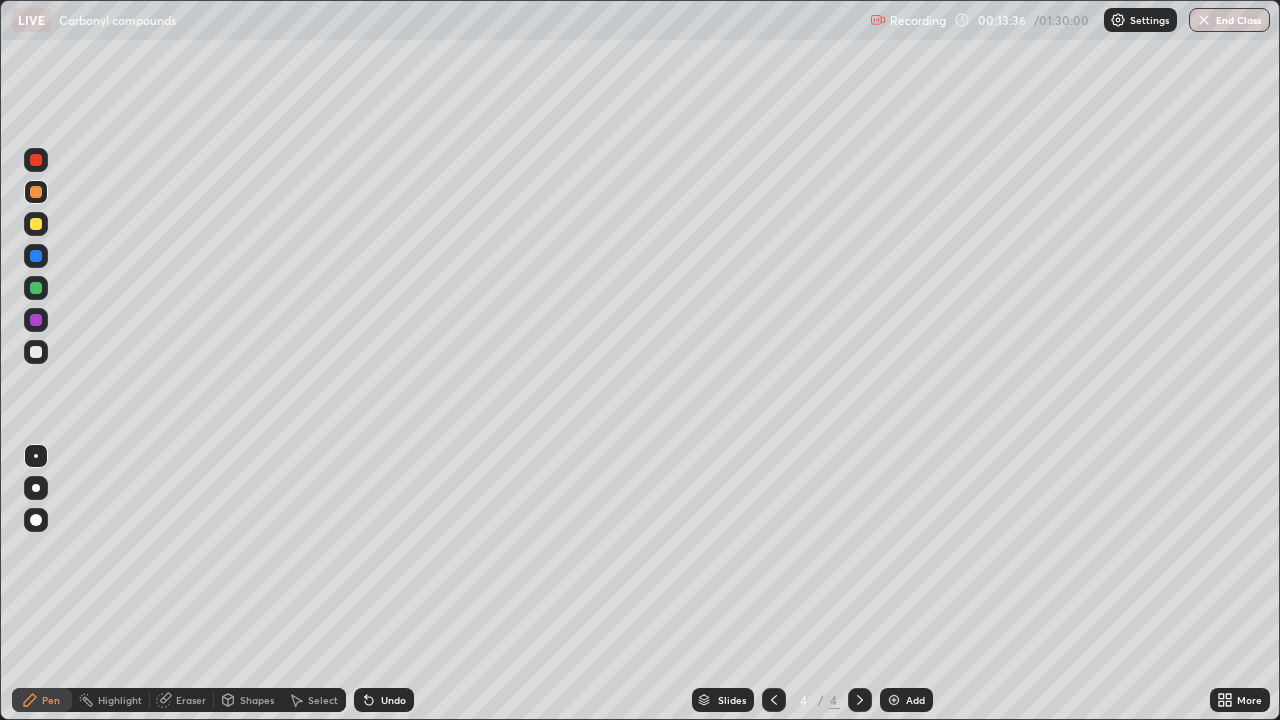 click on "Undo" at bounding box center (393, 700) 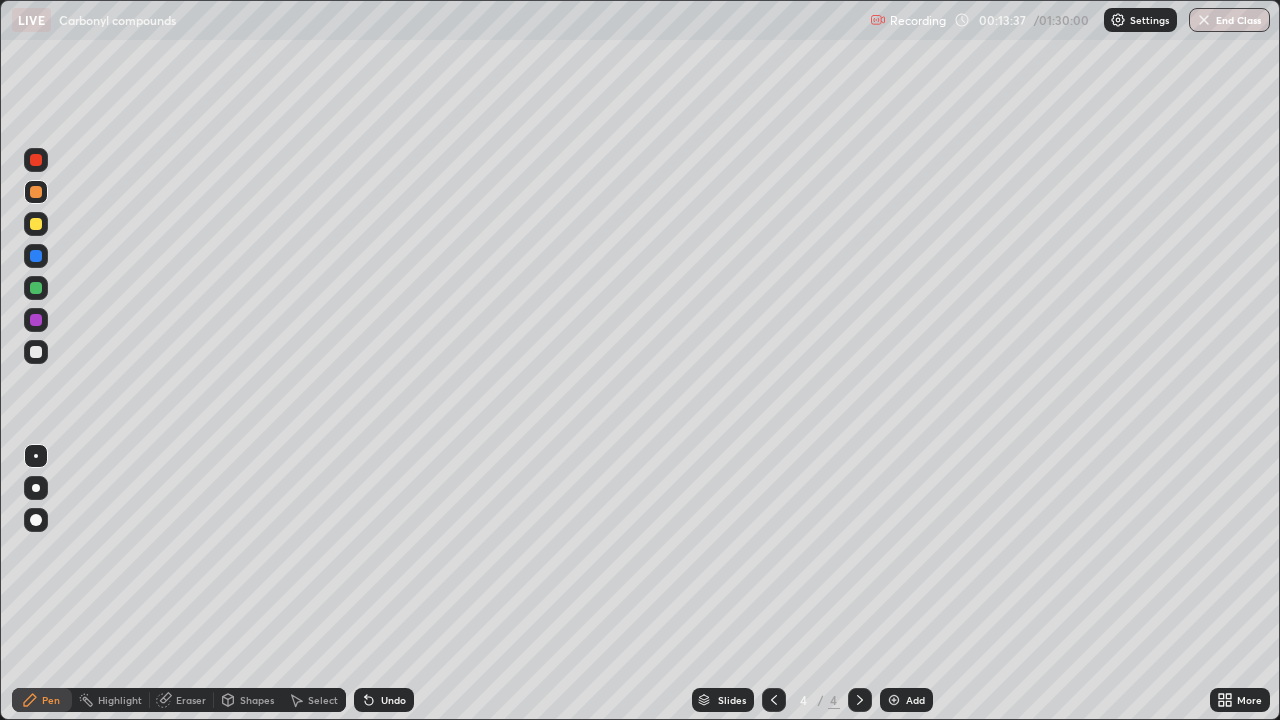 click on "Undo" at bounding box center (393, 700) 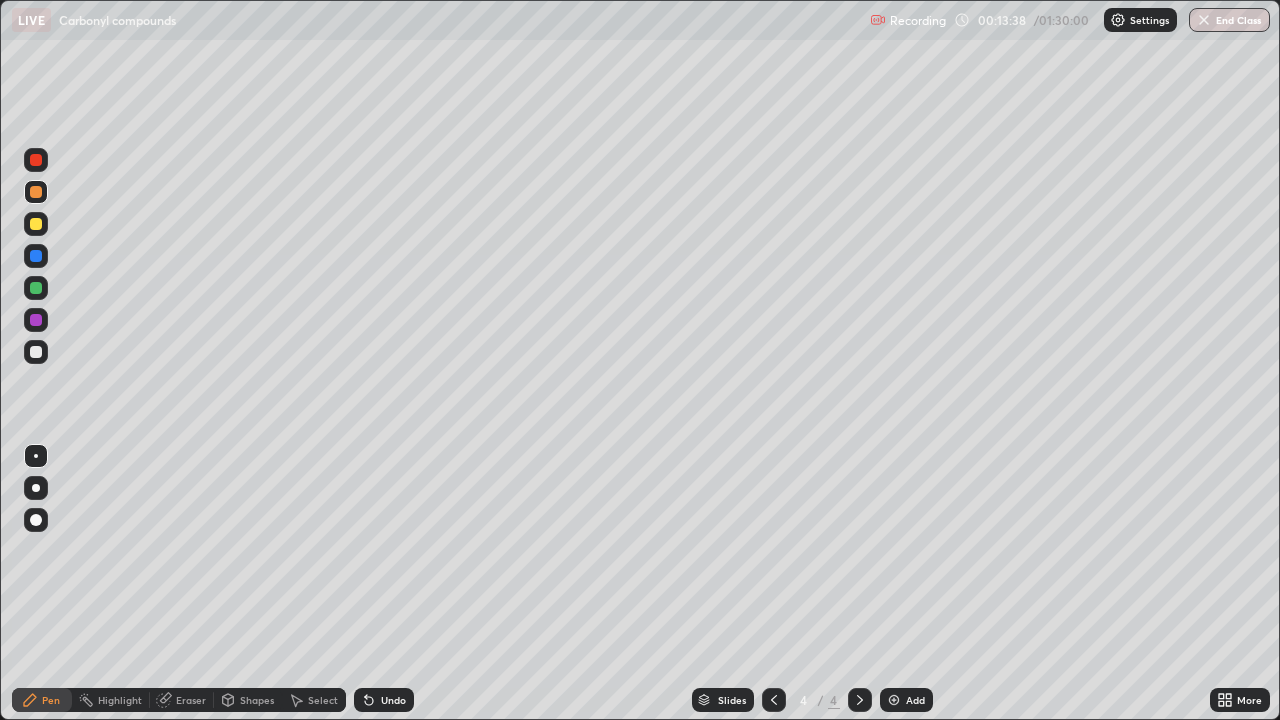click on "Undo" at bounding box center (384, 700) 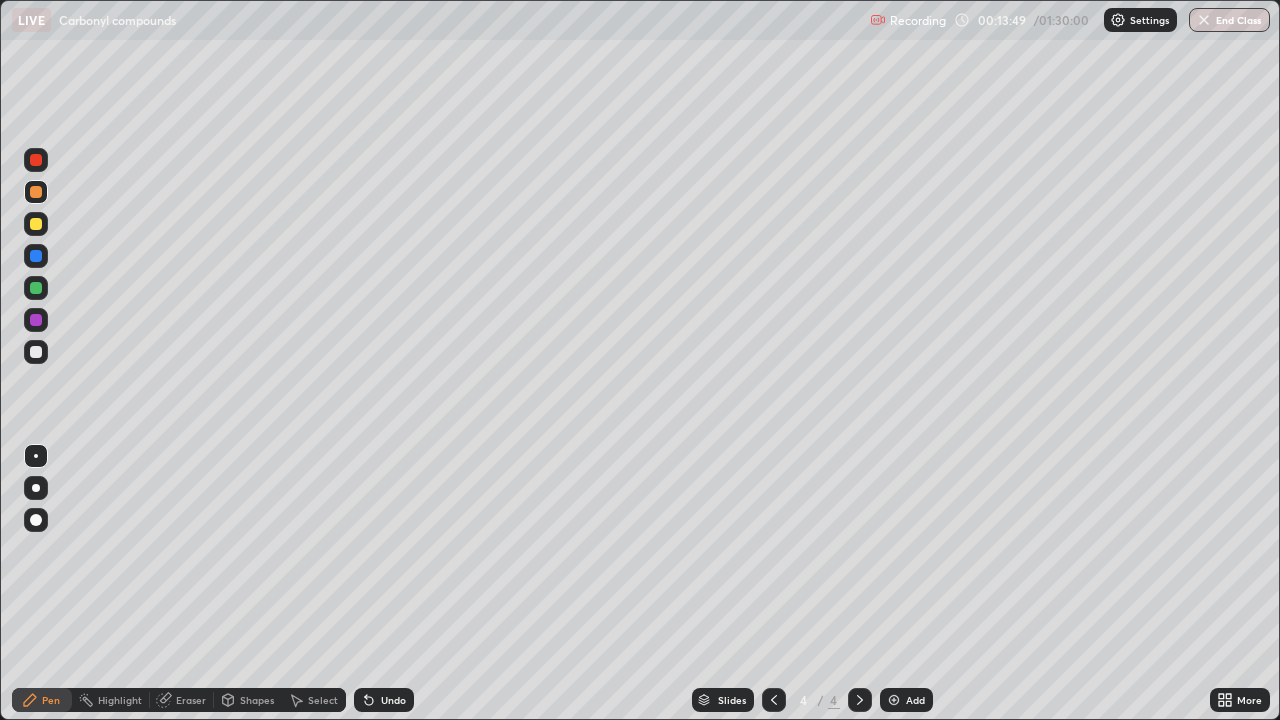 click on "Undo" at bounding box center (384, 700) 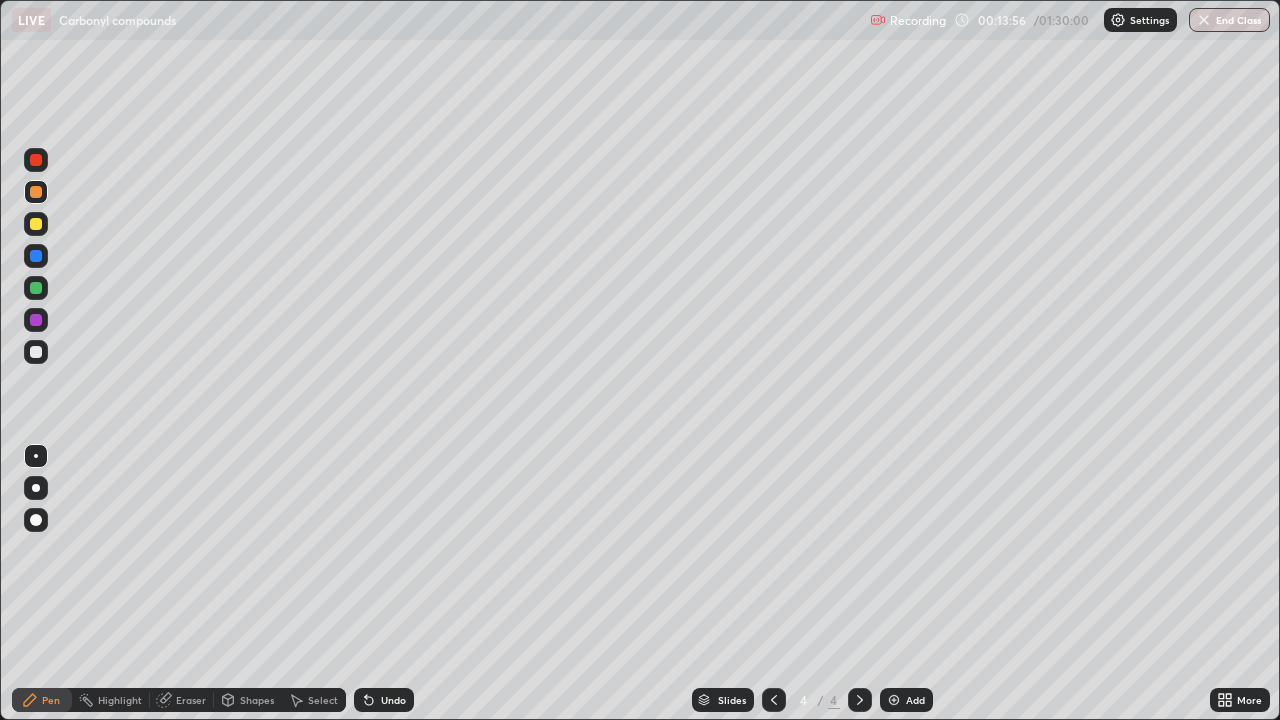 click on "Undo" at bounding box center (393, 700) 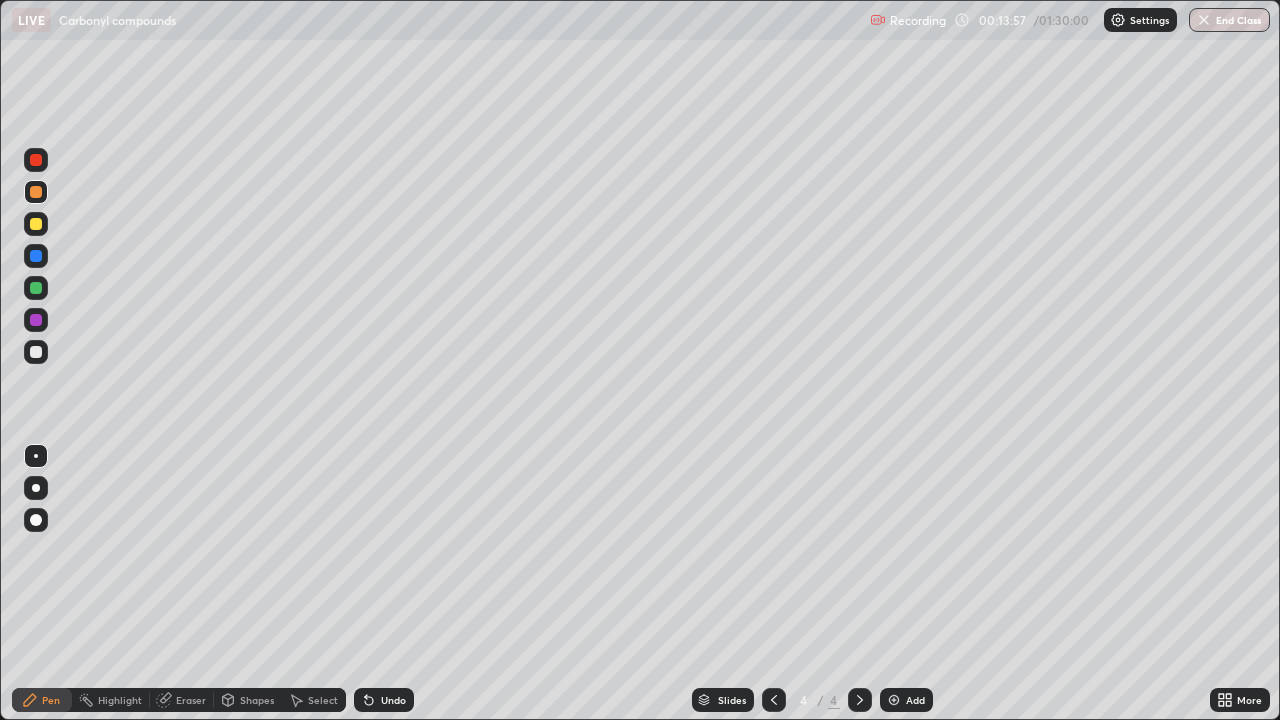 click on "Undo" at bounding box center (393, 700) 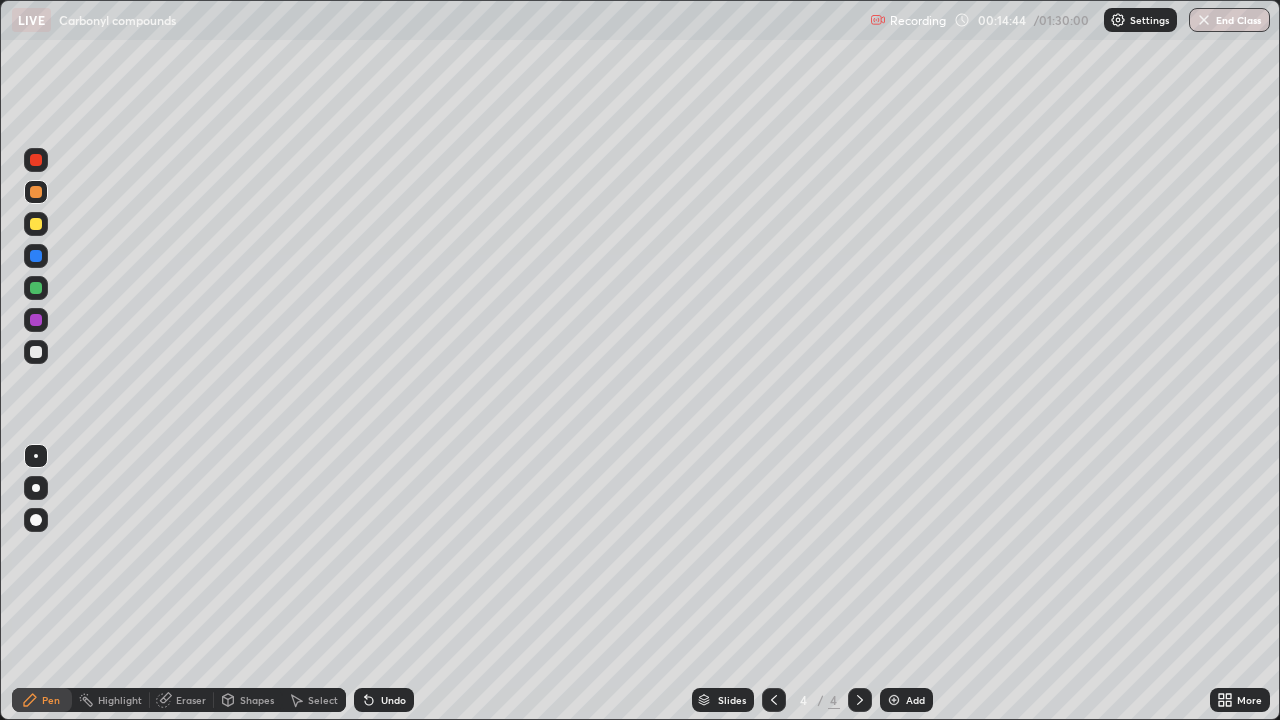 click on "Undo" at bounding box center [393, 700] 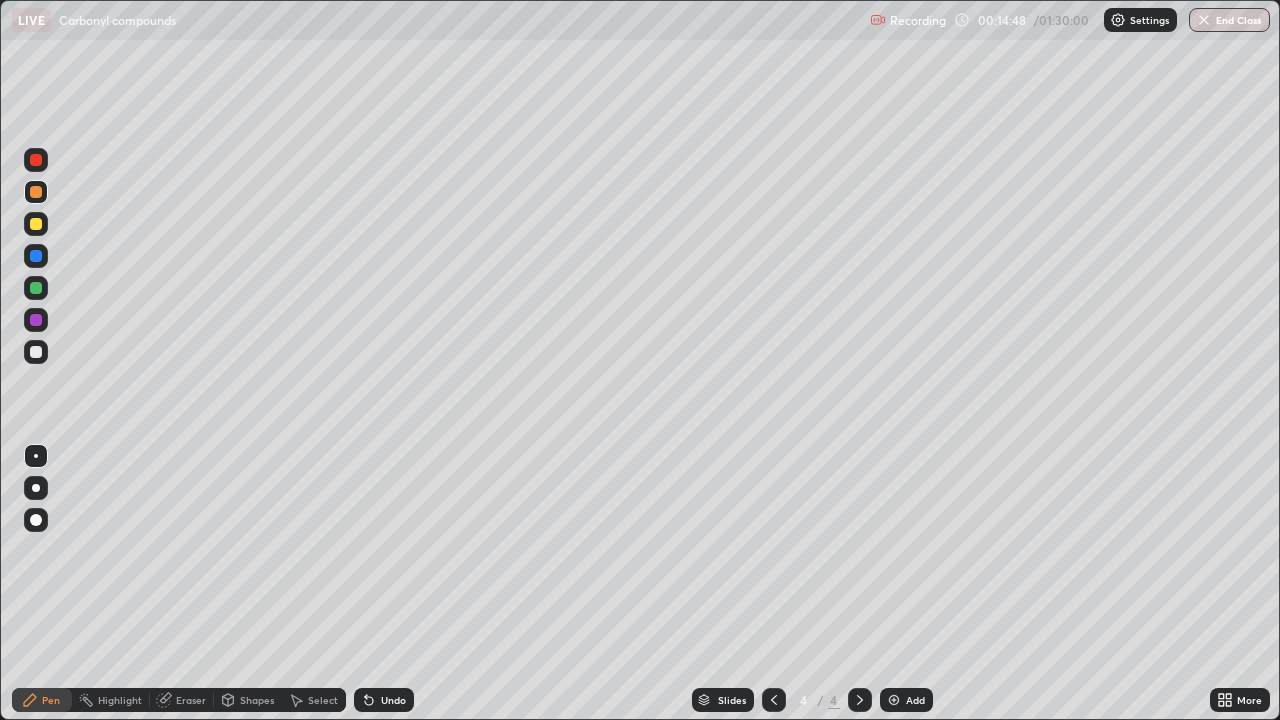 click at bounding box center (36, 288) 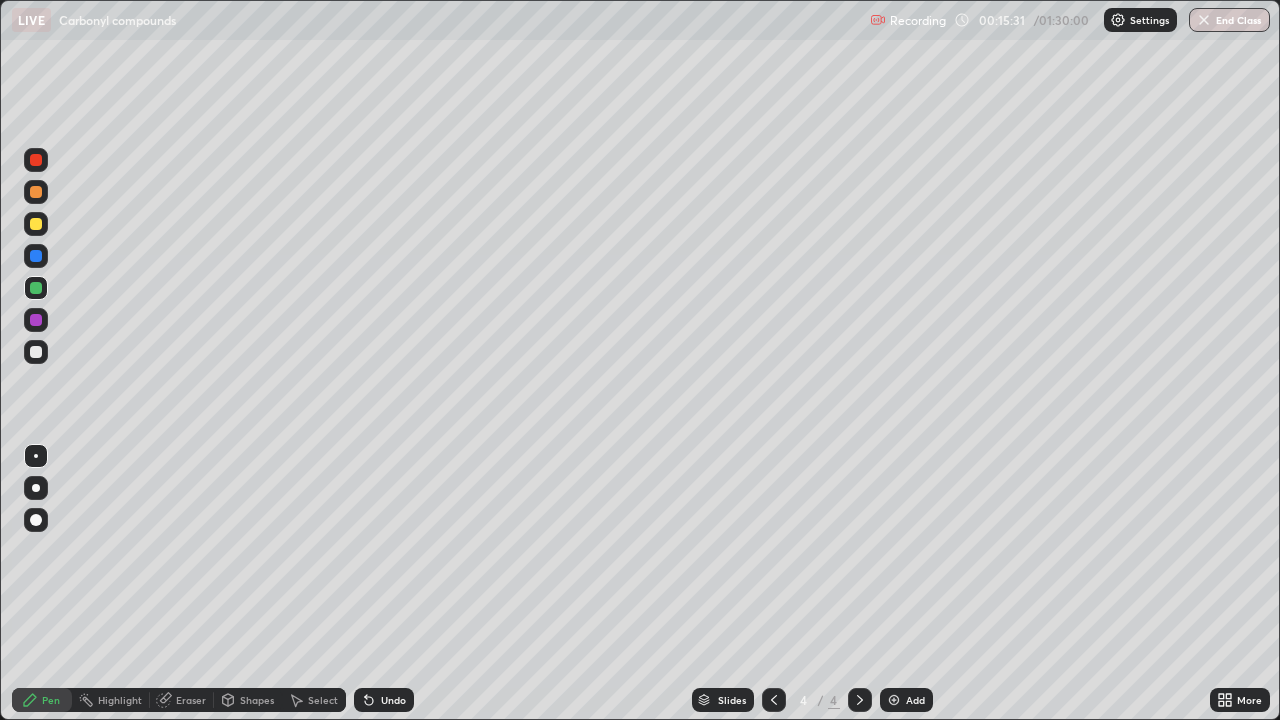 click on "Undo" at bounding box center [393, 700] 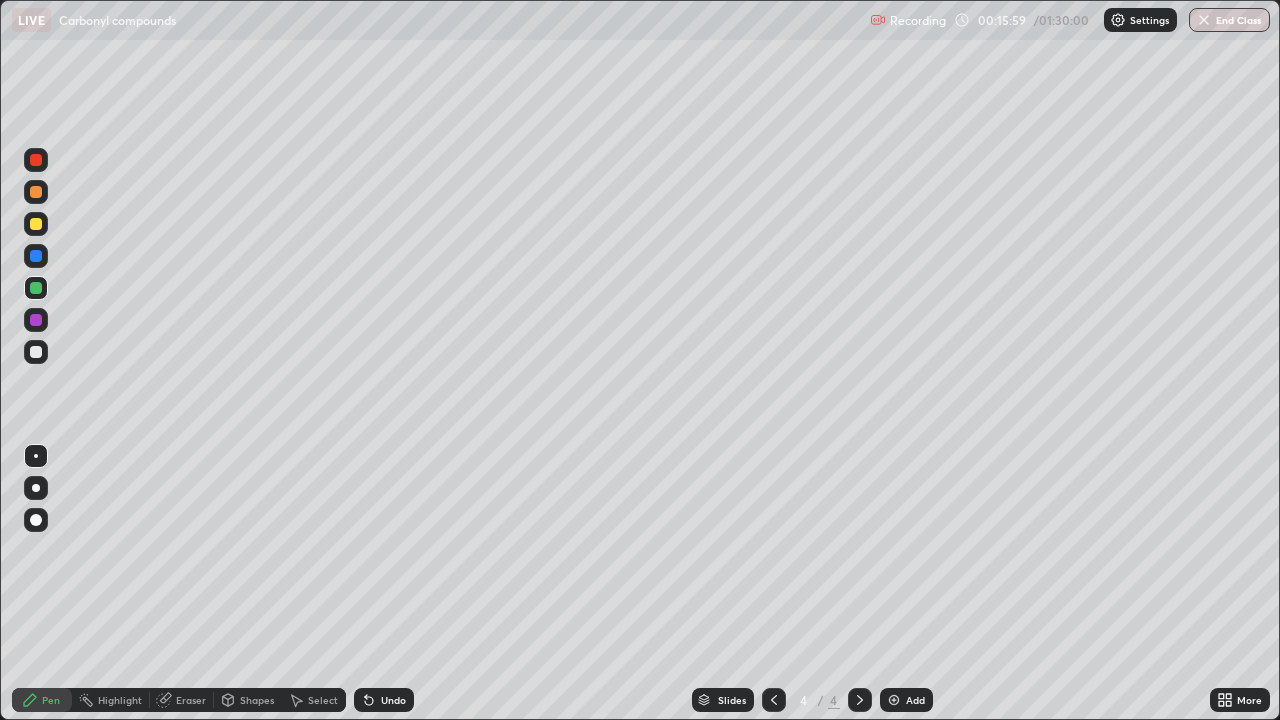 click at bounding box center [36, 352] 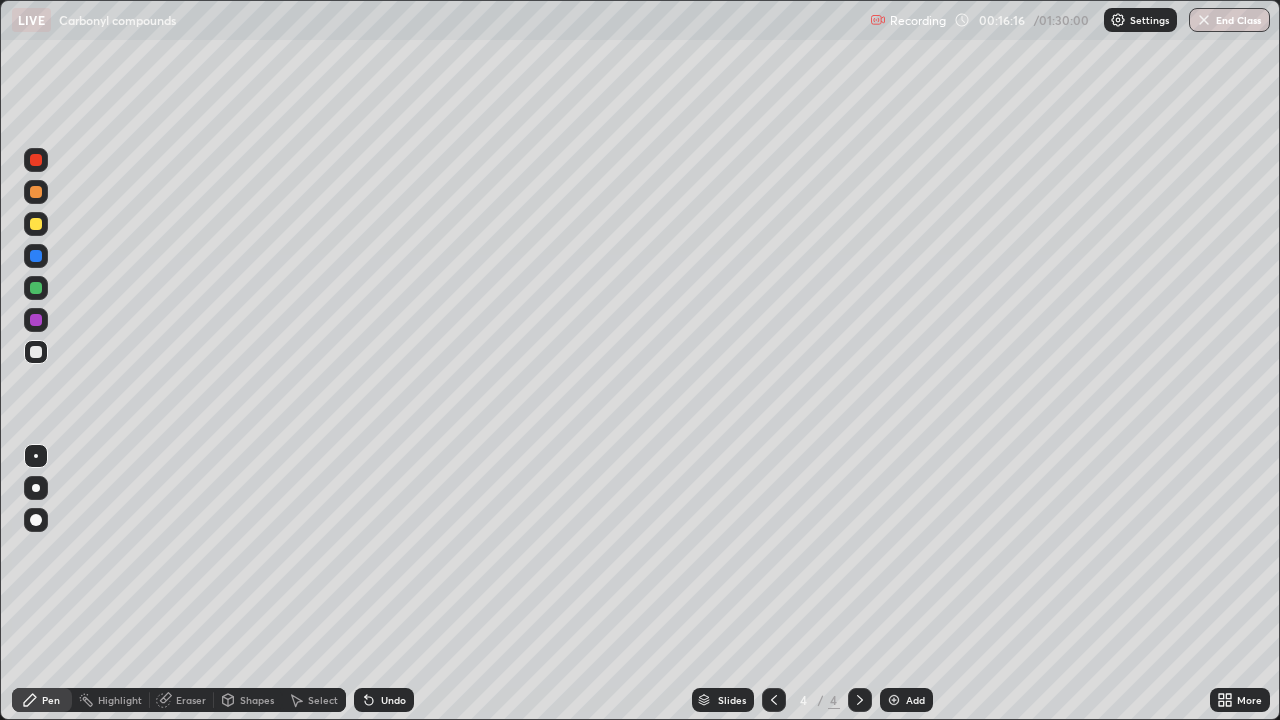click on "Undo" at bounding box center (384, 700) 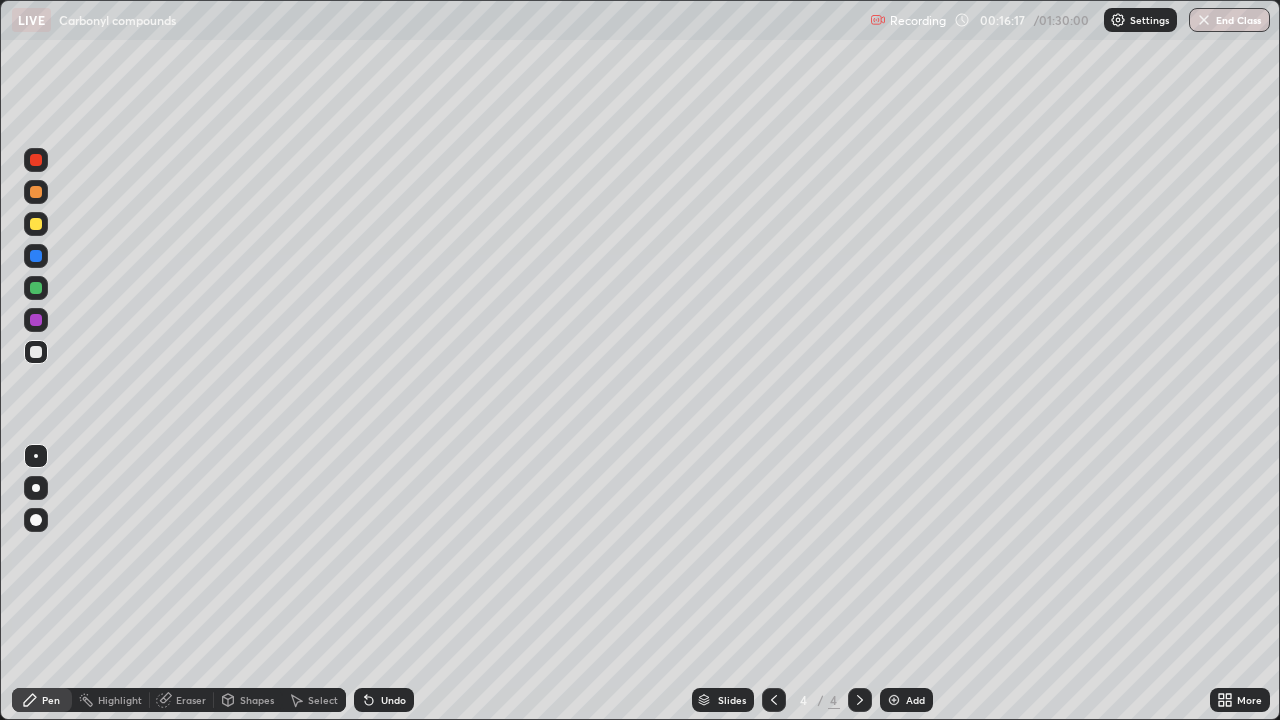 click on "Undo" at bounding box center (384, 700) 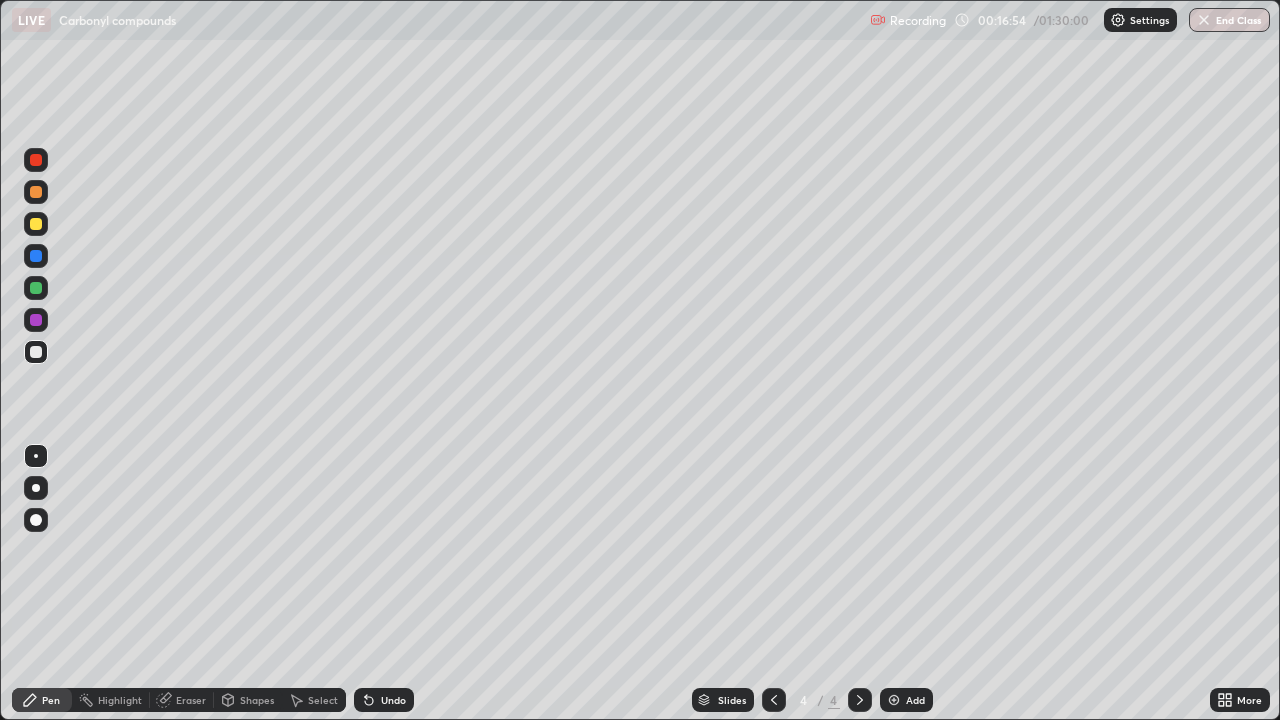click on "Undo" at bounding box center (384, 700) 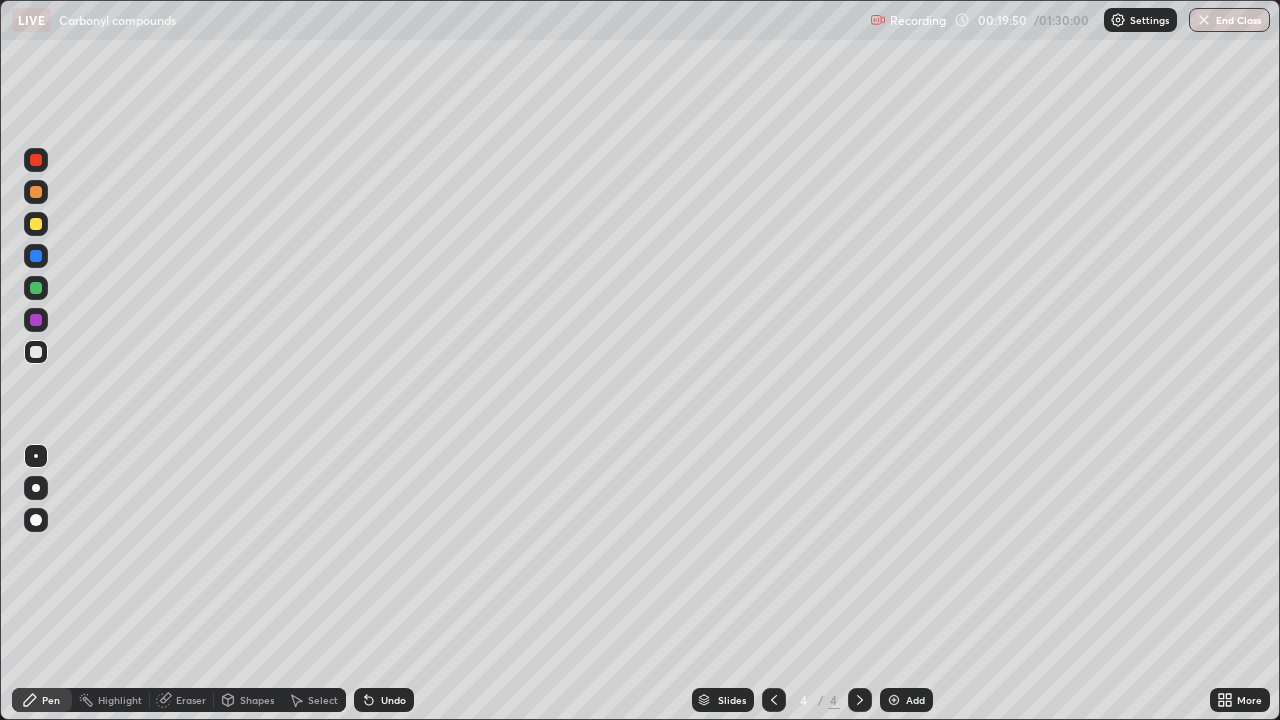 click on "Add" at bounding box center [906, 700] 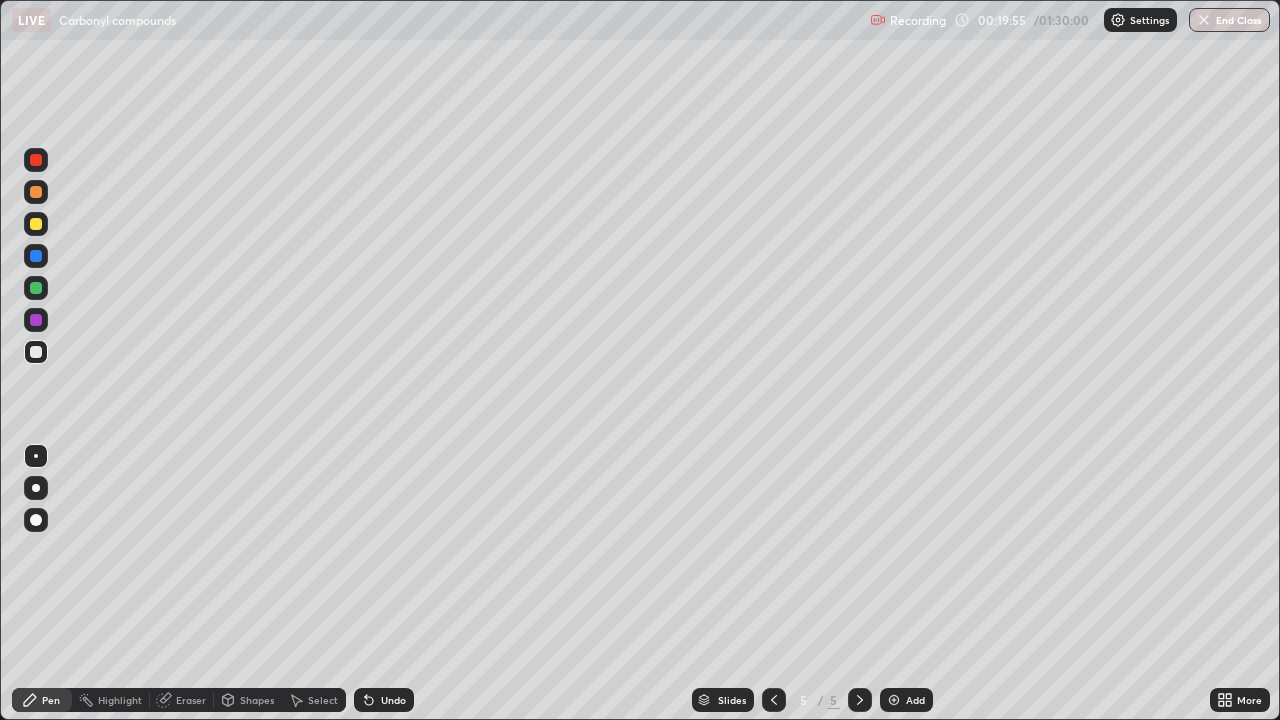 click on "Undo" at bounding box center [393, 700] 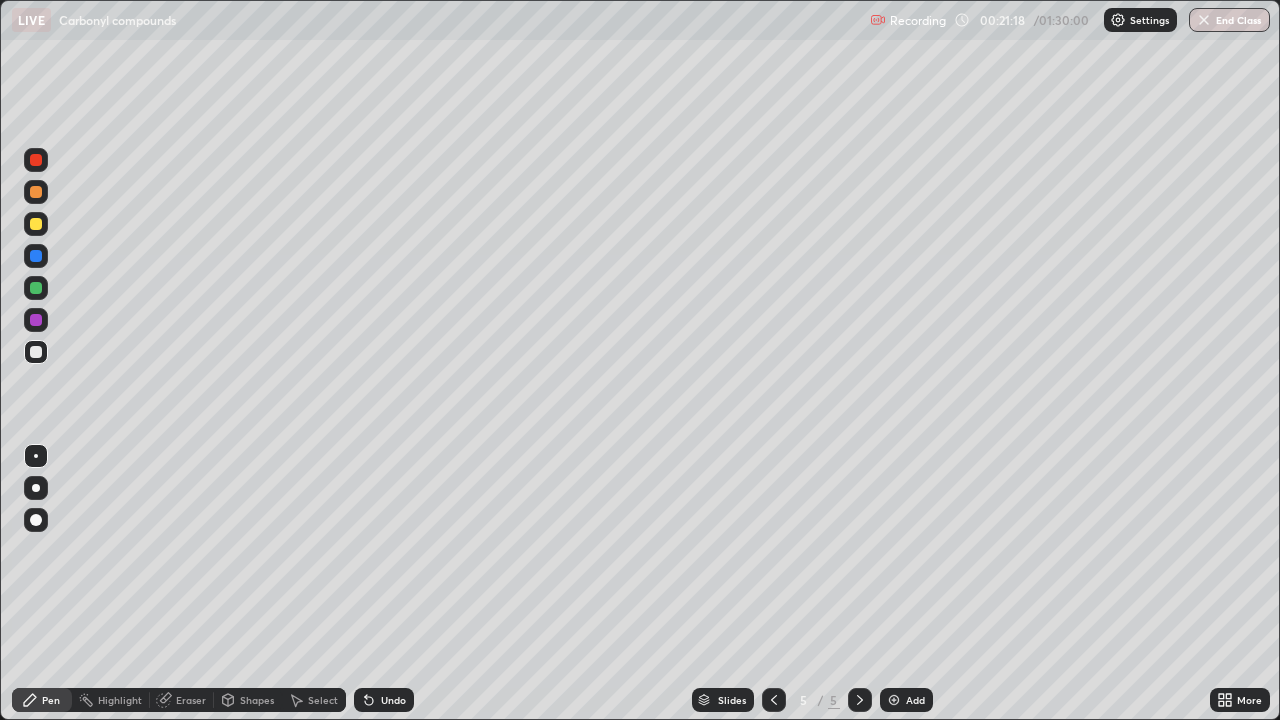 click at bounding box center [36, 288] 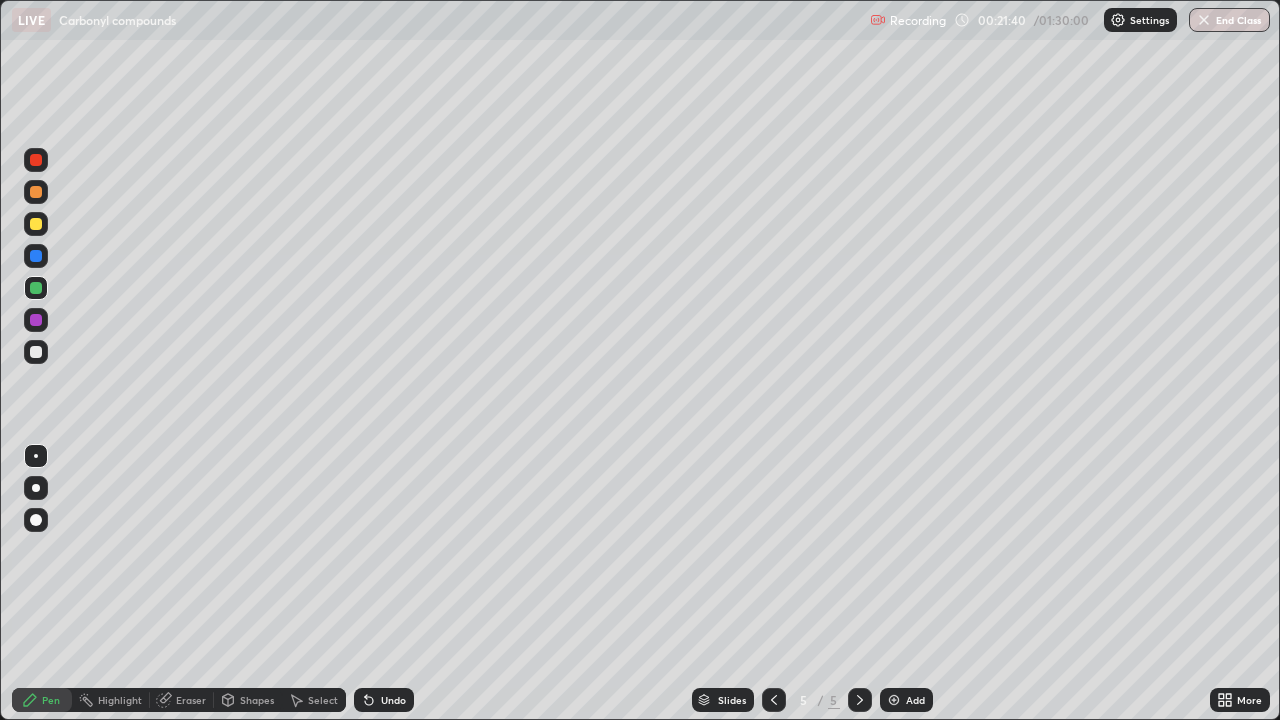 click at bounding box center (36, 352) 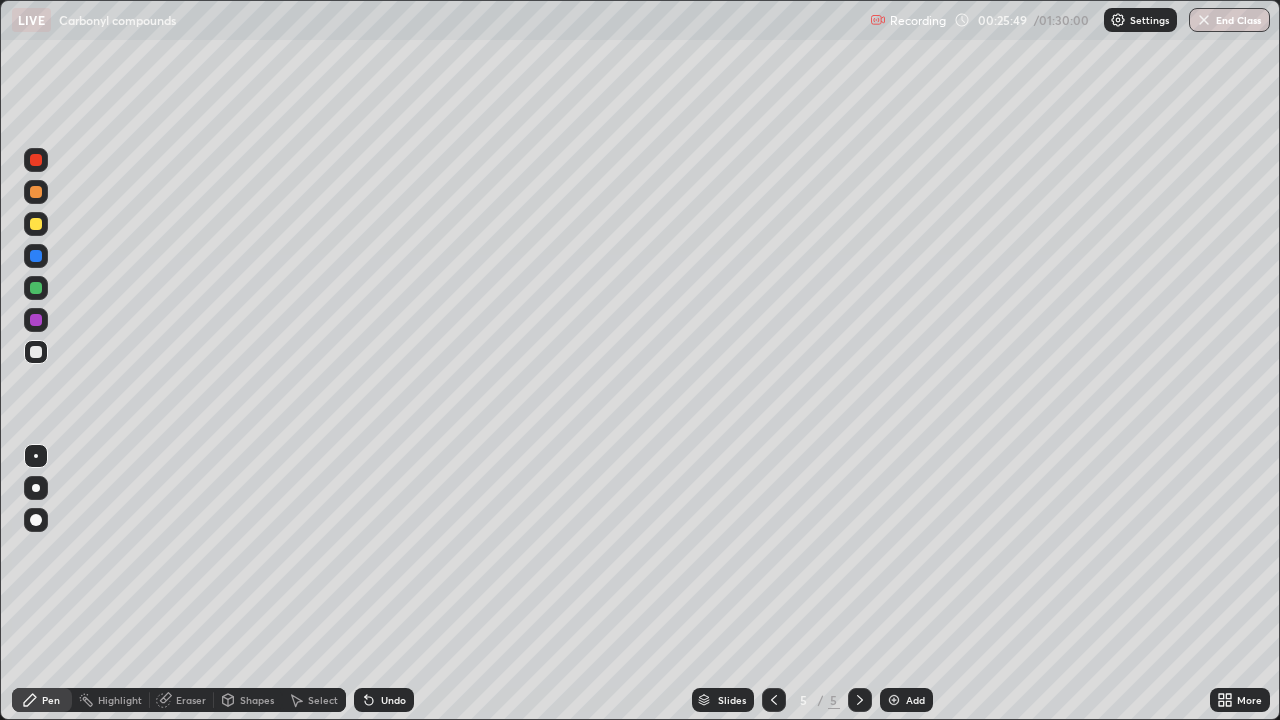 click at bounding box center [36, 224] 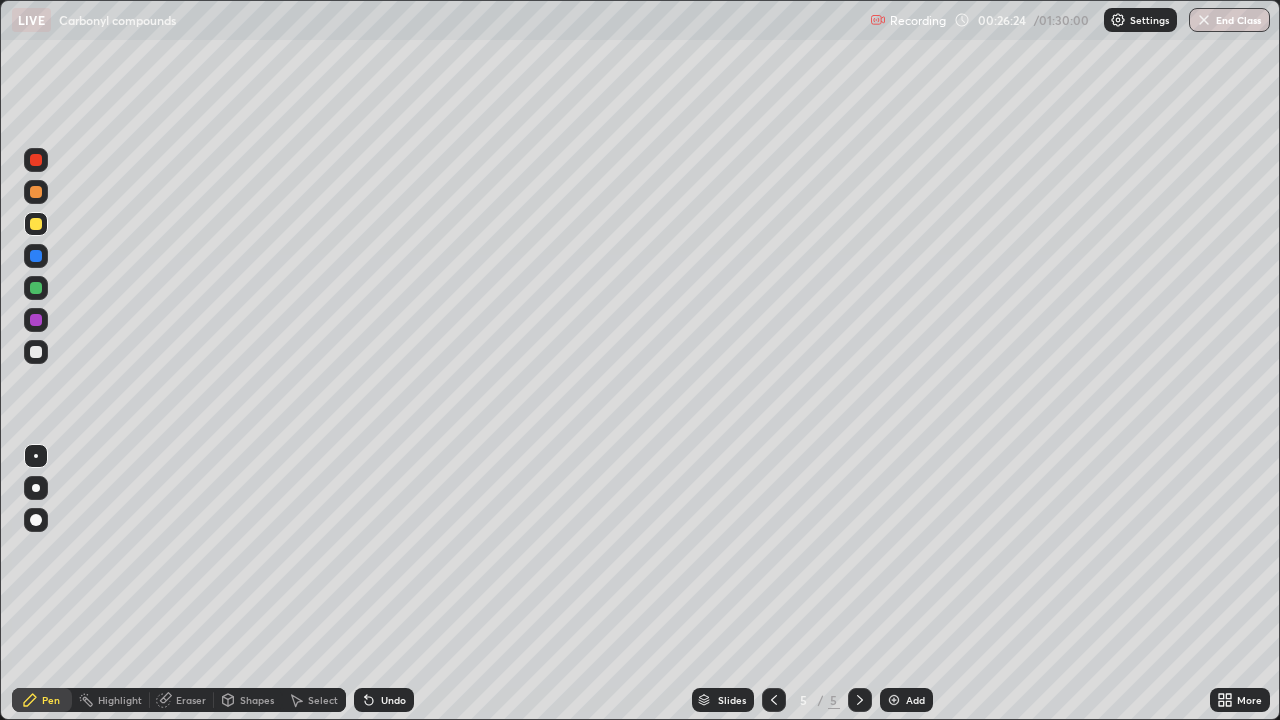 click at bounding box center [36, 288] 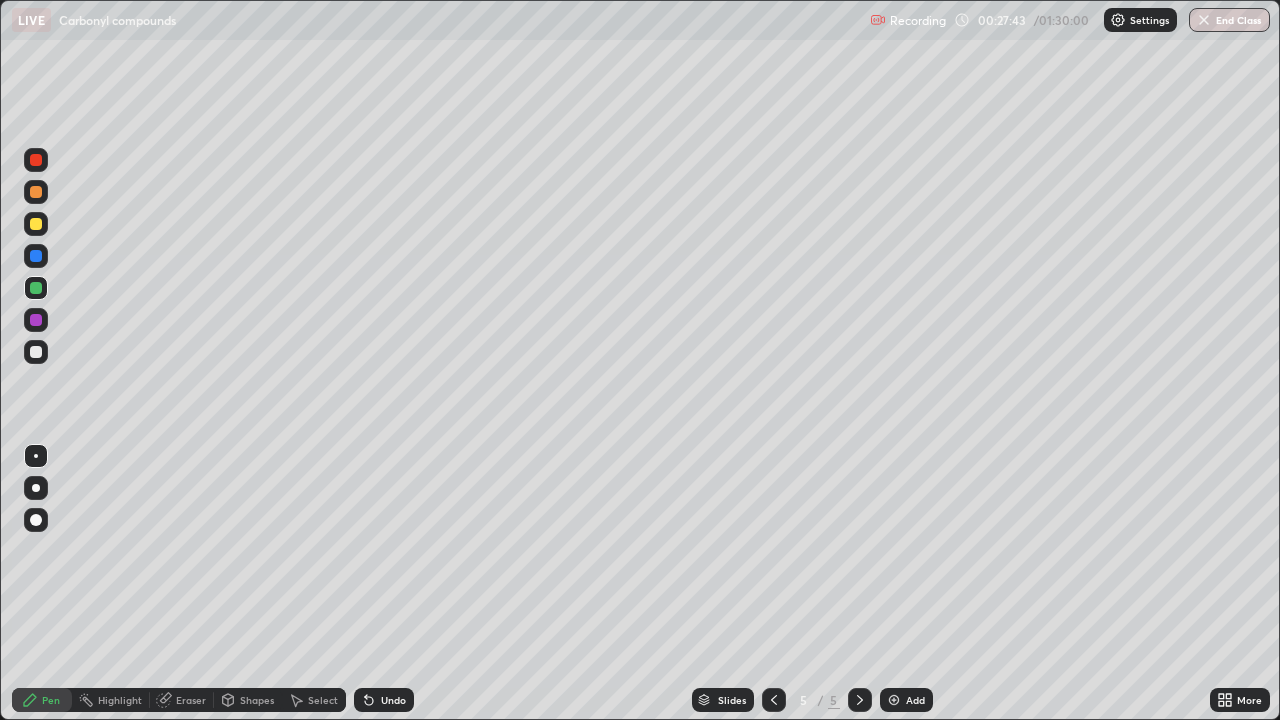 click at bounding box center [36, 352] 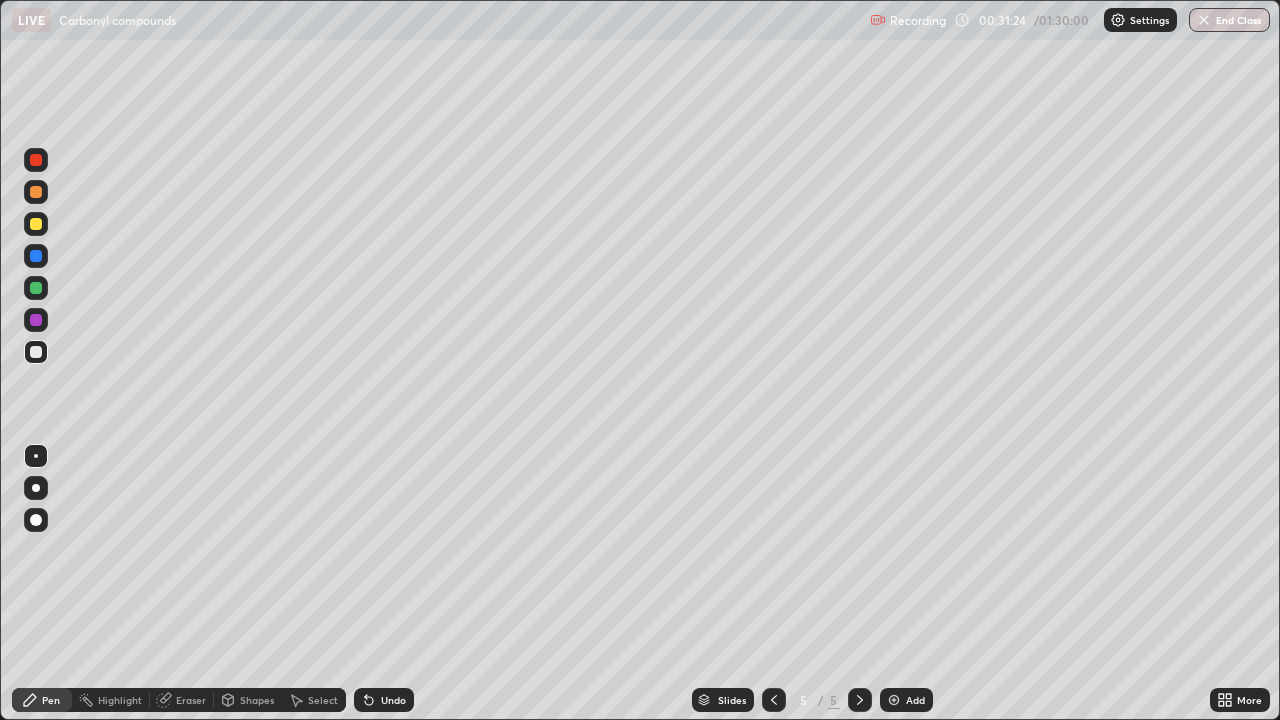 click on "Add" at bounding box center (906, 700) 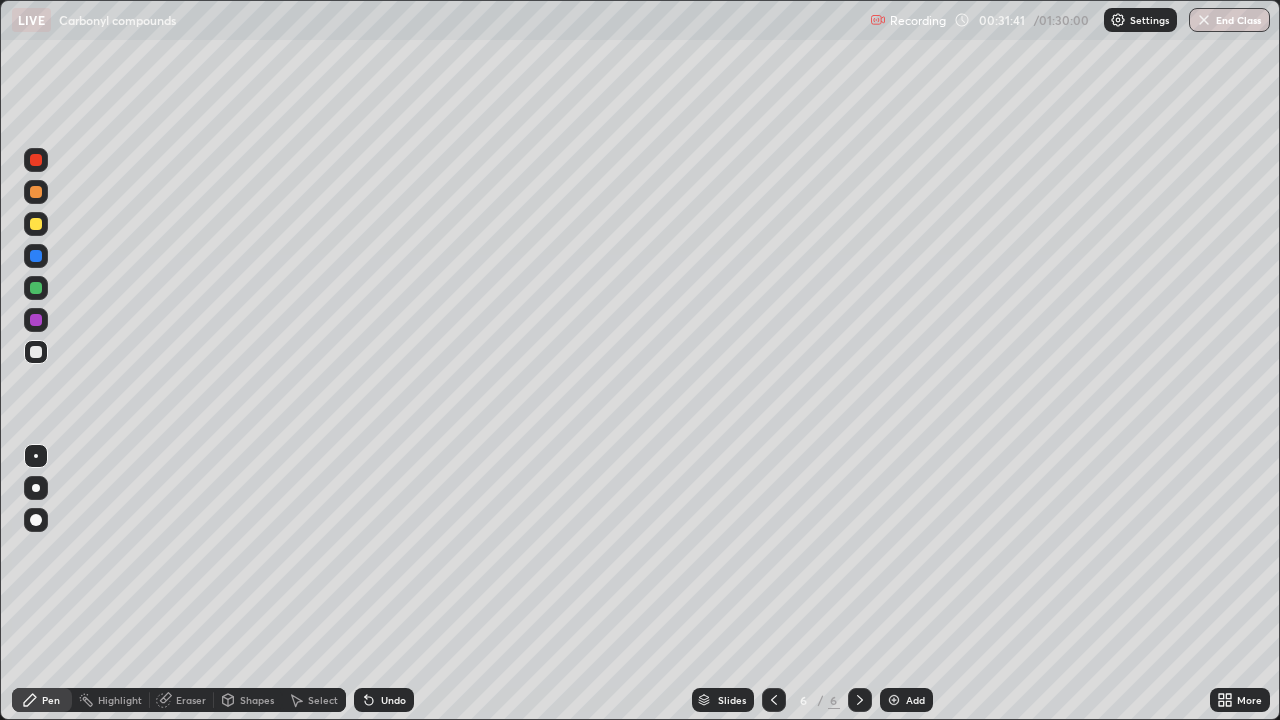 click at bounding box center [36, 224] 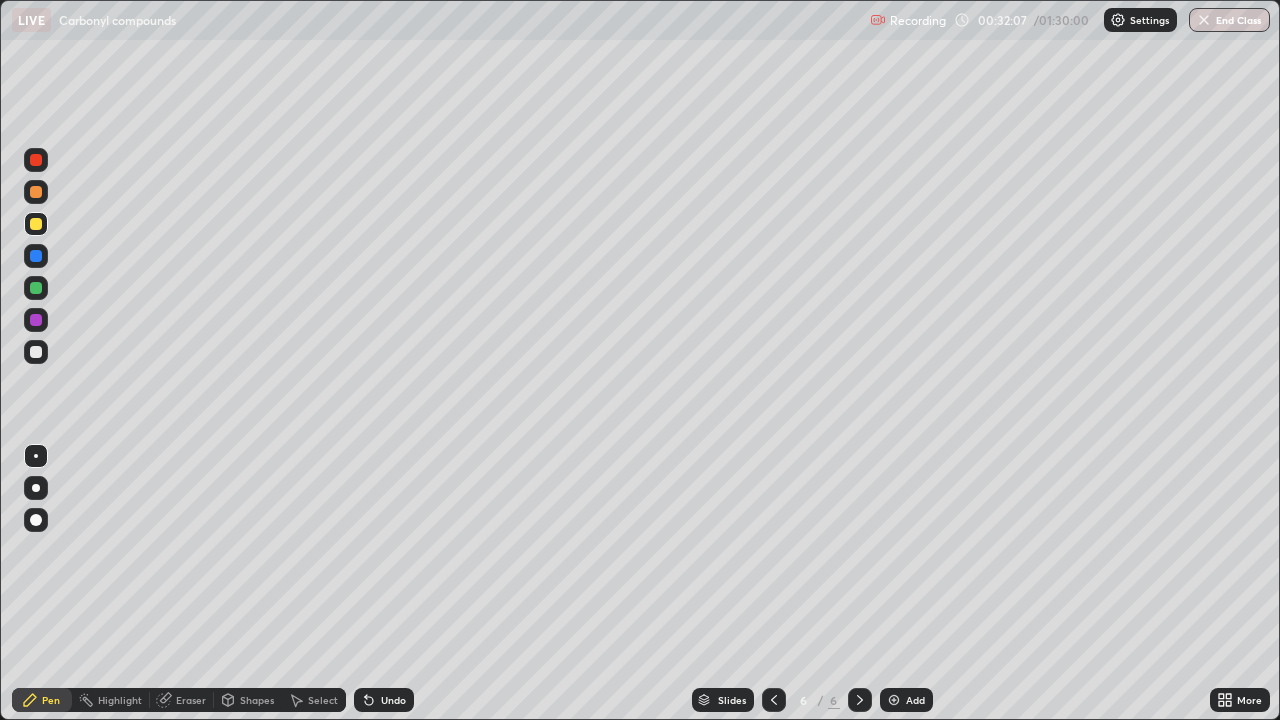 click at bounding box center [36, 352] 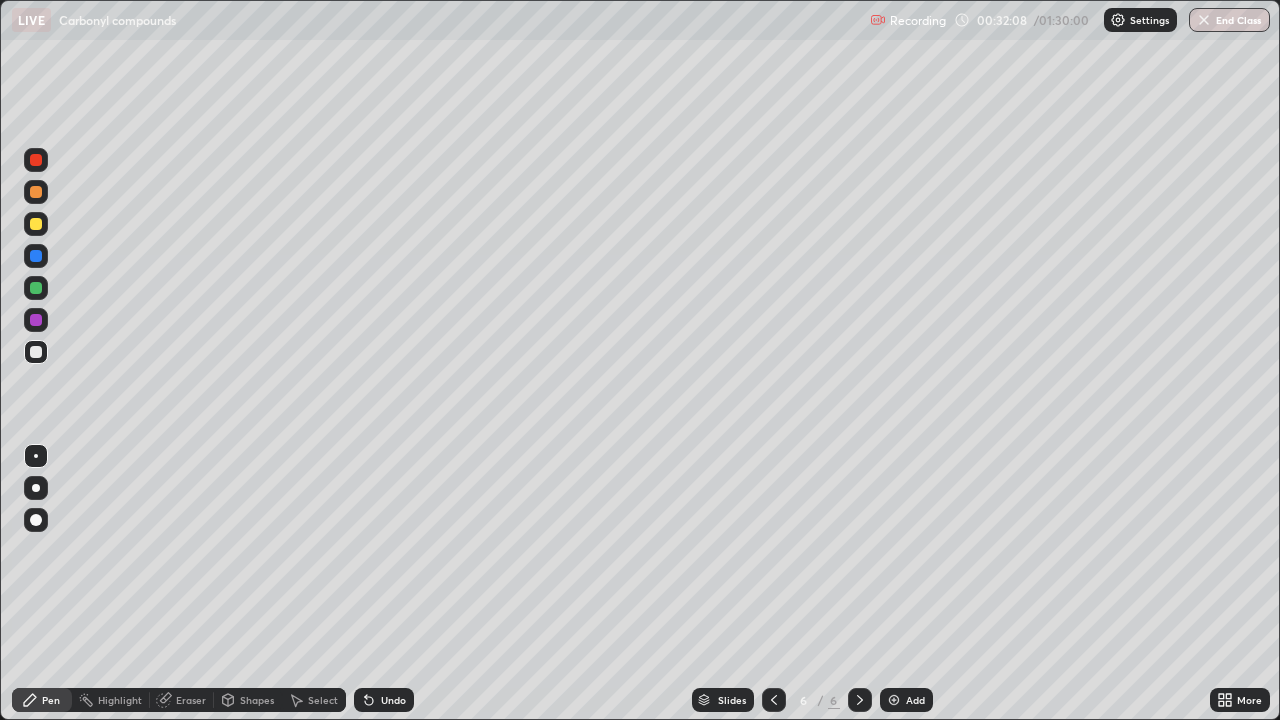 click at bounding box center (36, 288) 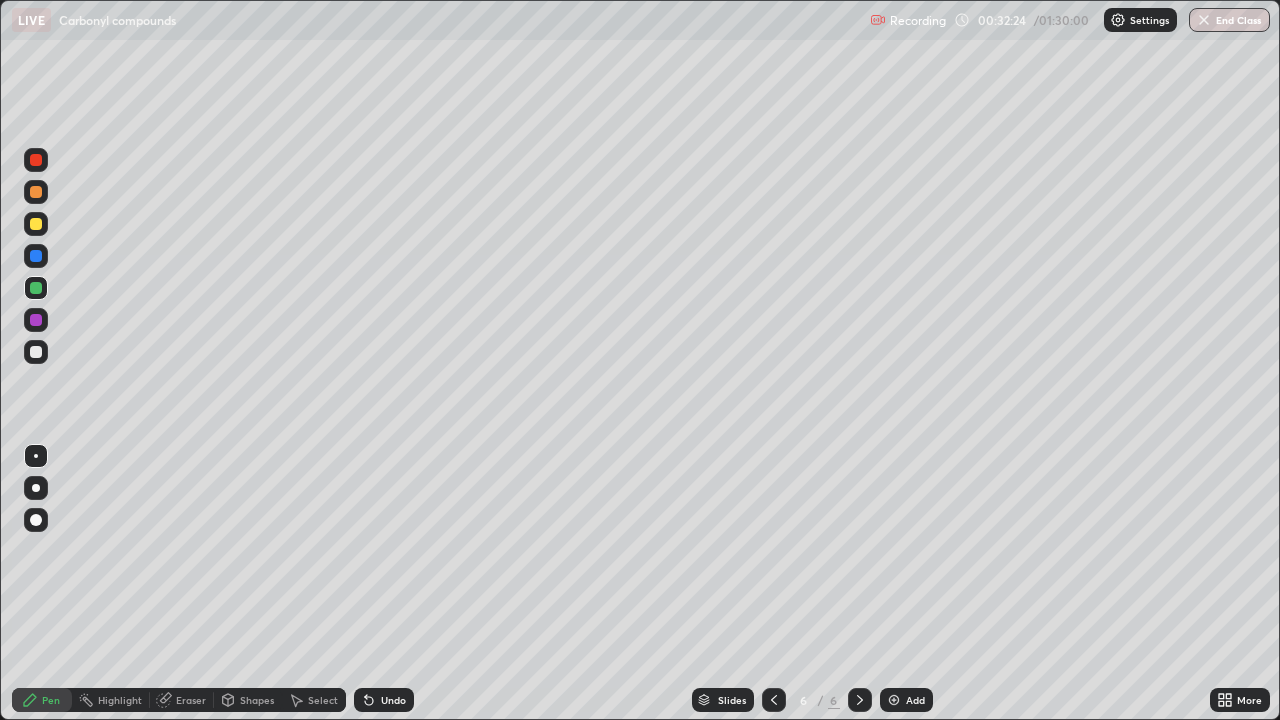 click at bounding box center (36, 352) 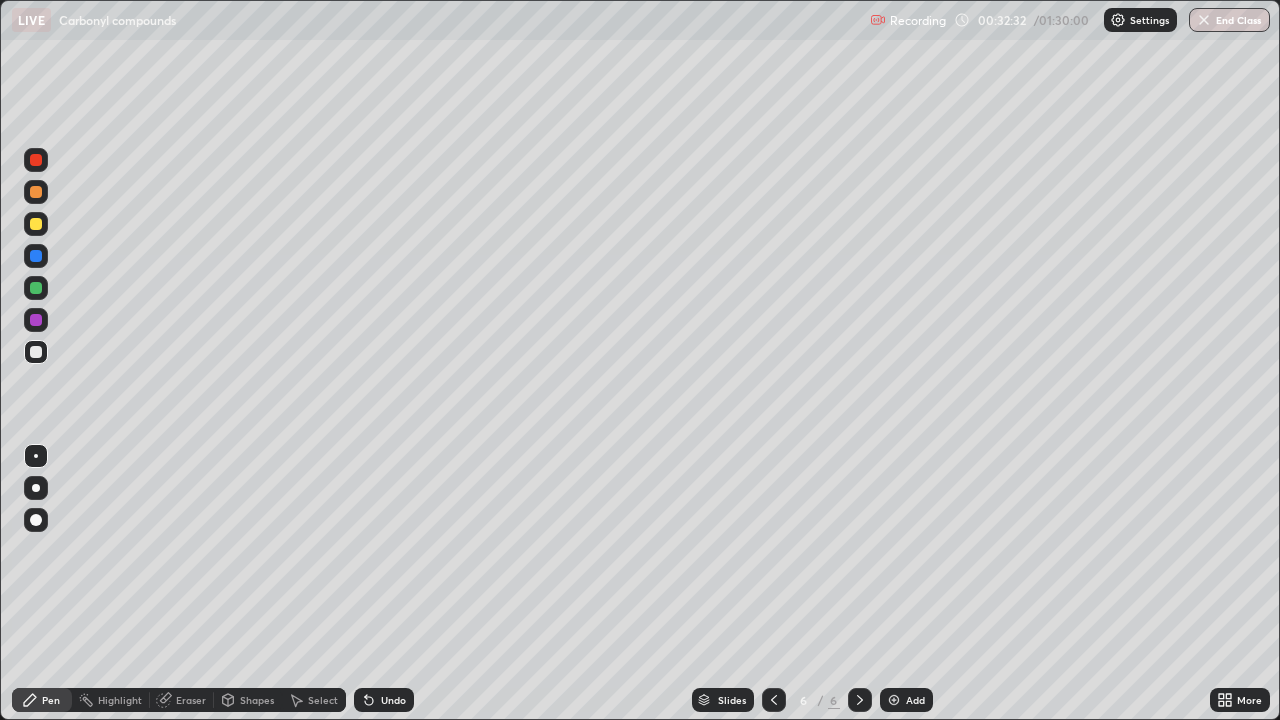 click at bounding box center (36, 192) 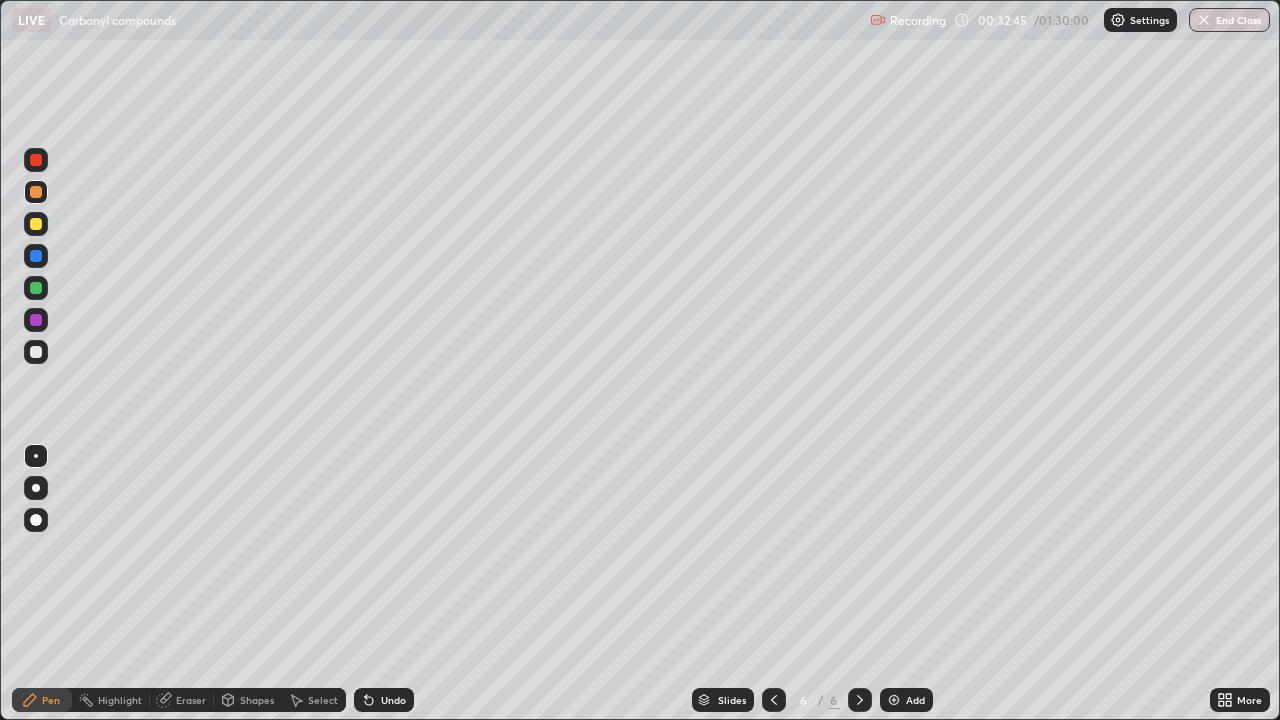 click at bounding box center (36, 352) 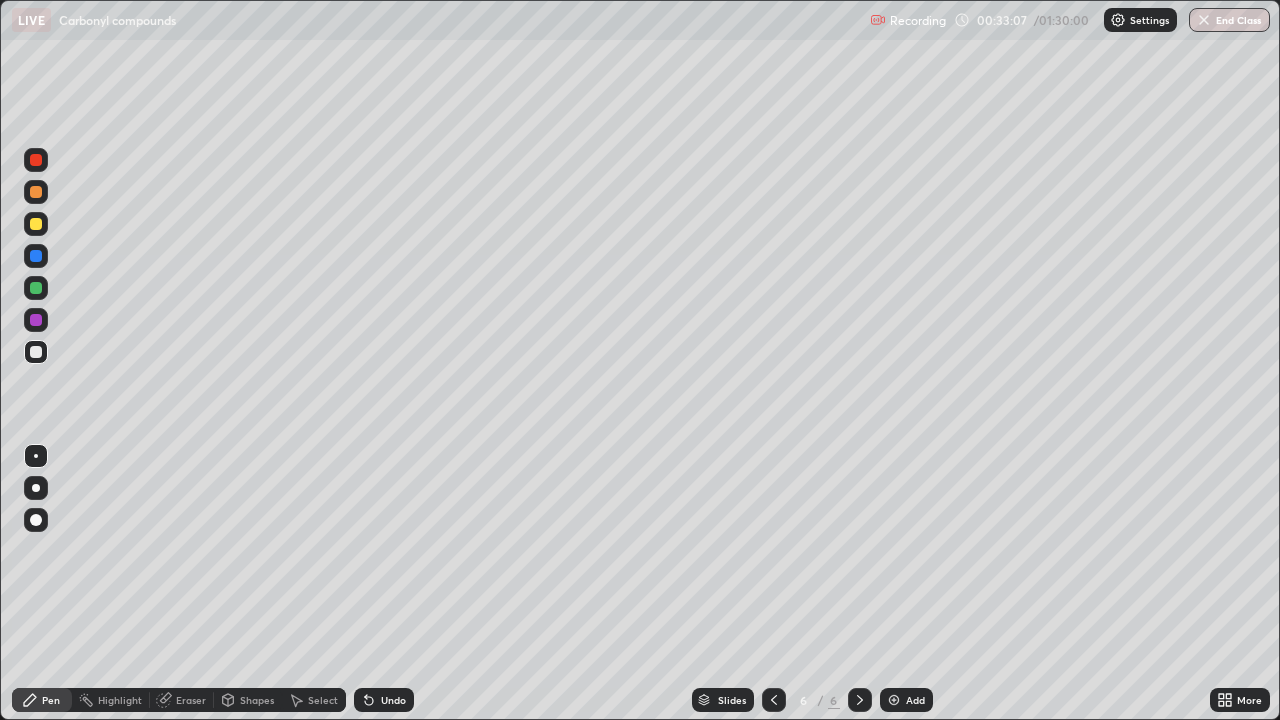 click on "Undo" at bounding box center [393, 700] 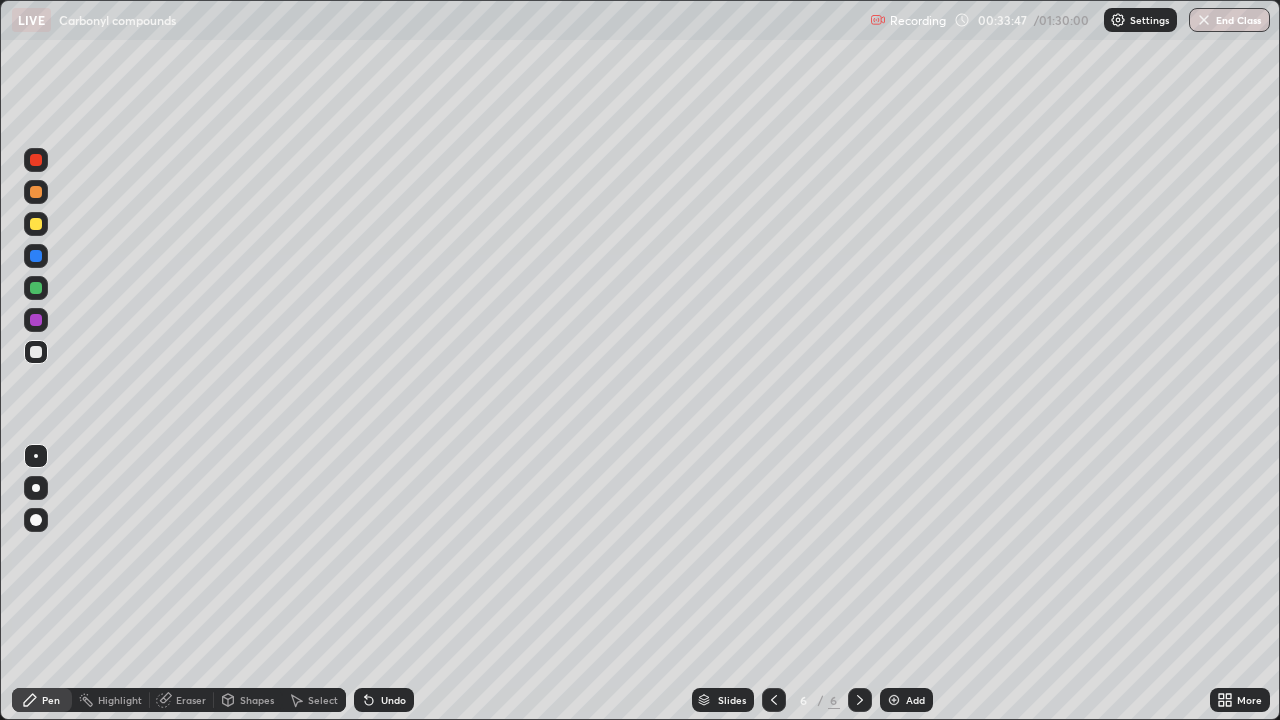 click on "Undo" at bounding box center (393, 700) 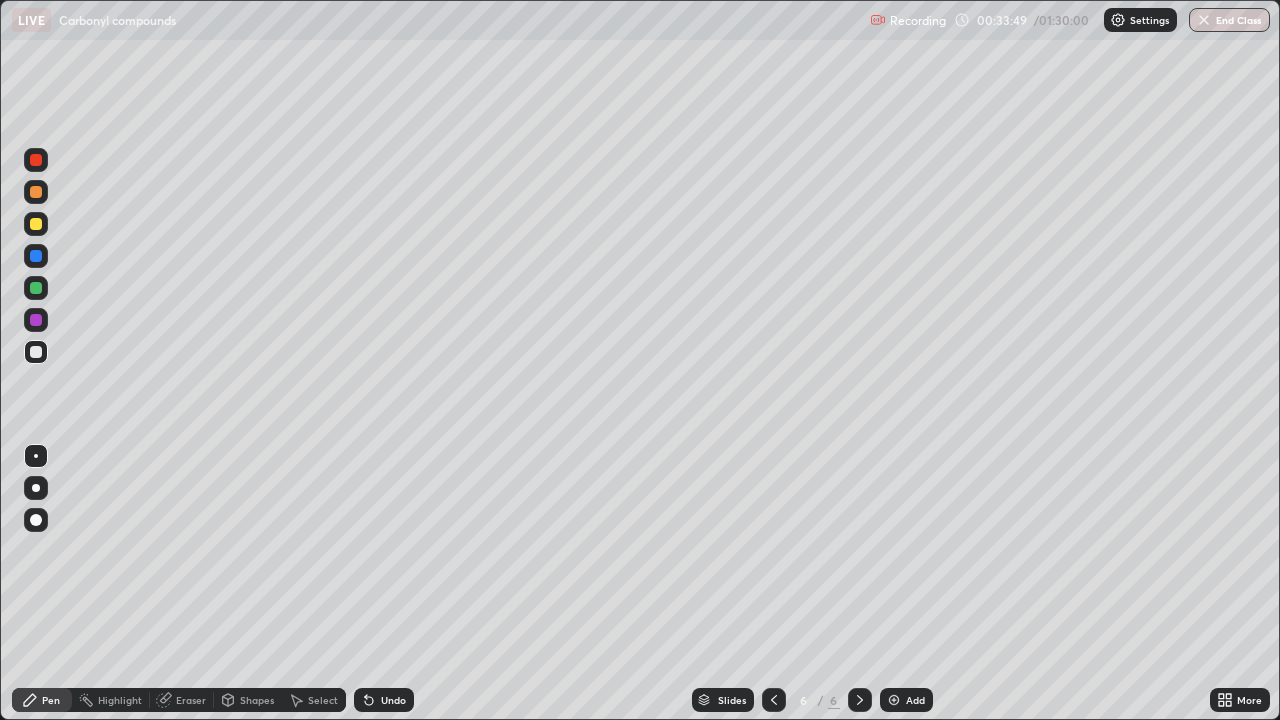 click on "Eraser" at bounding box center (191, 700) 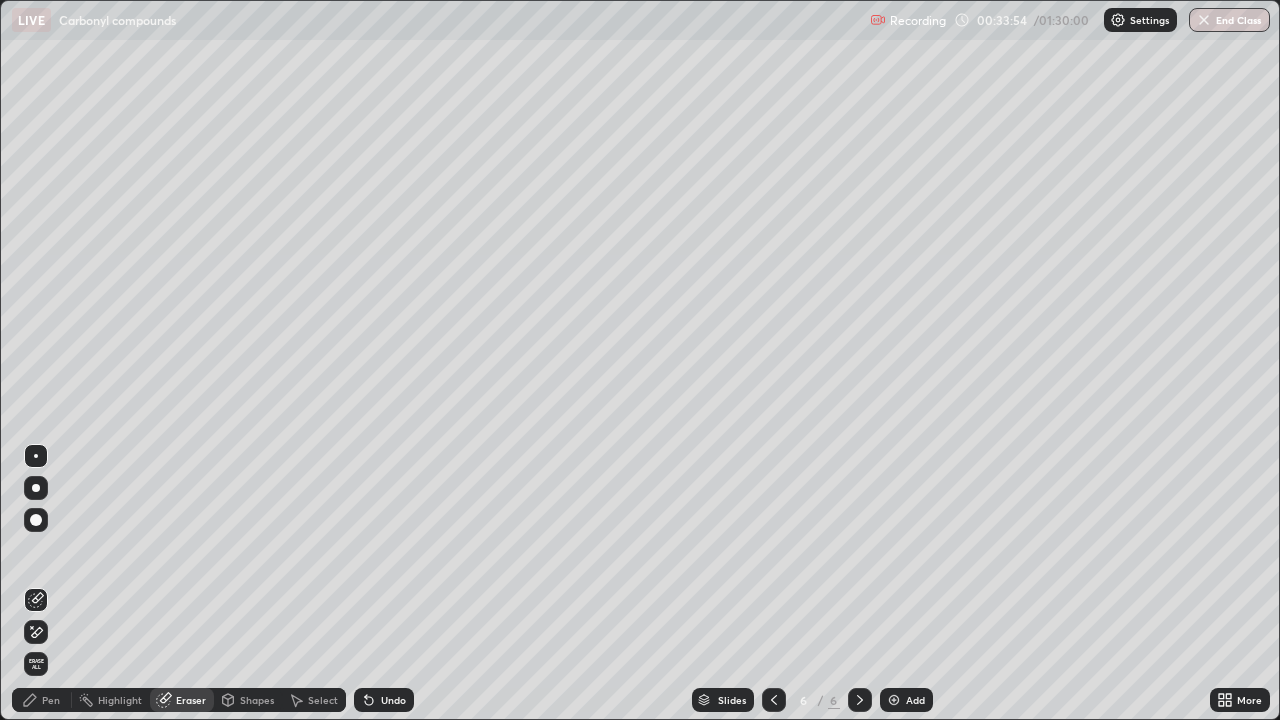click 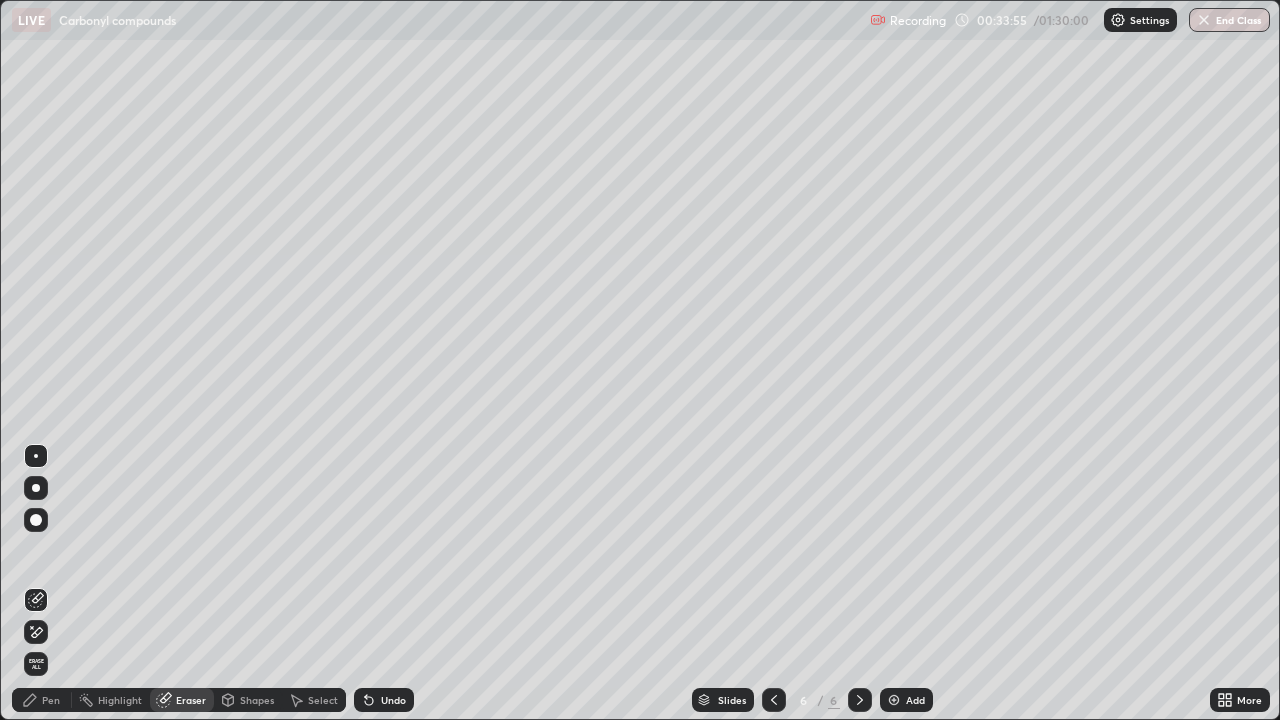 click on "Pen" at bounding box center [42, 700] 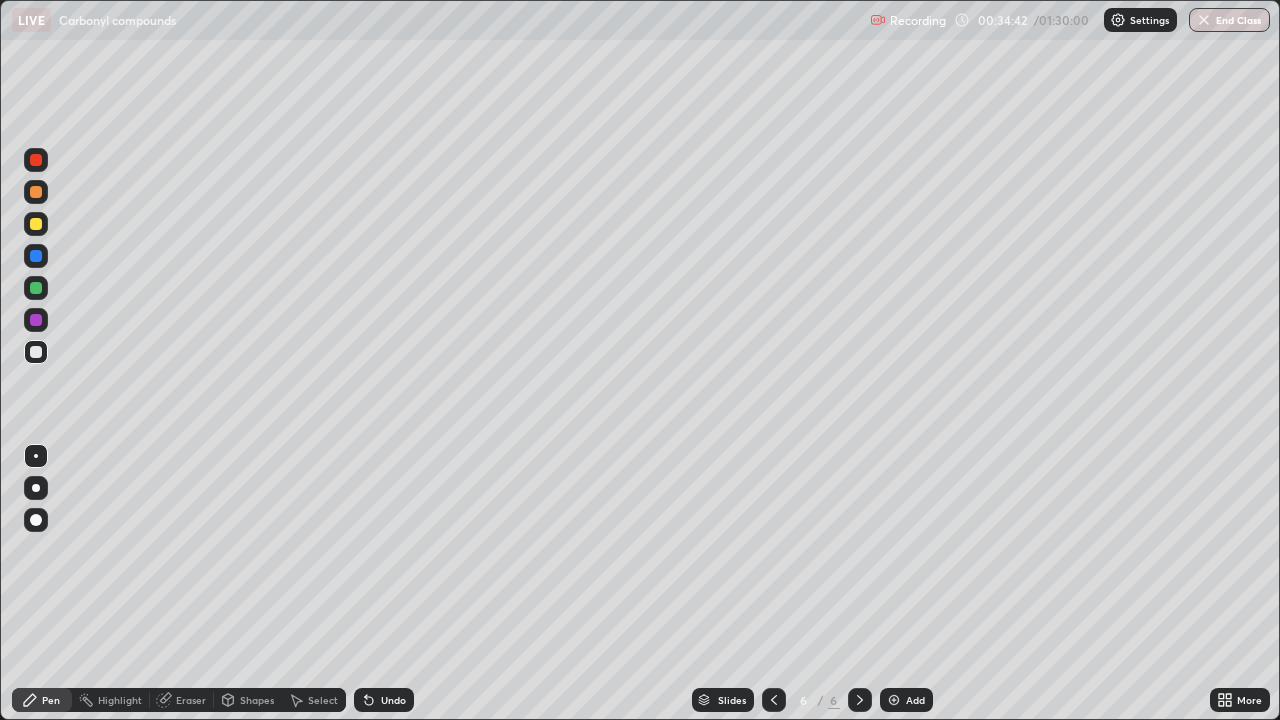 click on "Undo" at bounding box center [384, 700] 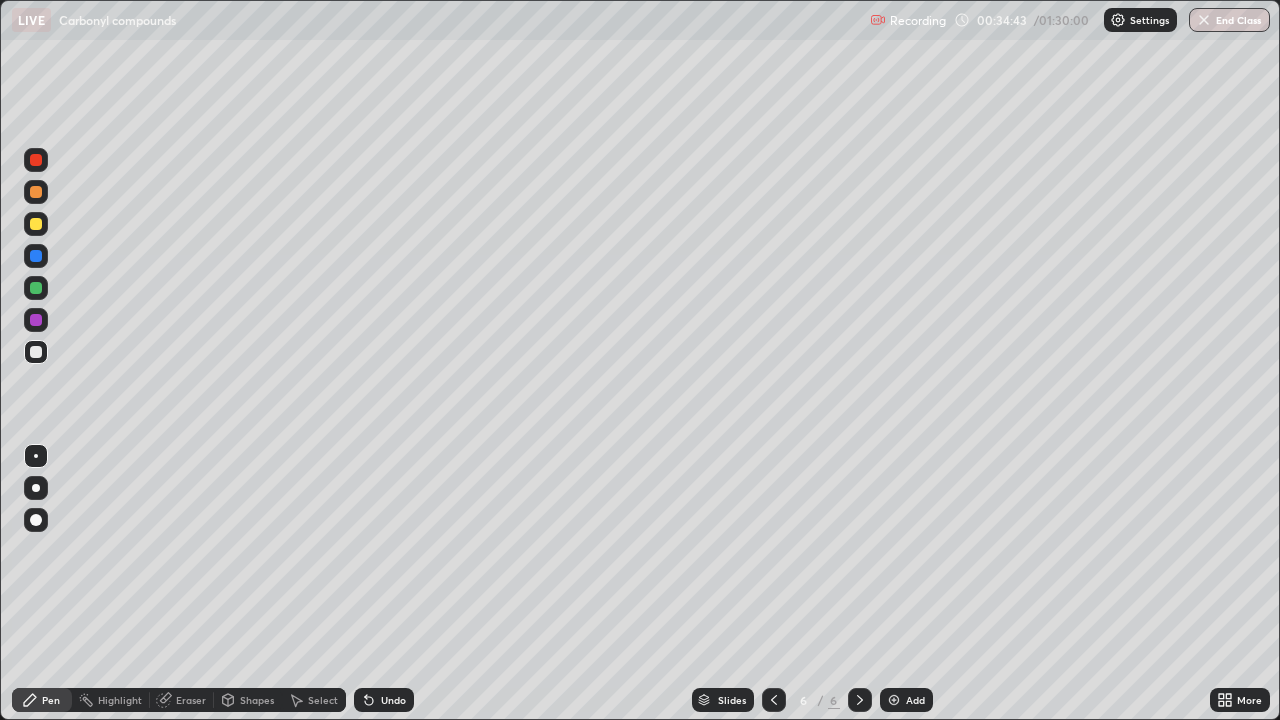 click on "Undo" at bounding box center [384, 700] 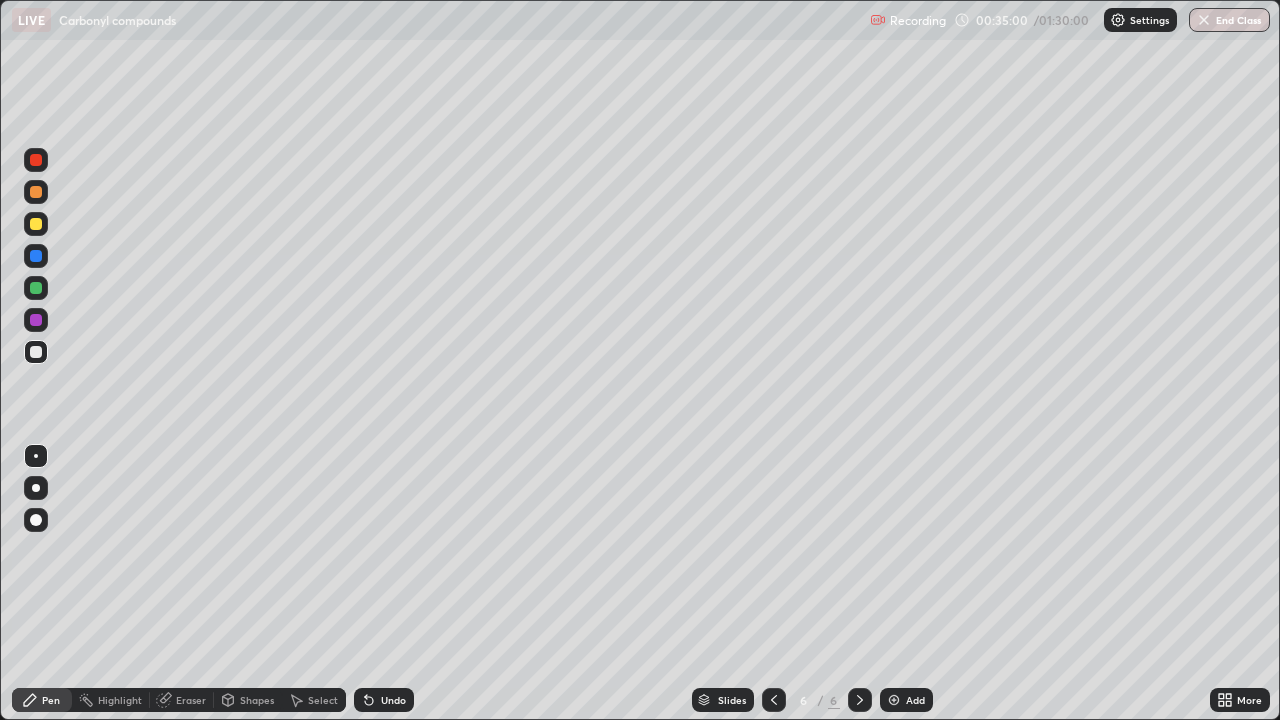 click on "Undo" at bounding box center [384, 700] 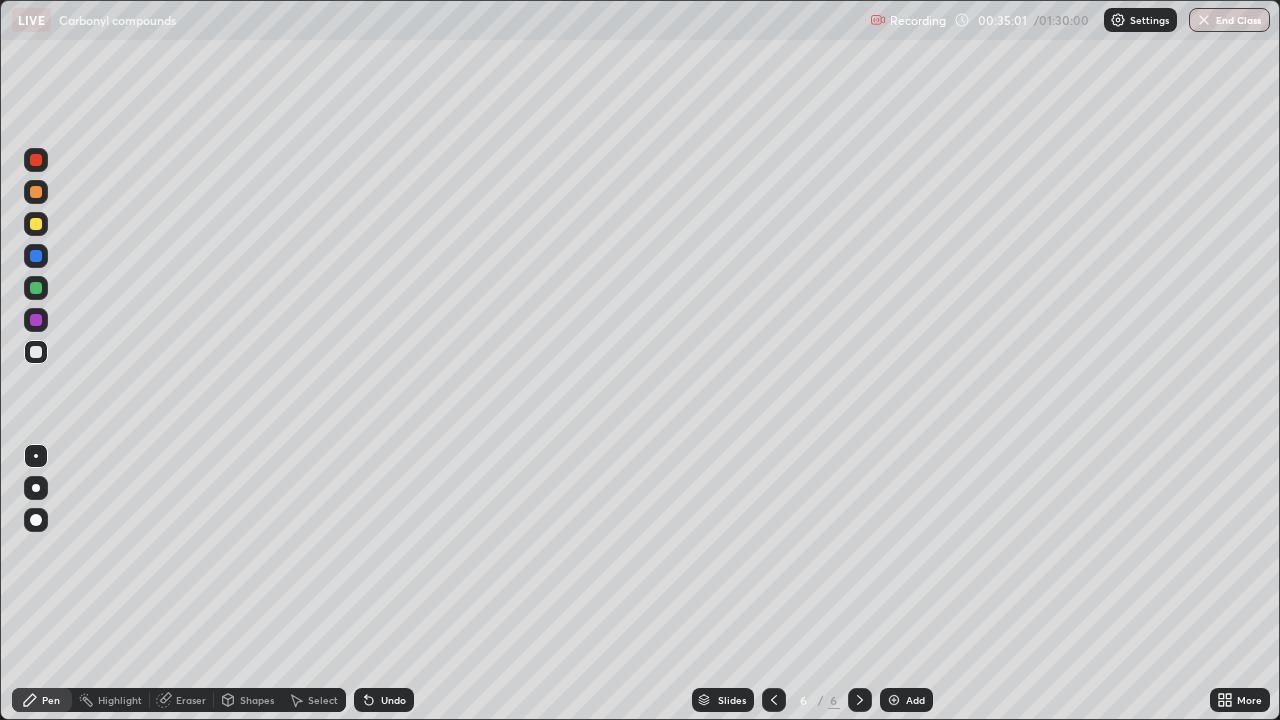click on "Undo" at bounding box center (384, 700) 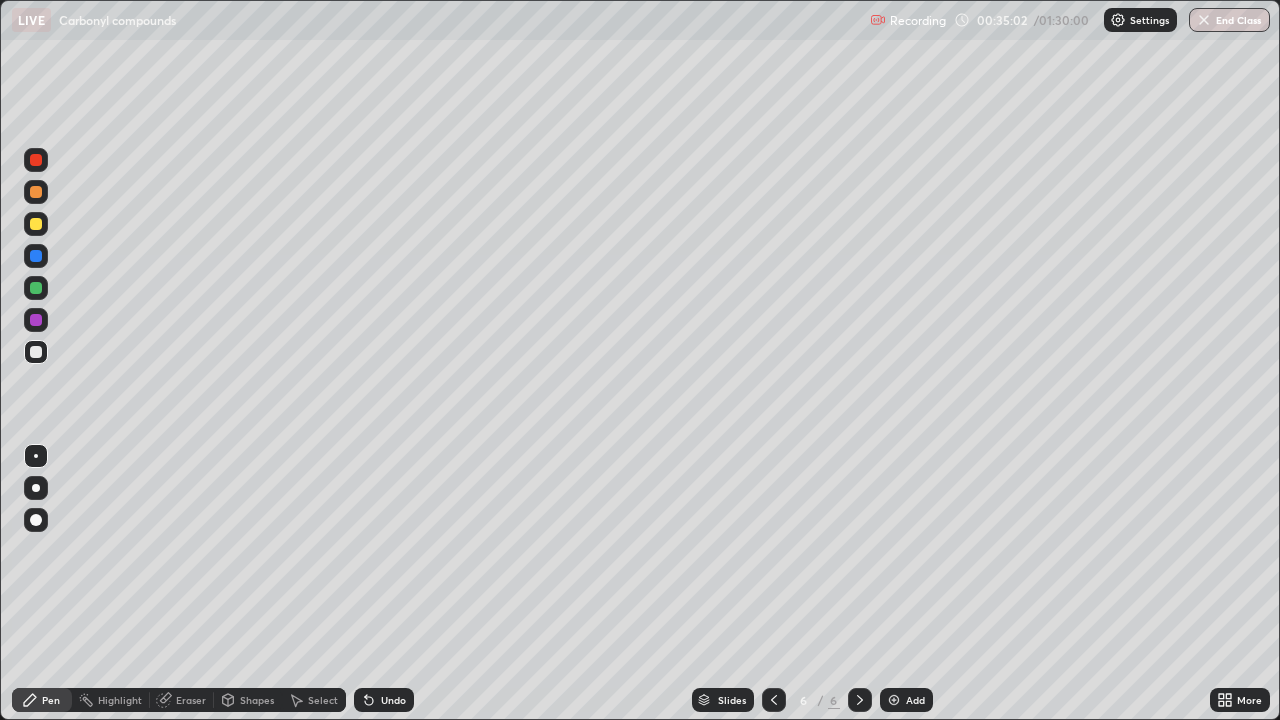 click on "Undo" at bounding box center [384, 700] 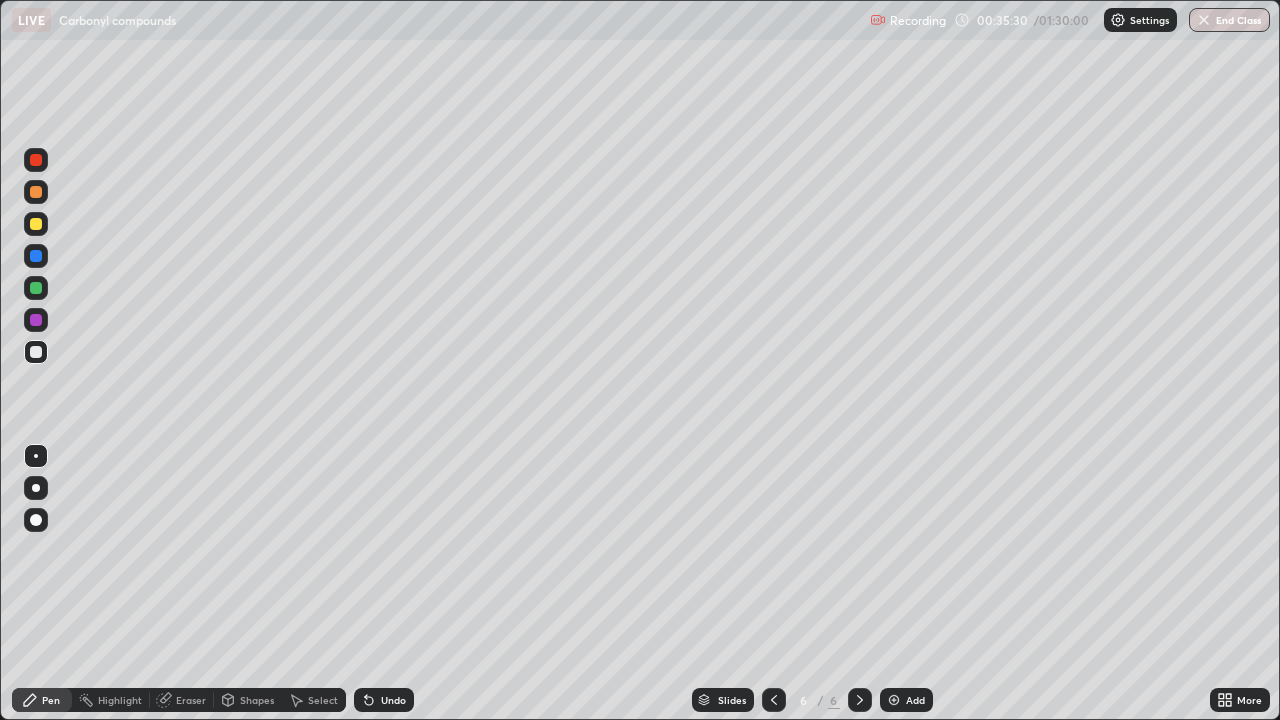click on "Undo" at bounding box center [393, 700] 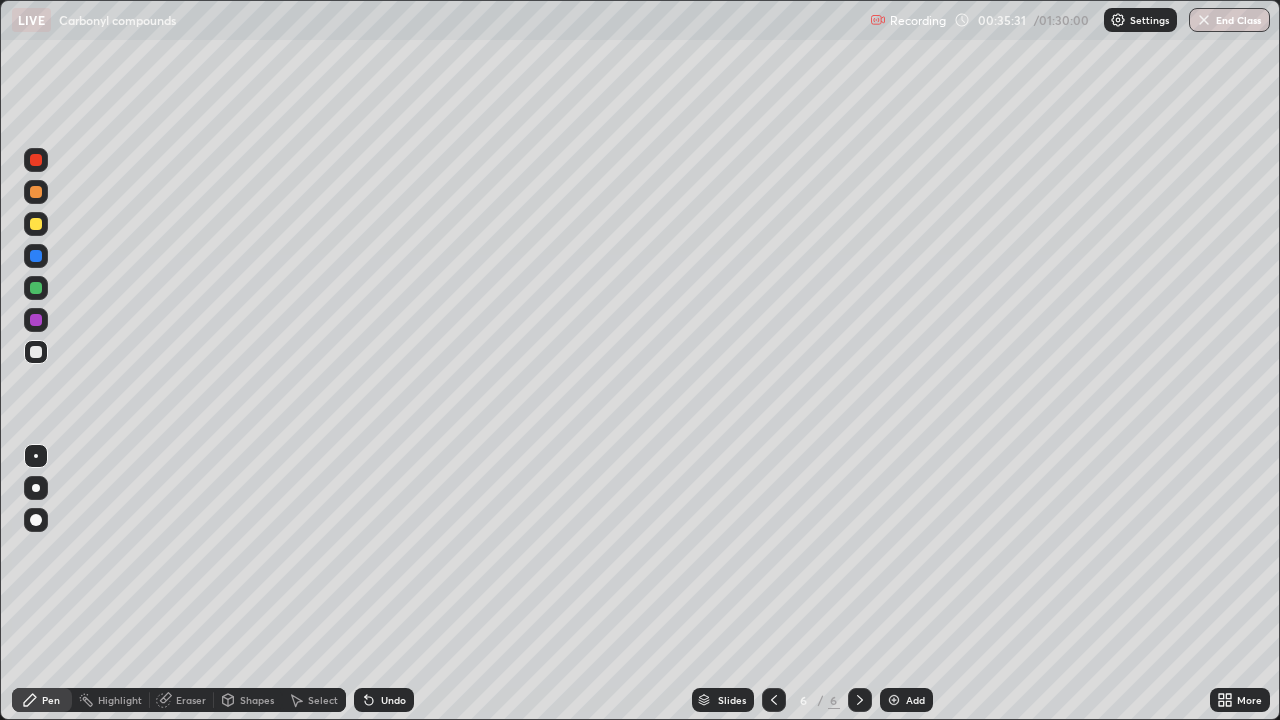 click on "Undo" at bounding box center [393, 700] 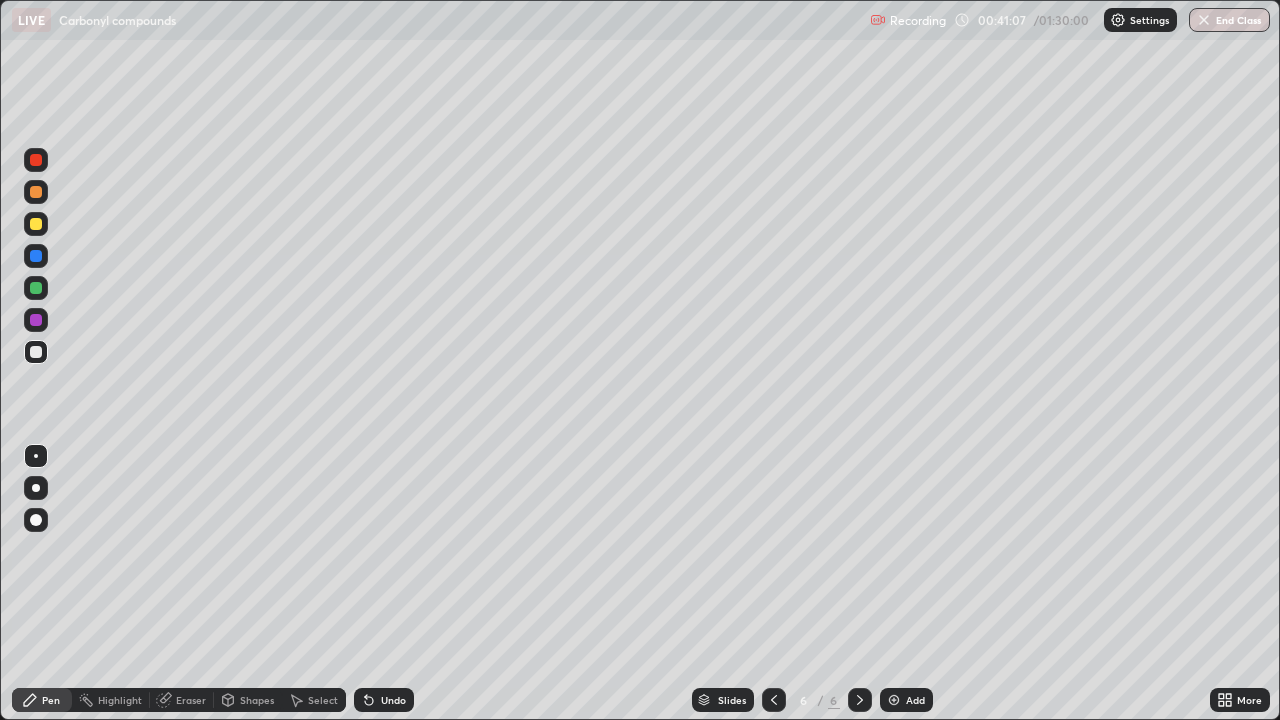 click on "Add" at bounding box center (906, 700) 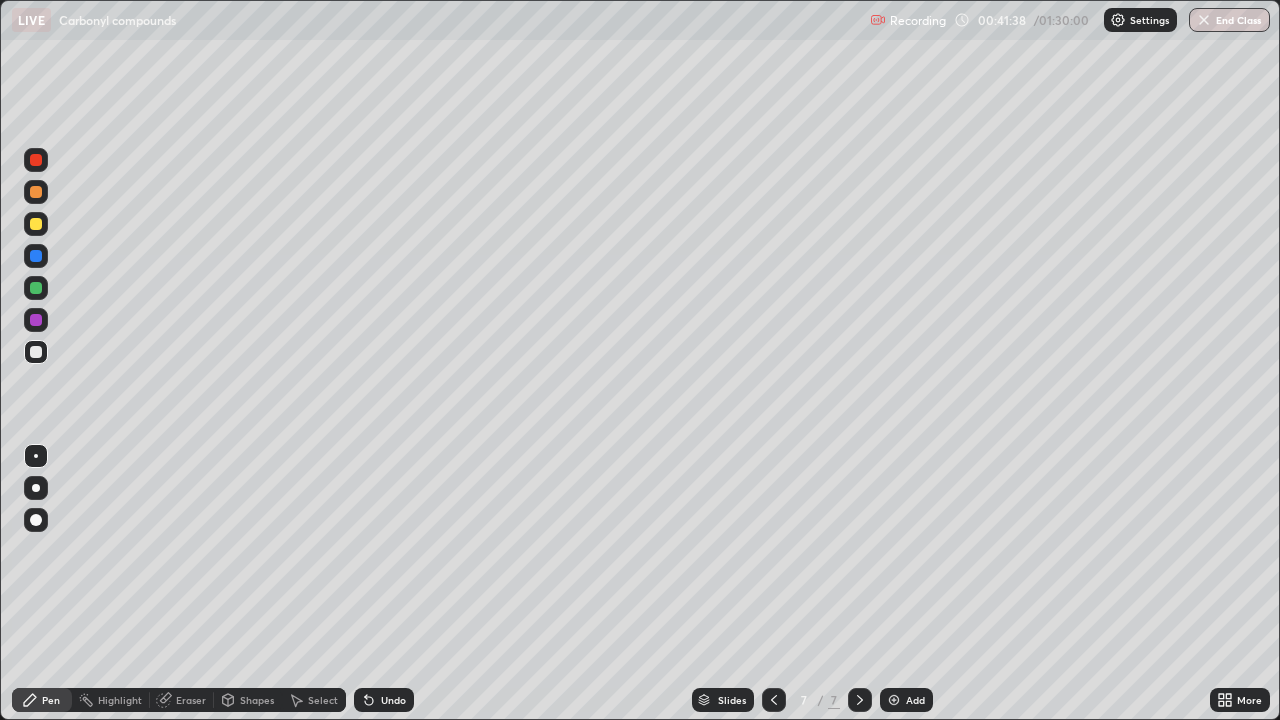 click at bounding box center [36, 224] 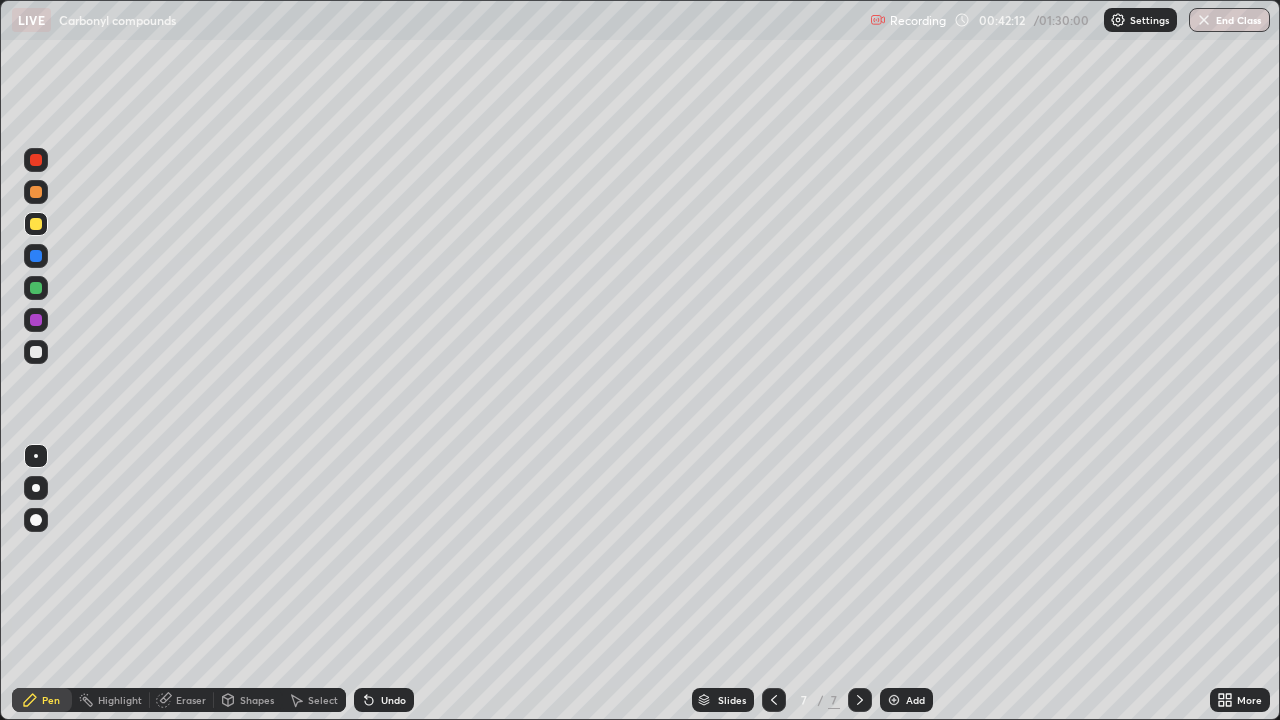click at bounding box center [36, 288] 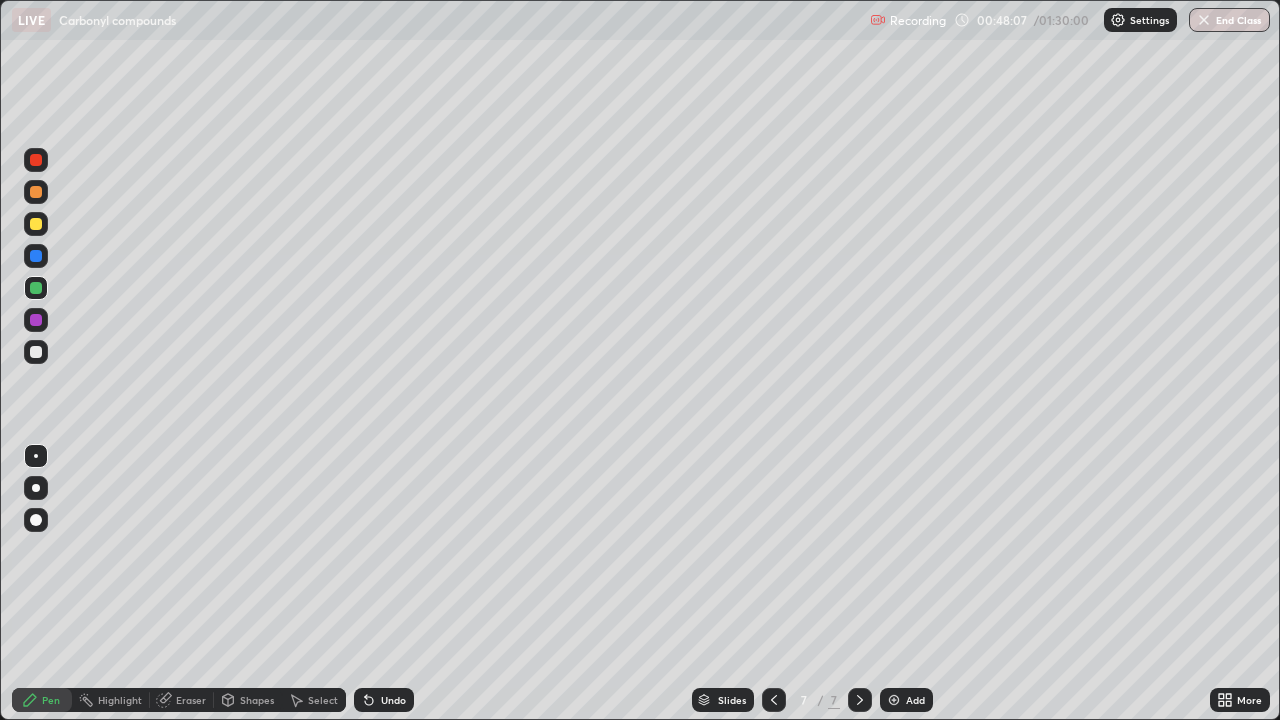 click on "Undo" at bounding box center (384, 700) 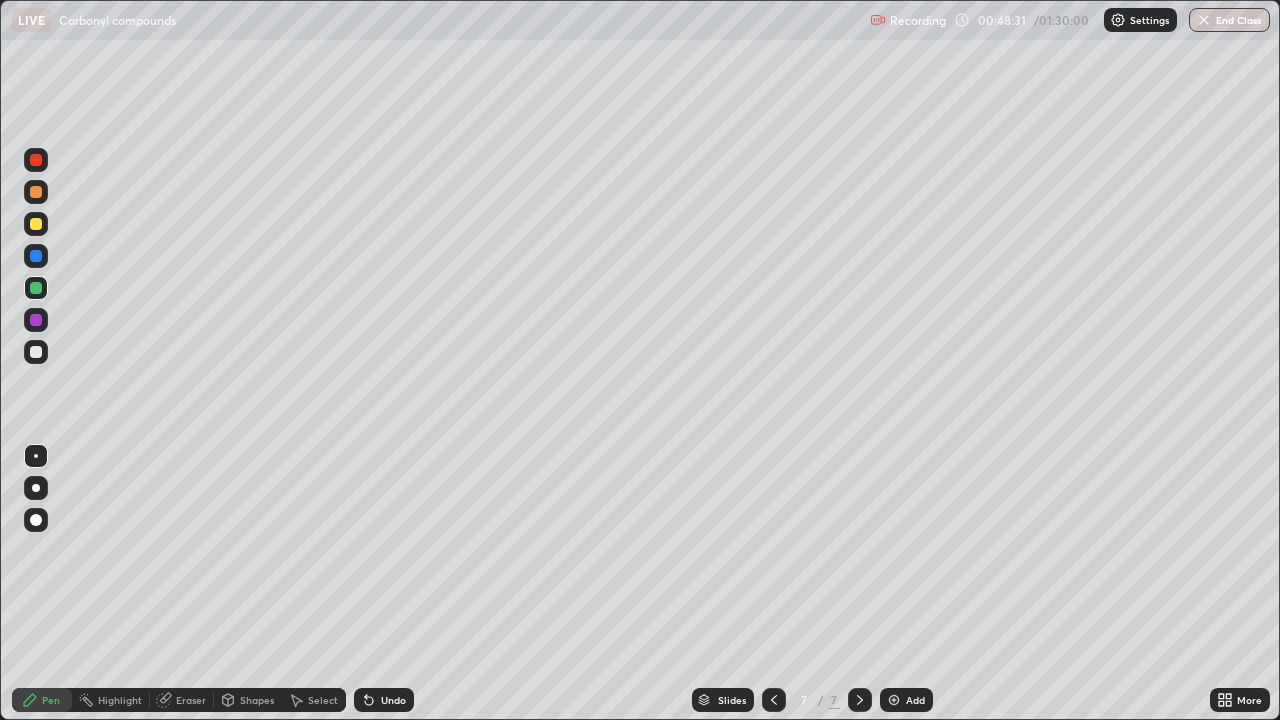click at bounding box center [36, 352] 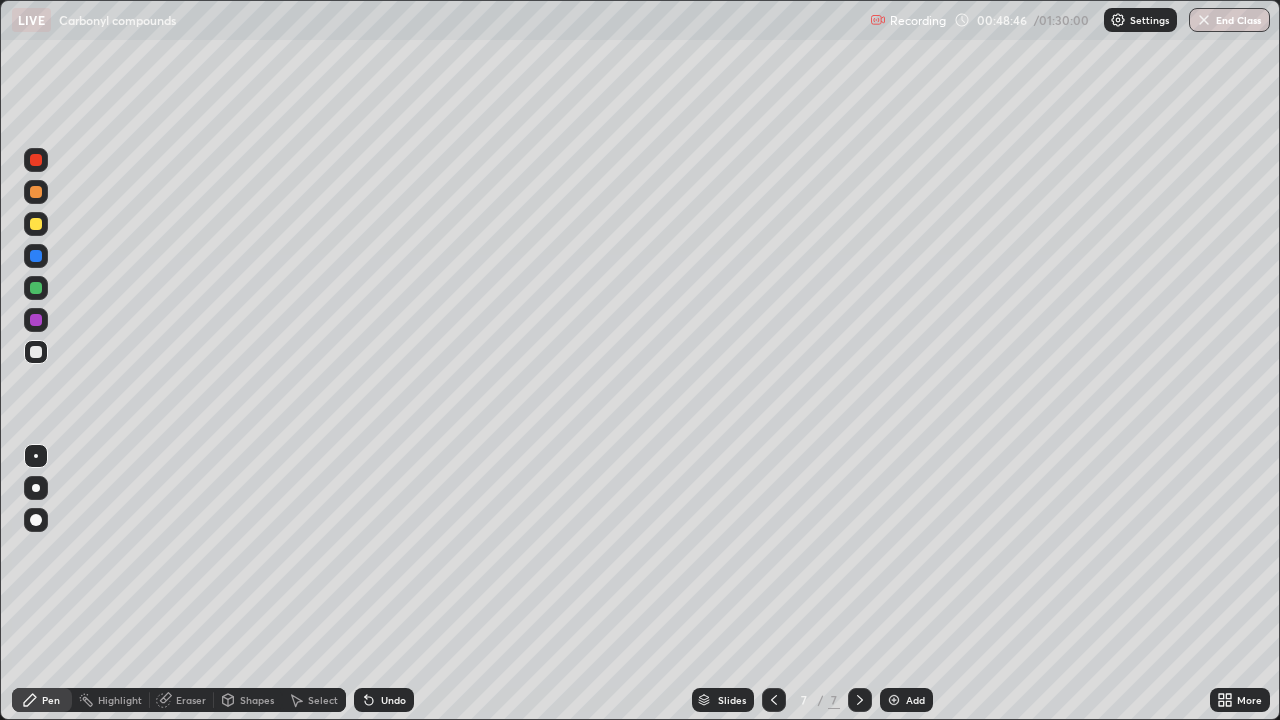 click on "Add" at bounding box center (906, 700) 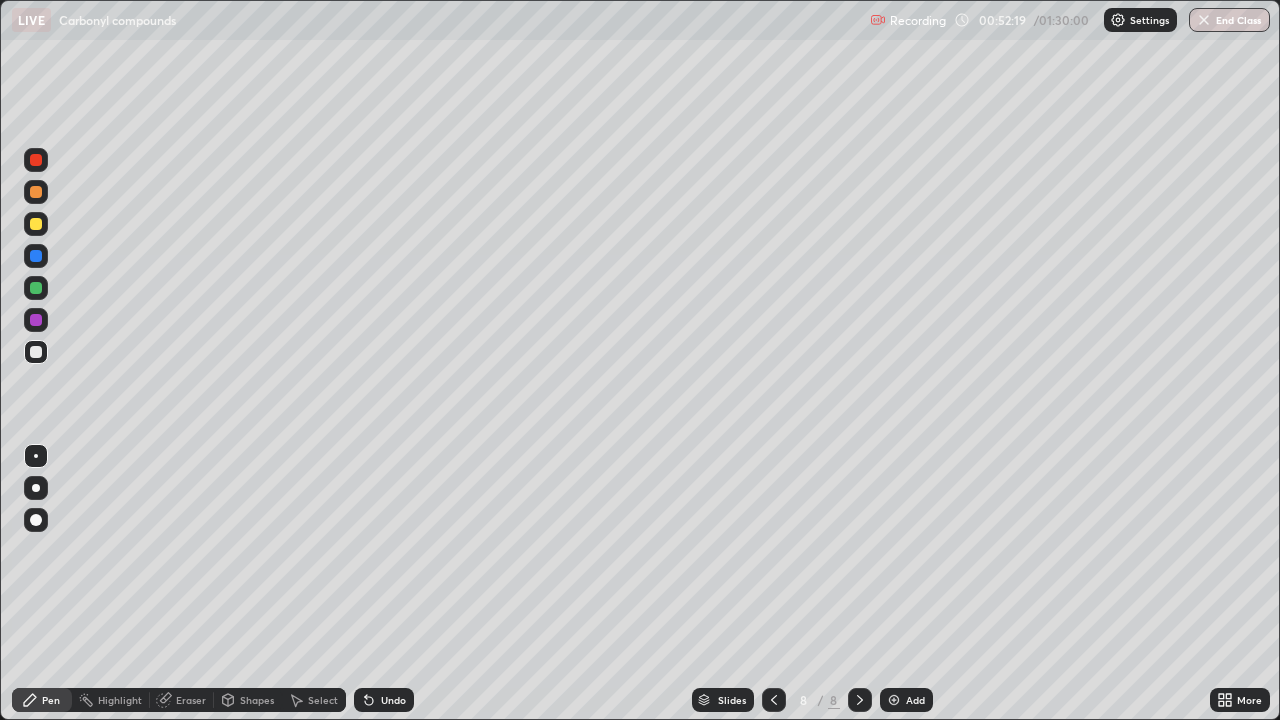 click at bounding box center [36, 224] 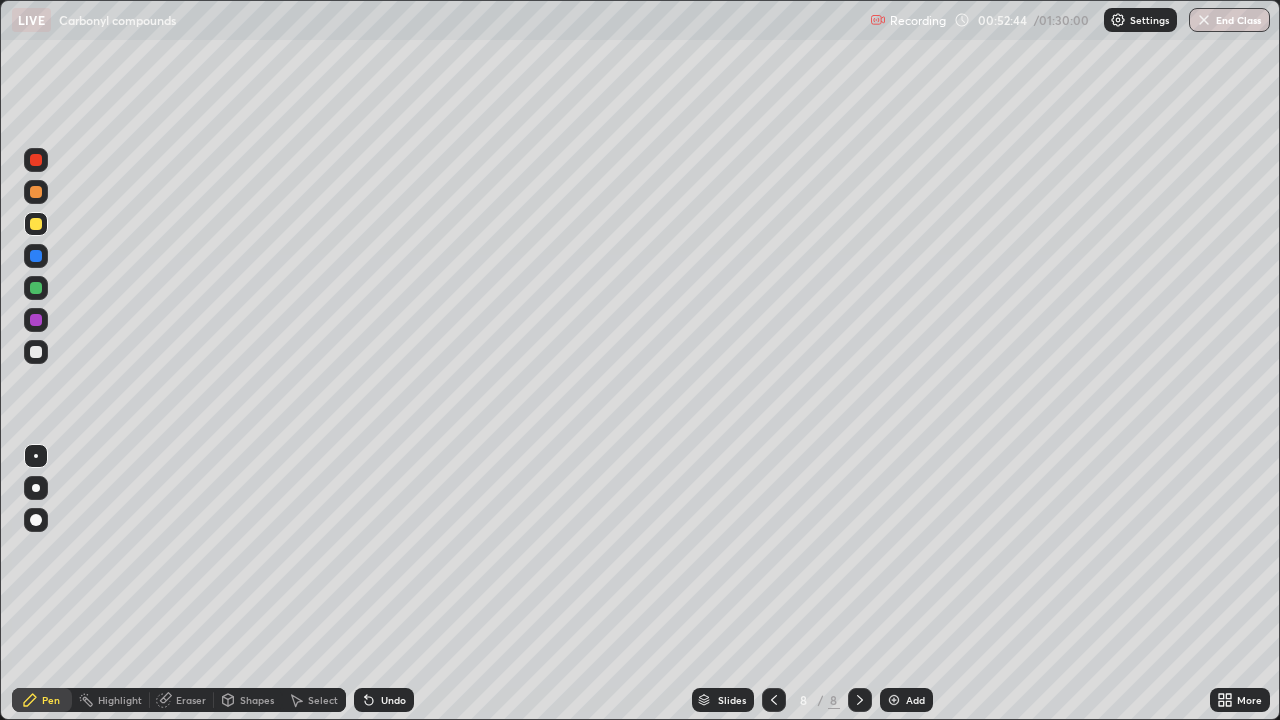 click on "Undo" at bounding box center [384, 700] 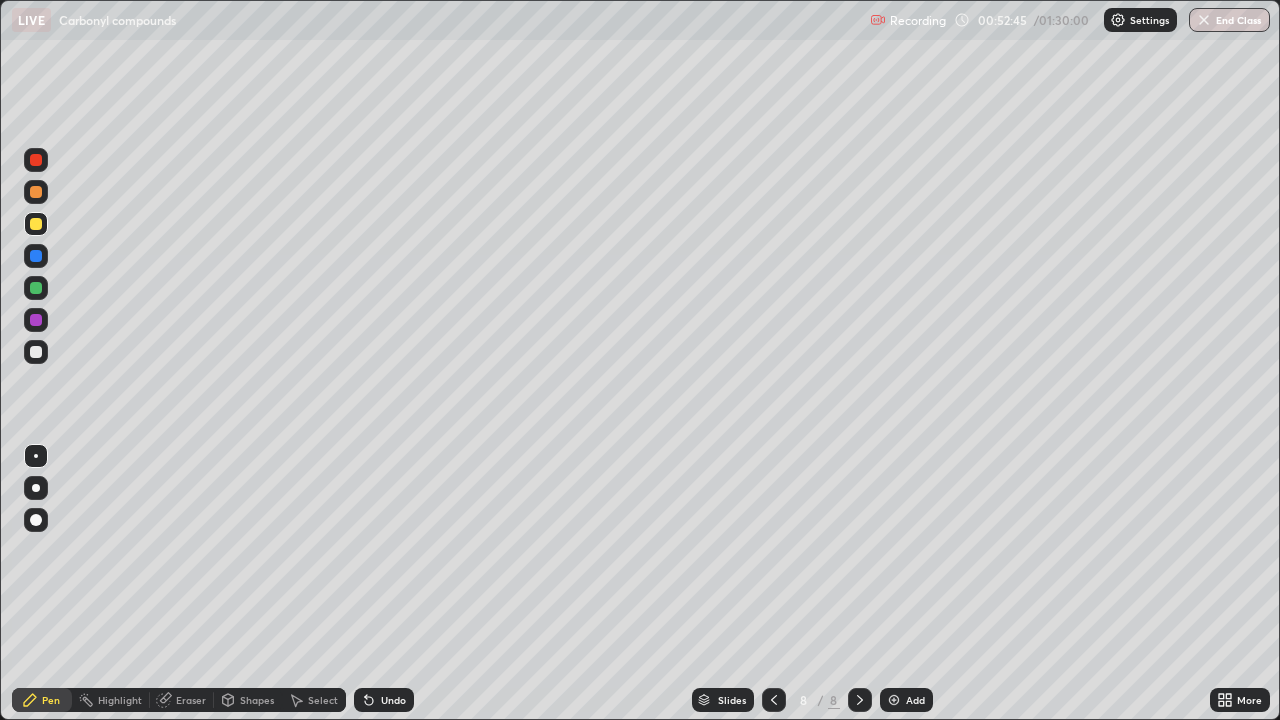 click on "Undo" at bounding box center [384, 700] 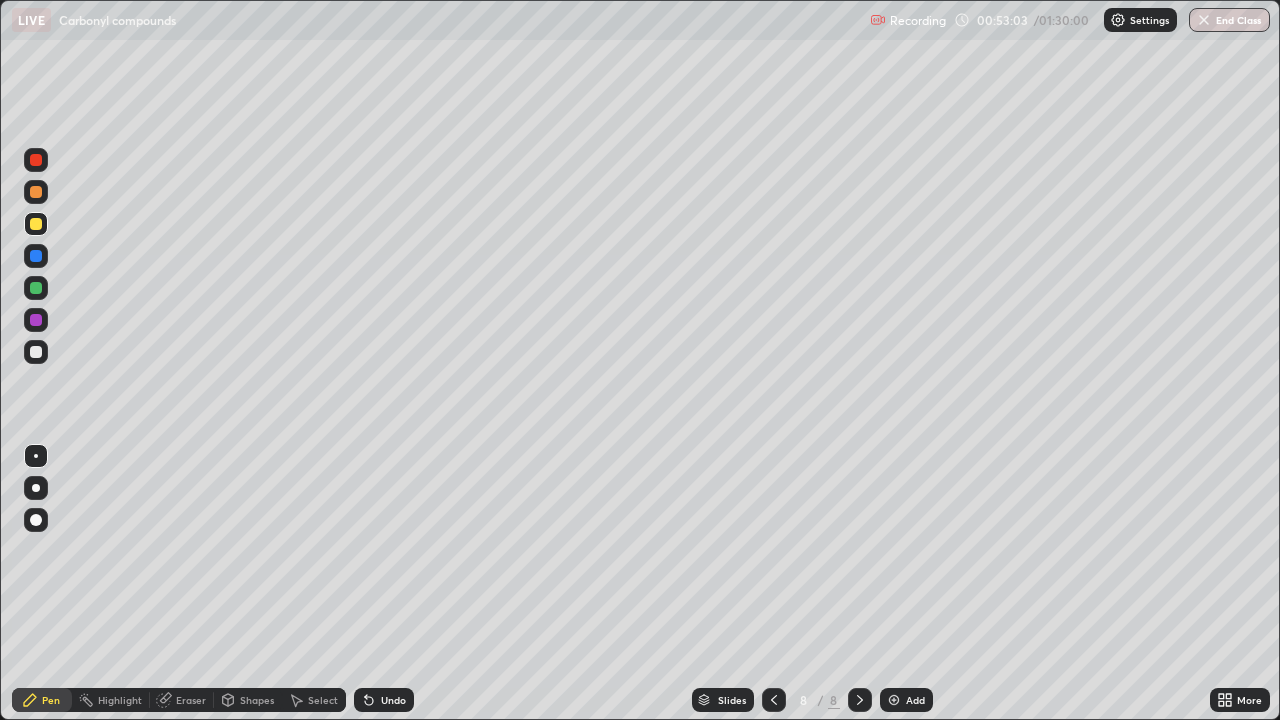 click on "Undo" at bounding box center [384, 700] 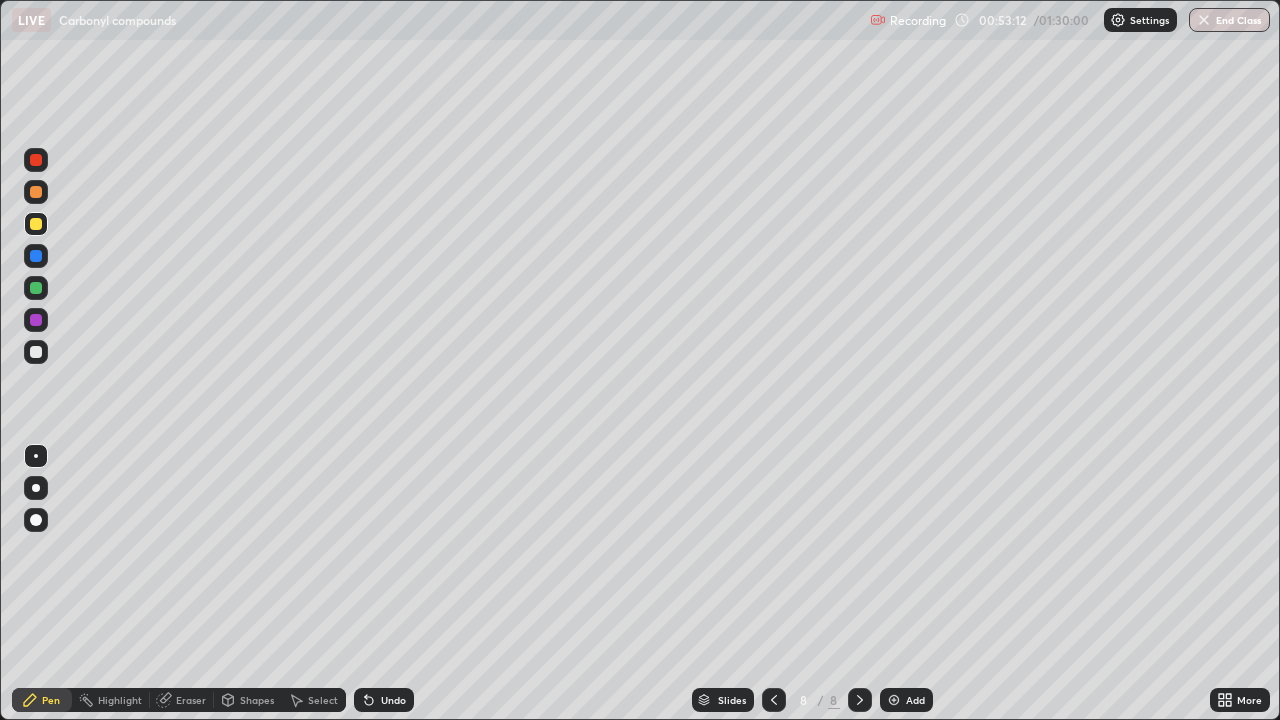 click at bounding box center (36, 288) 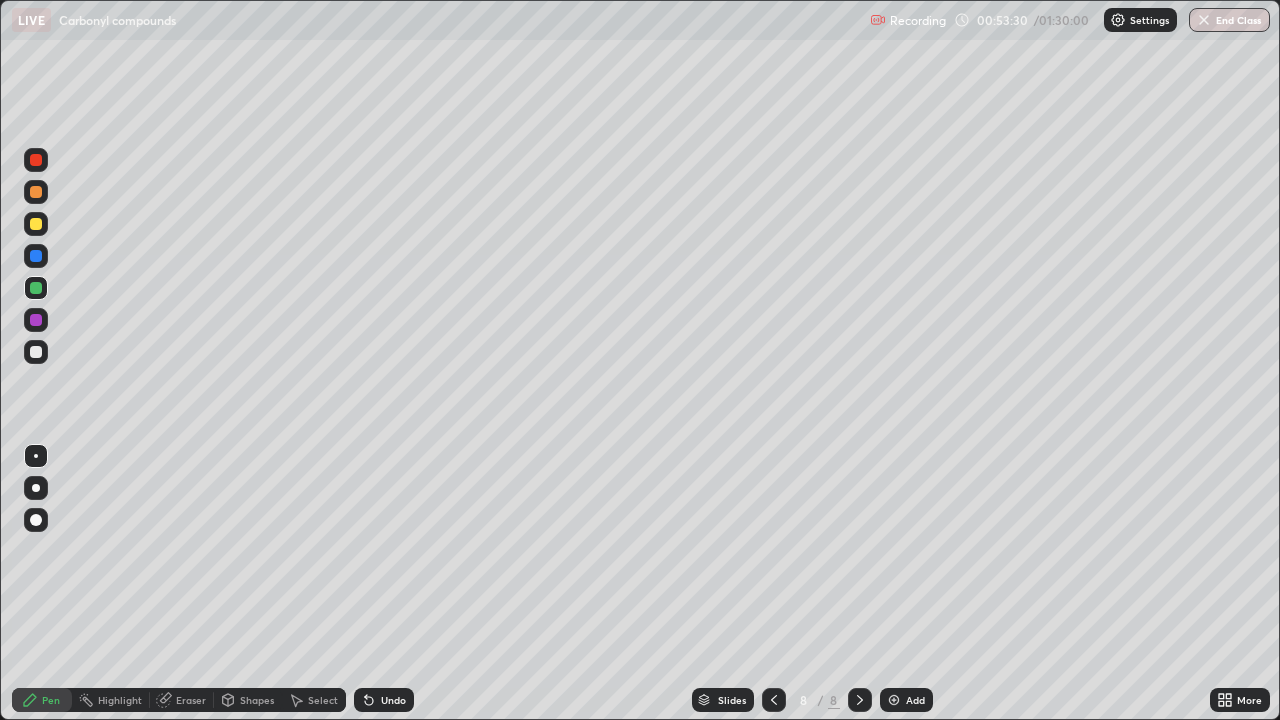click on "Shapes" at bounding box center [257, 700] 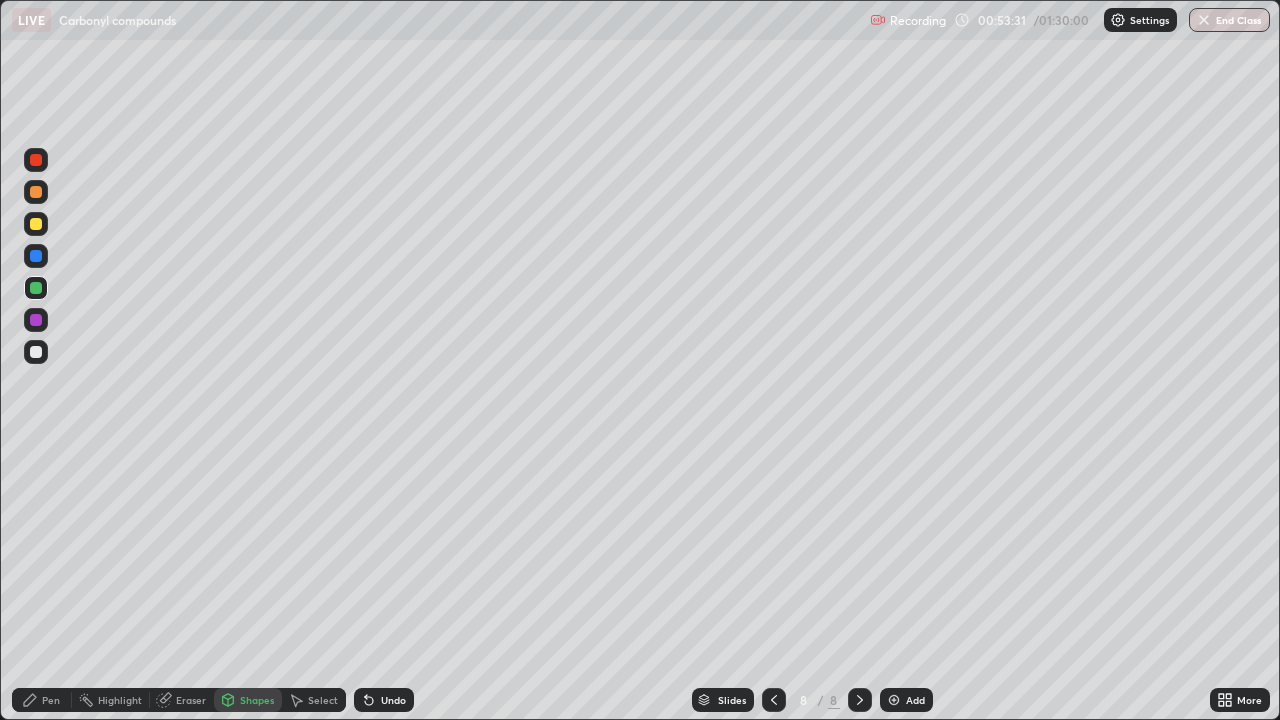 click on "Eraser" at bounding box center (191, 700) 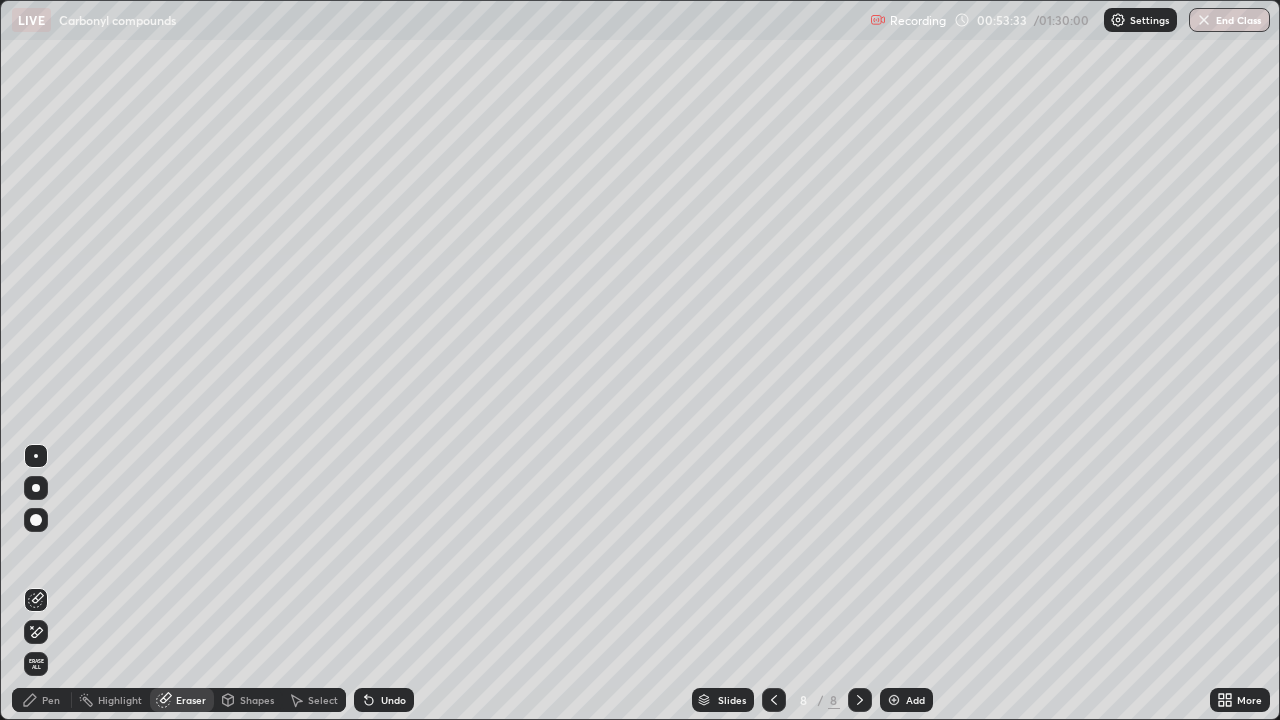 click on "Pen" at bounding box center (51, 700) 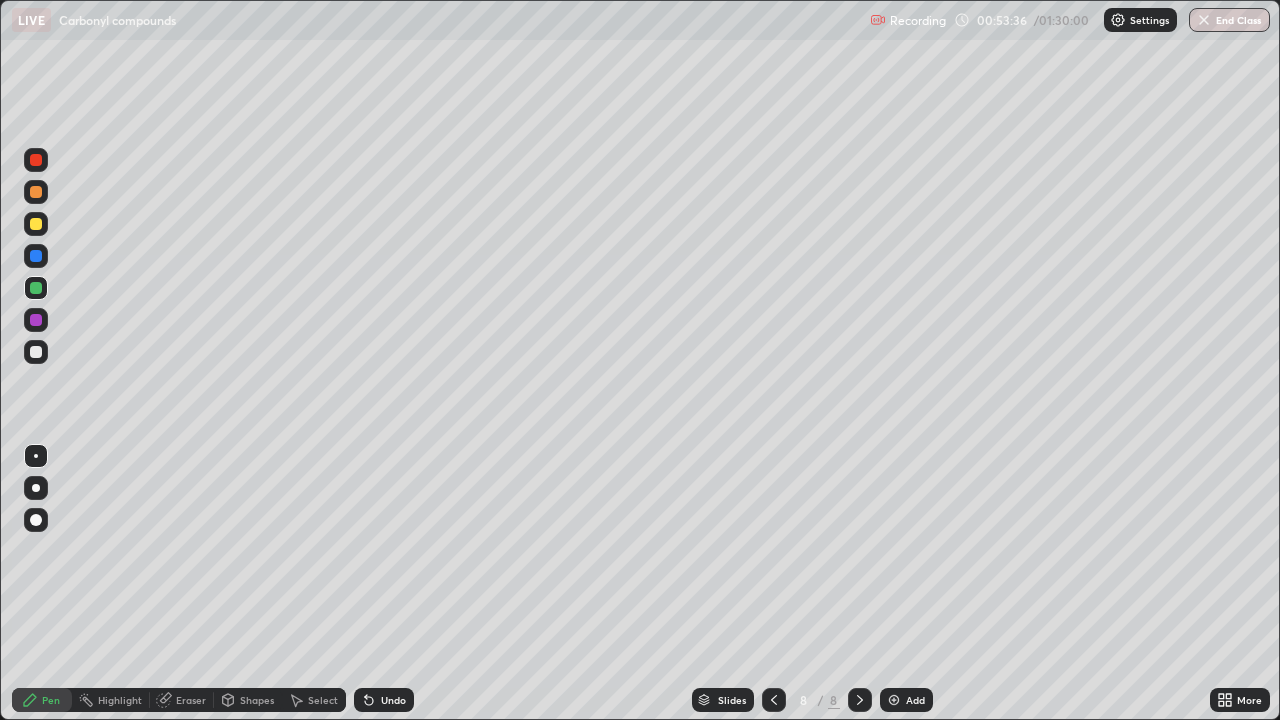 click at bounding box center (36, 352) 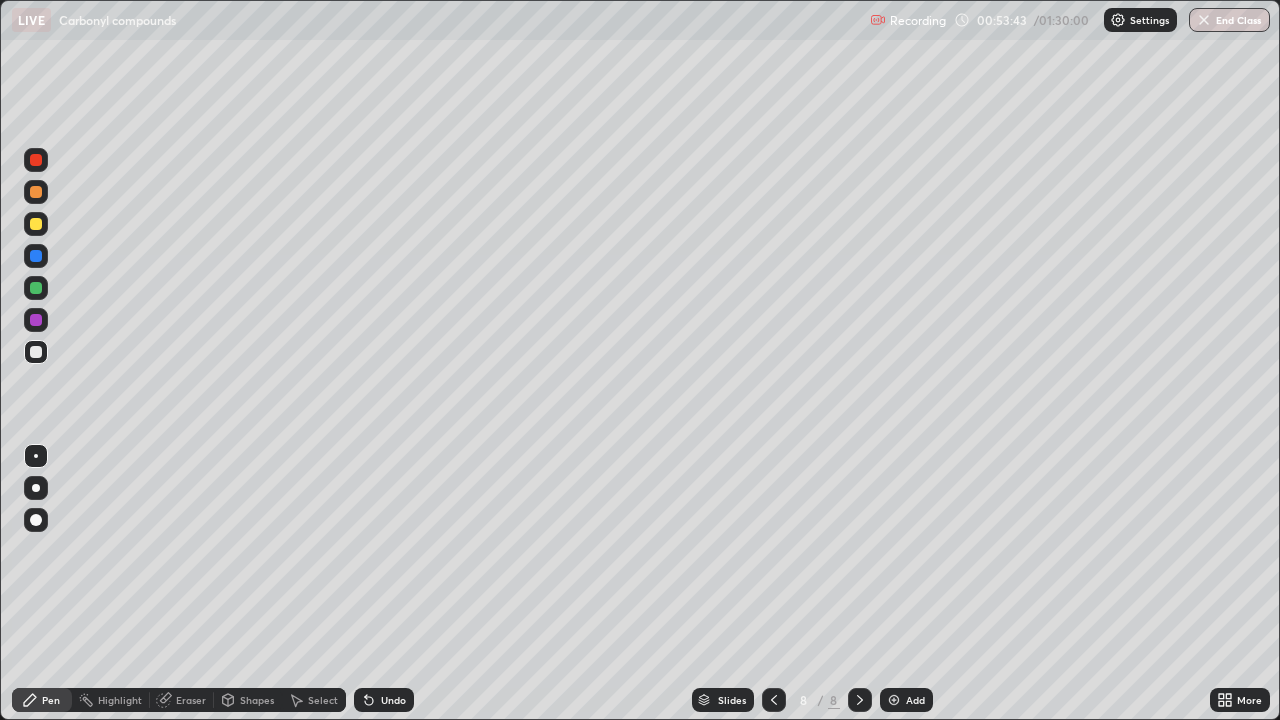 click on "Eraser" at bounding box center [191, 700] 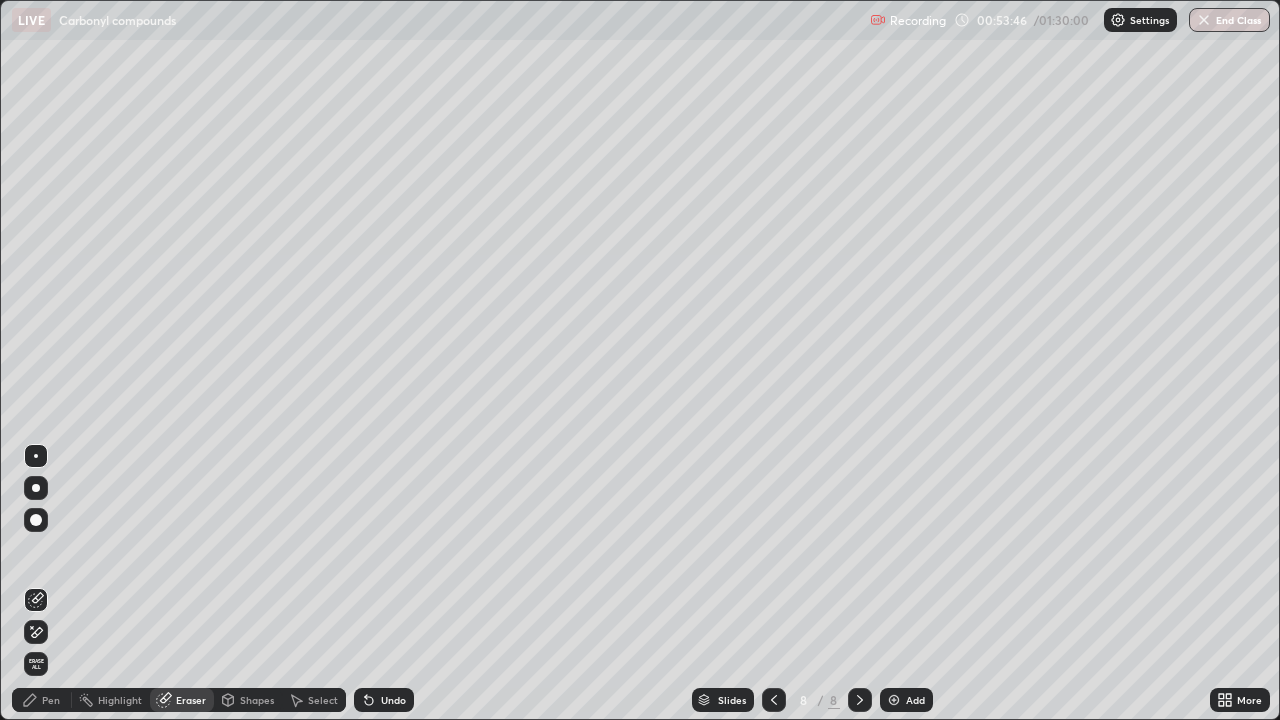 click on "Pen" at bounding box center [51, 700] 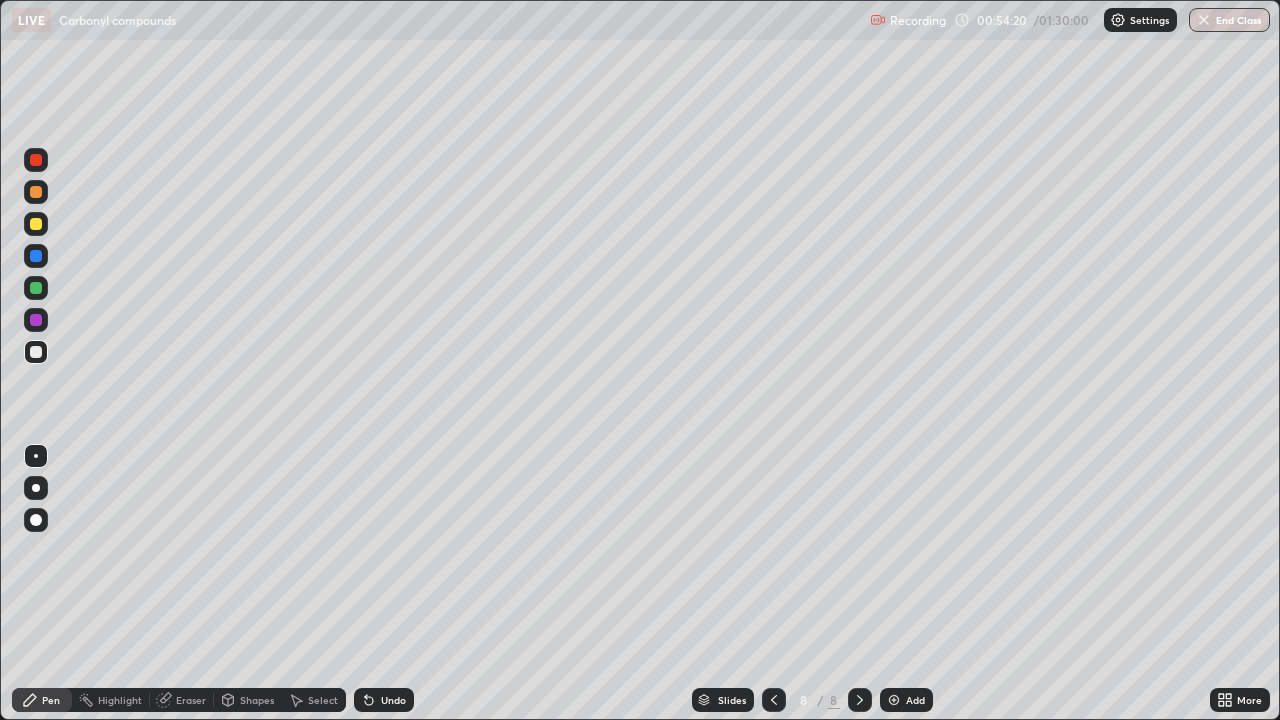 click at bounding box center (36, 192) 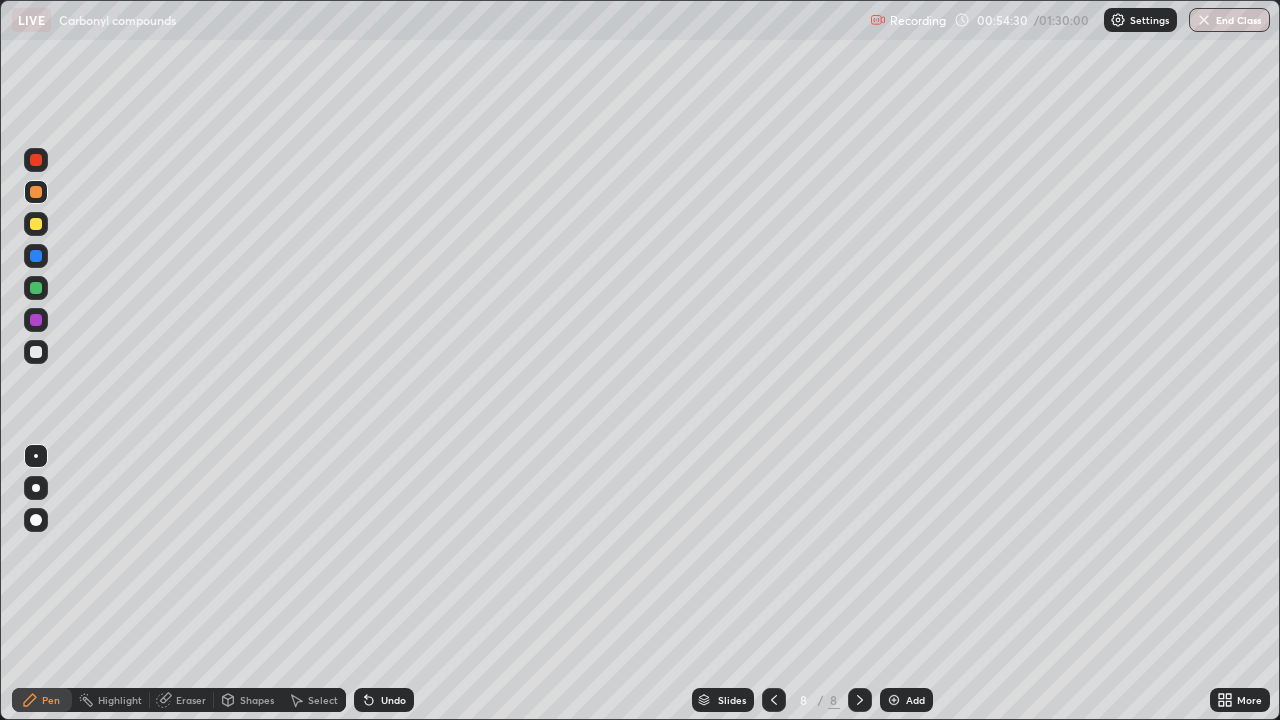click at bounding box center [36, 224] 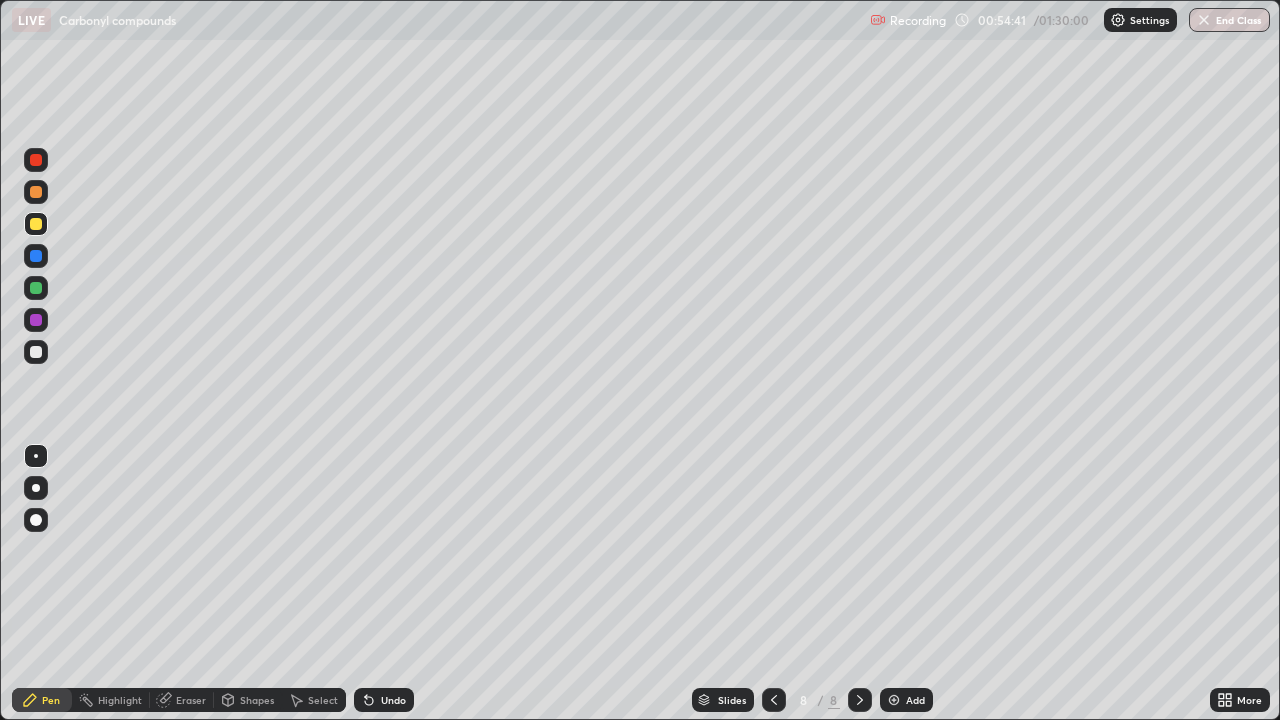 click at bounding box center [36, 352] 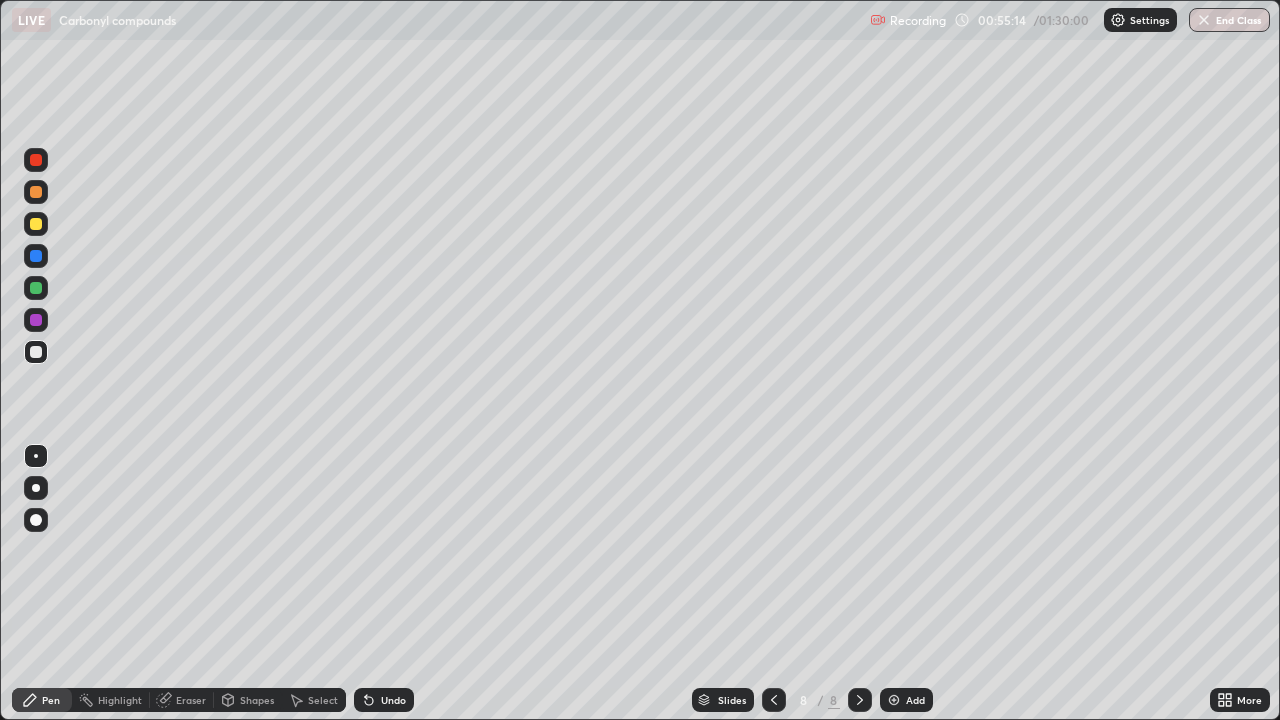 click at bounding box center [36, 288] 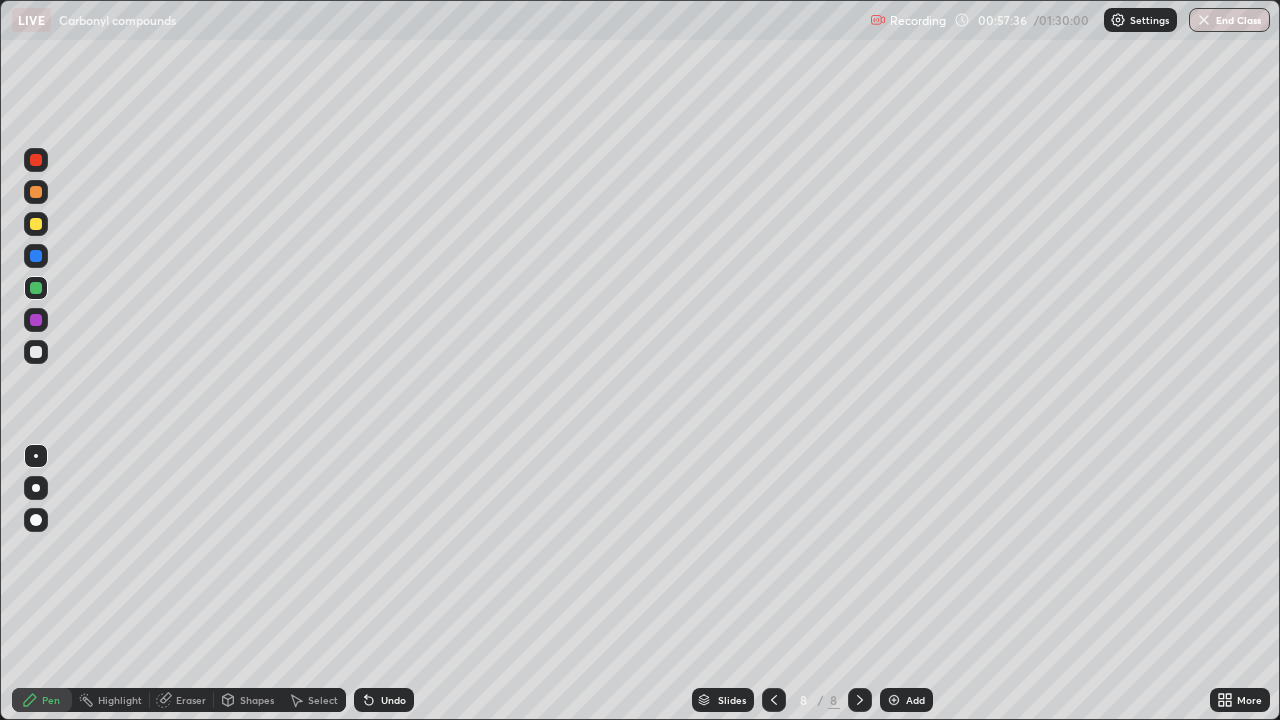 click on "Add" at bounding box center (906, 700) 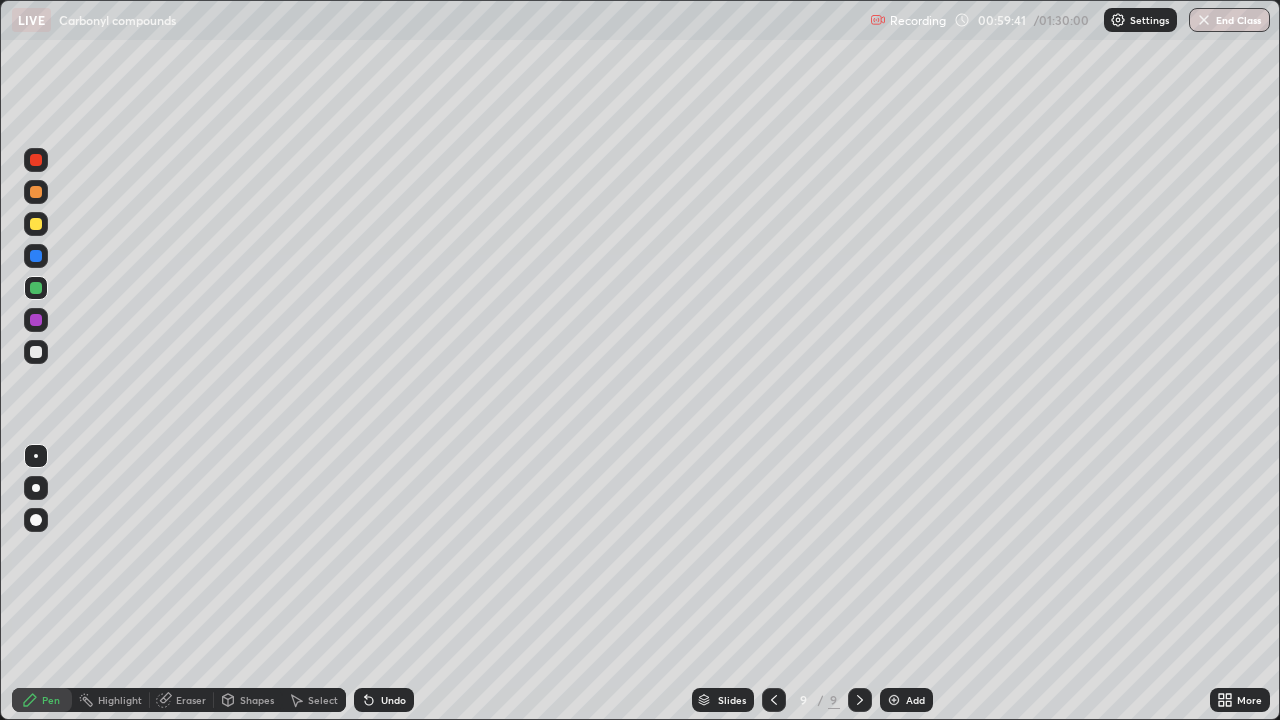 click at bounding box center [36, 352] 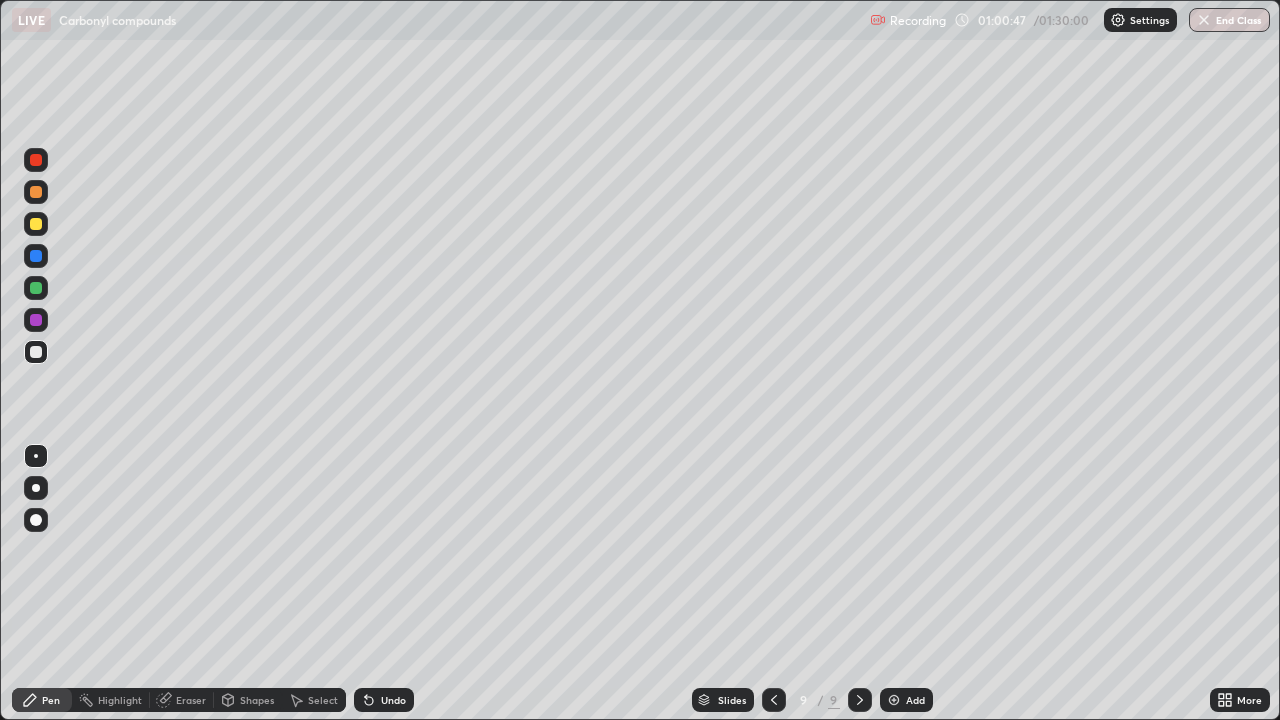 click at bounding box center (36, 192) 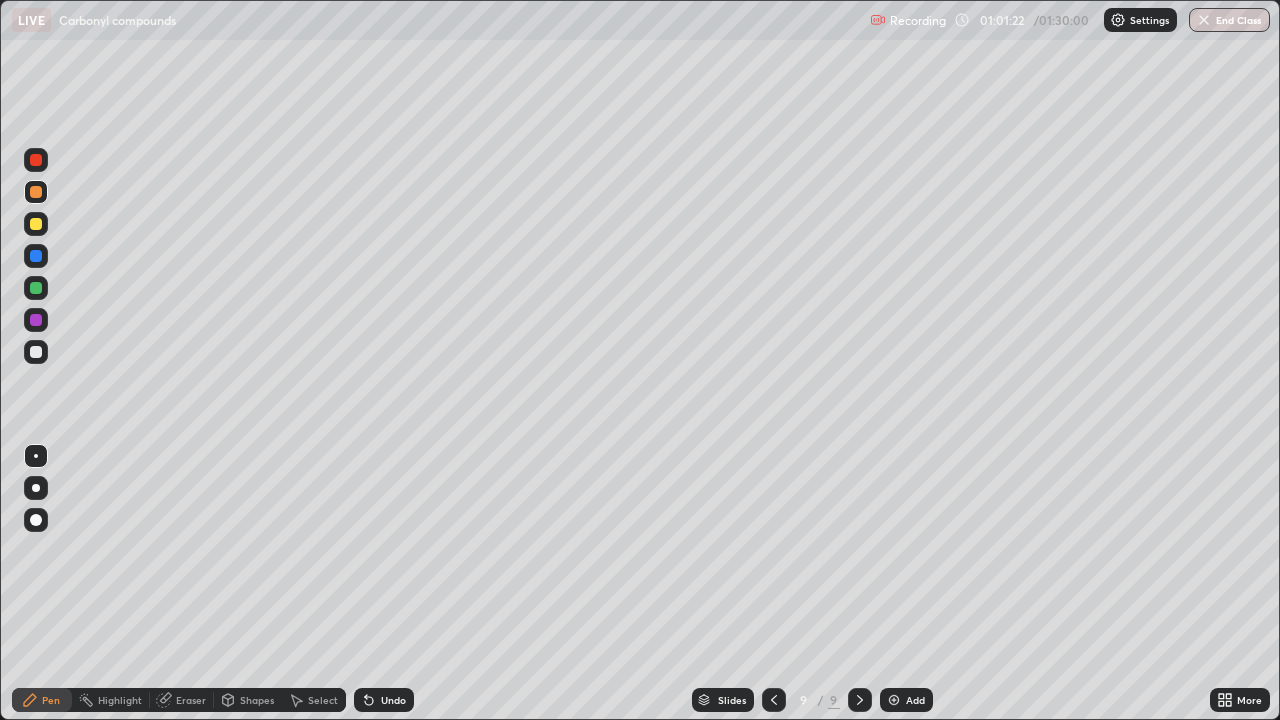 click on "Undo" at bounding box center (384, 700) 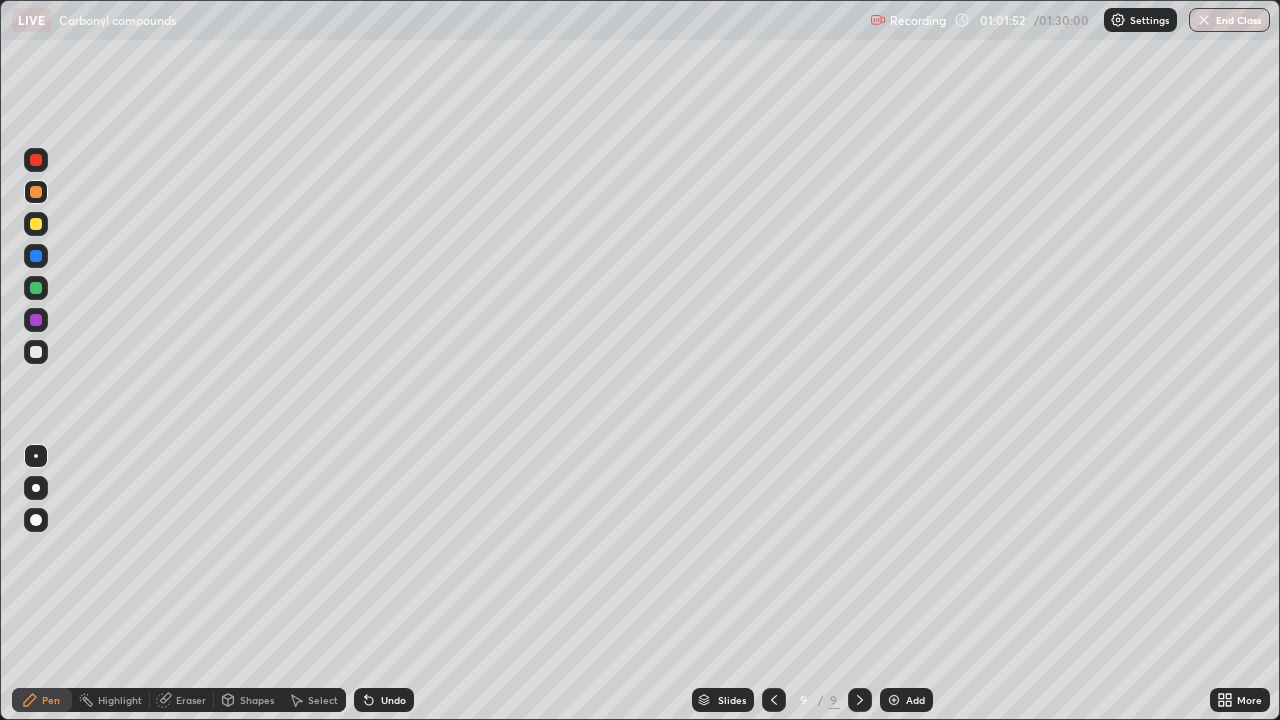 click on "Undo" at bounding box center (384, 700) 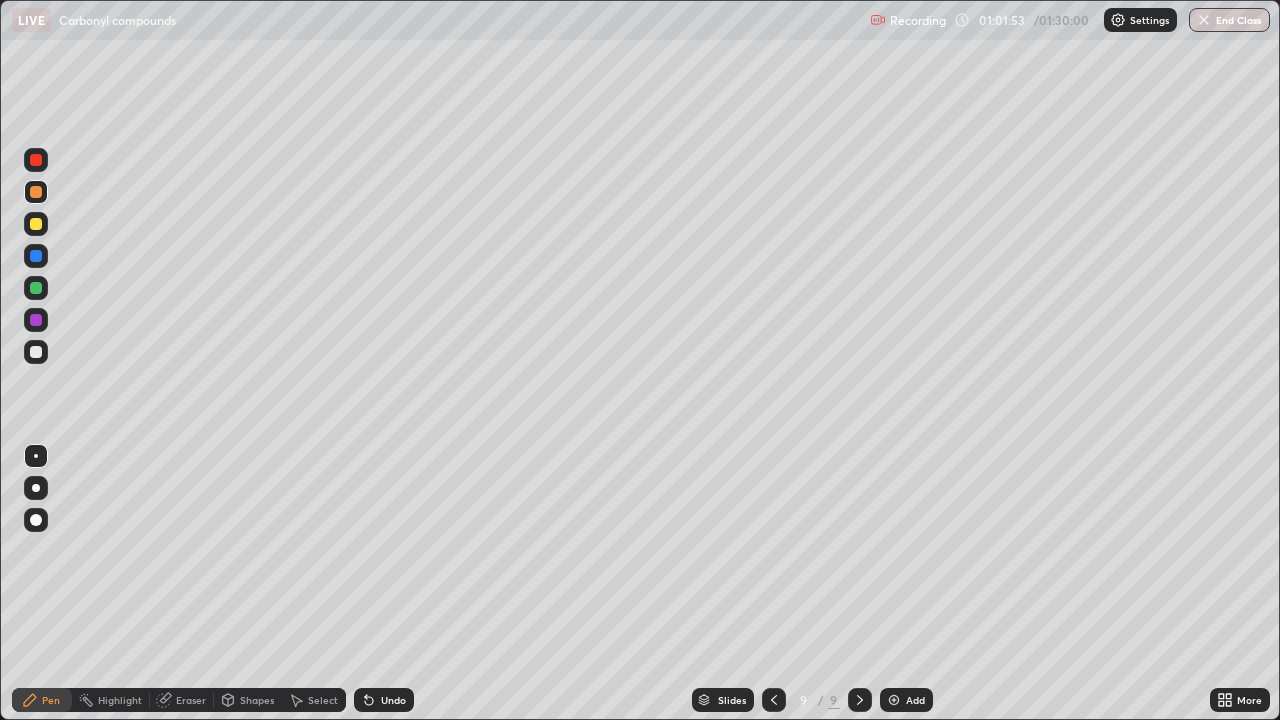 click on "Undo" at bounding box center (393, 700) 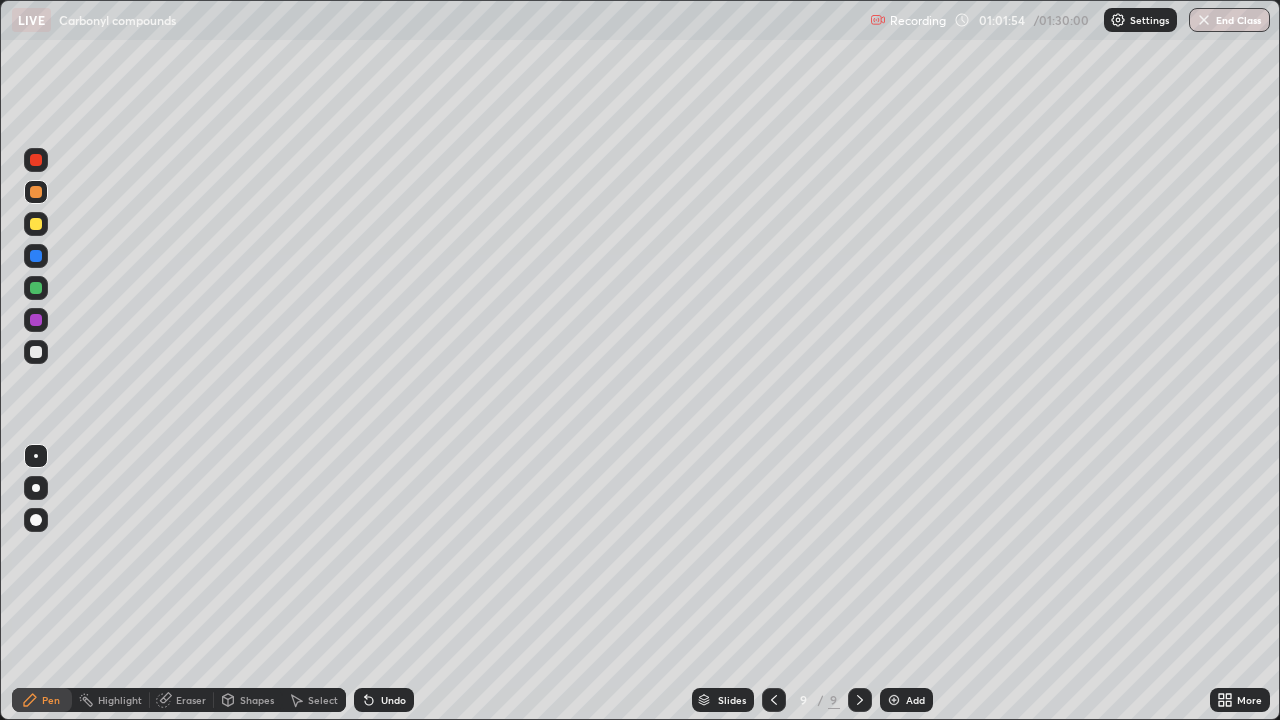 click on "Undo" at bounding box center [384, 700] 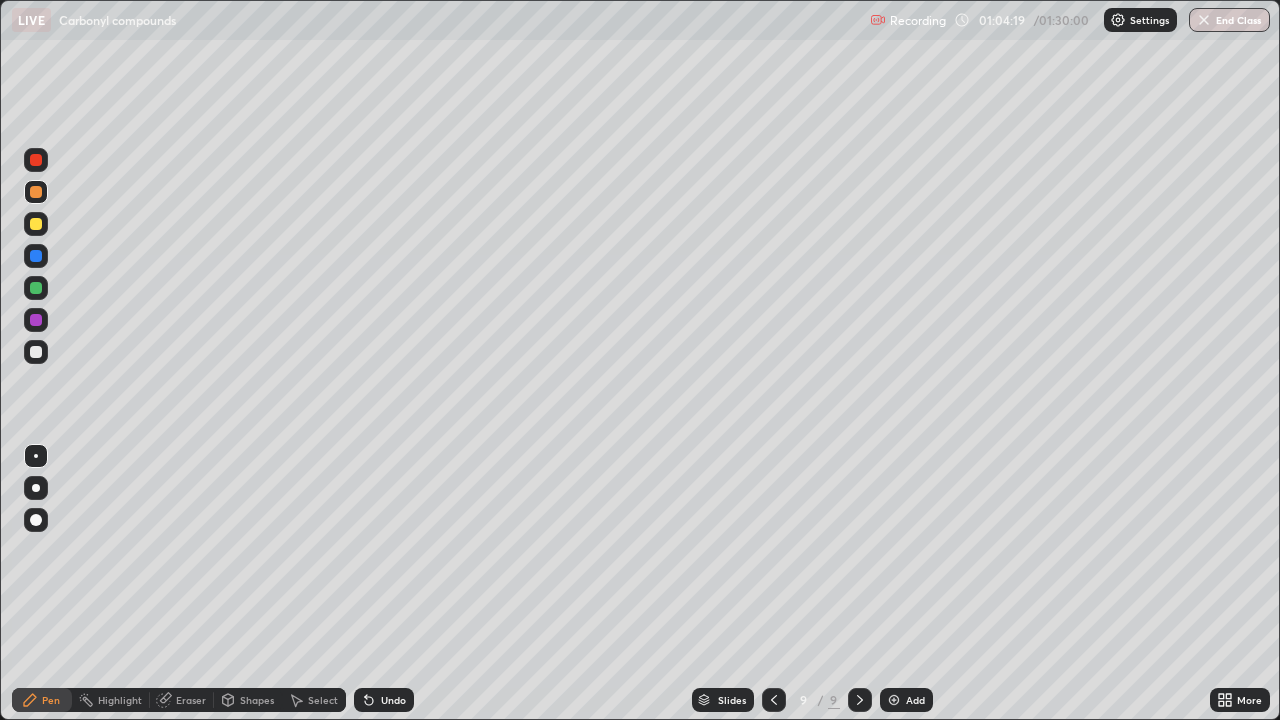 click on "Add" at bounding box center (915, 700) 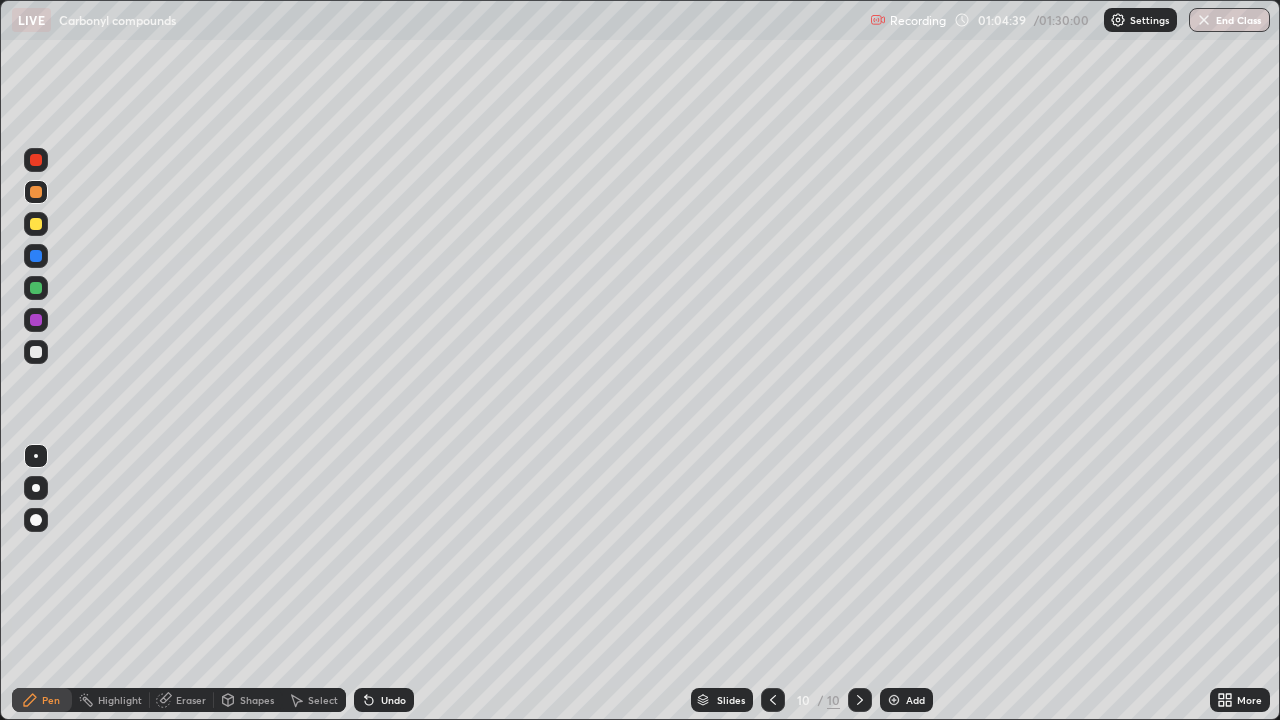 click at bounding box center [36, 352] 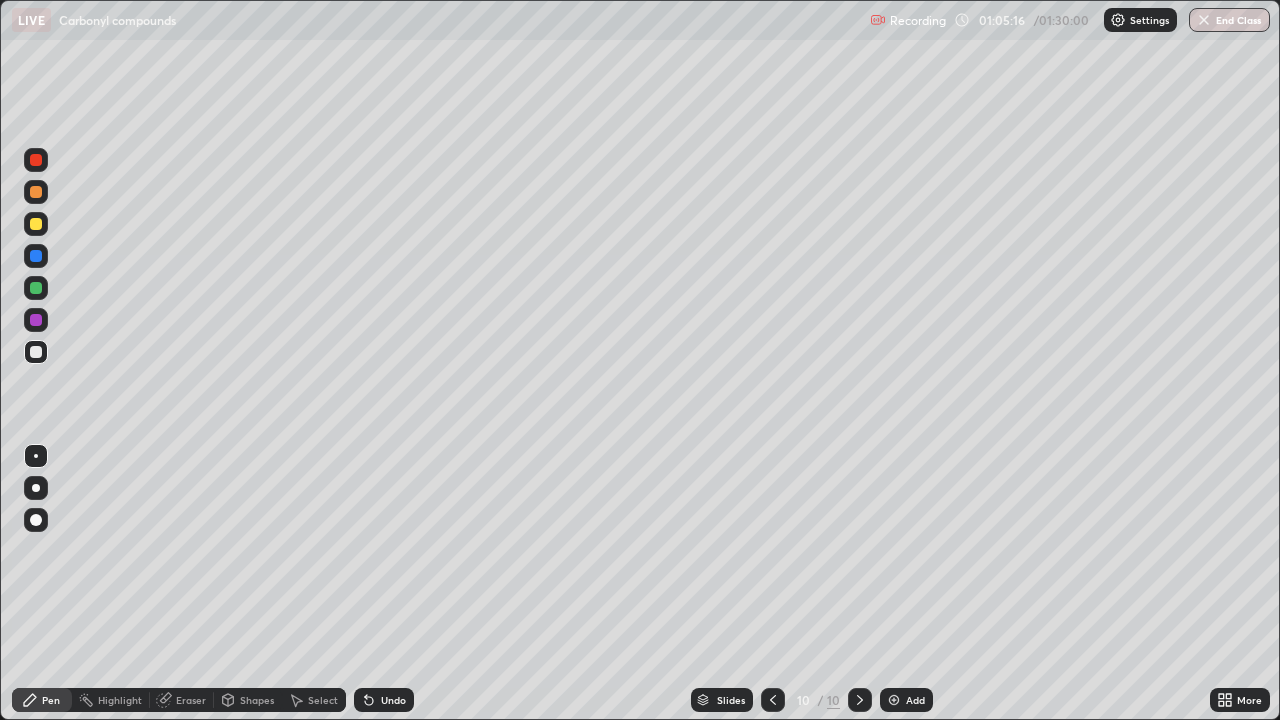 click at bounding box center [36, 192] 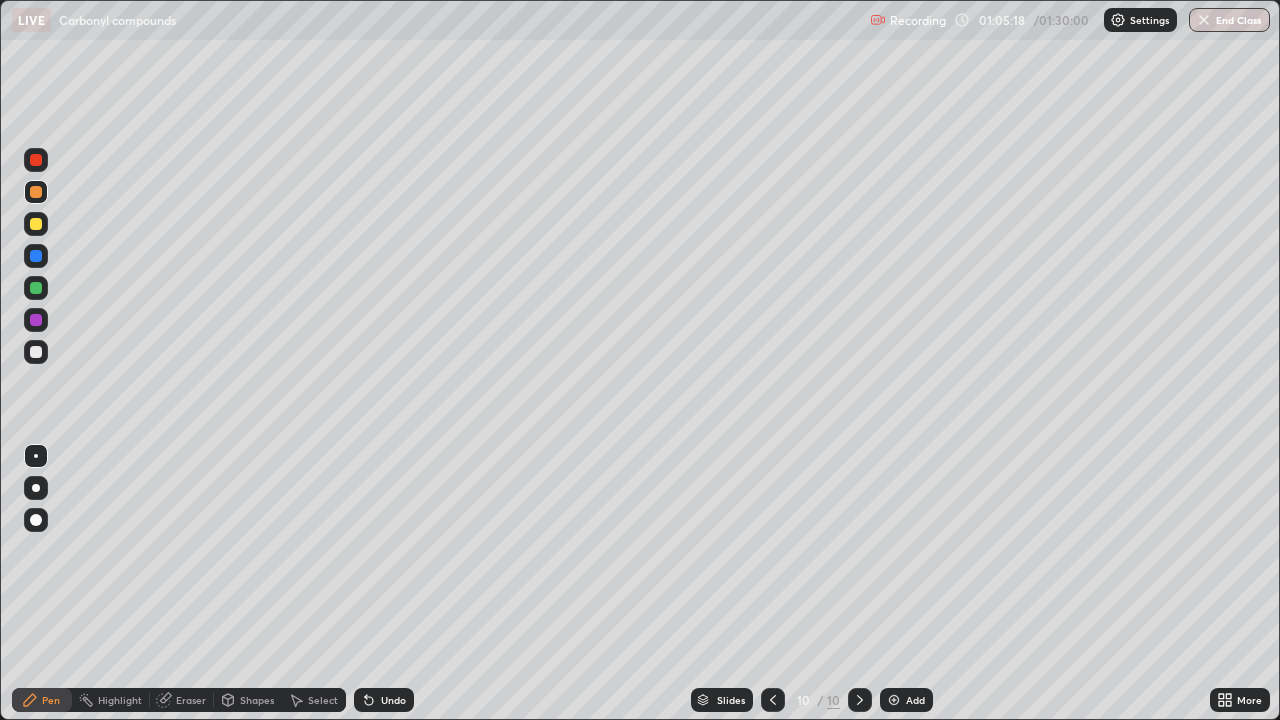 click at bounding box center [36, 224] 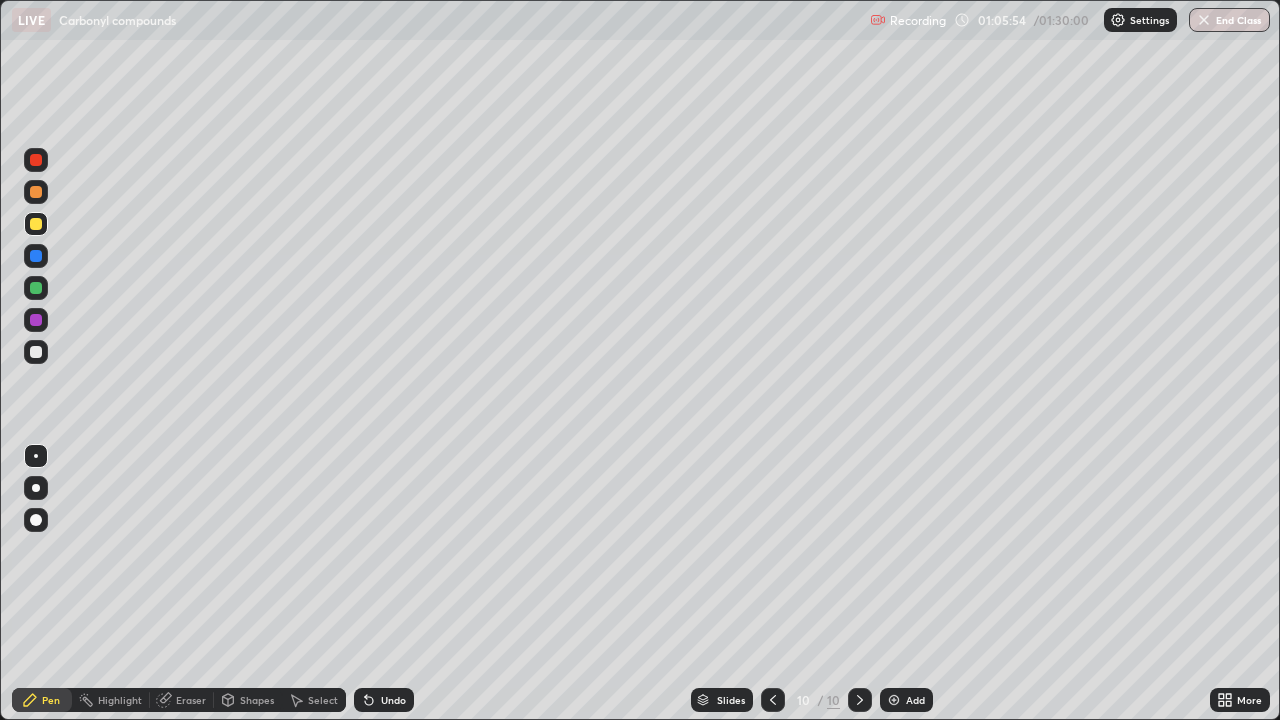 click on "Undo" at bounding box center [393, 700] 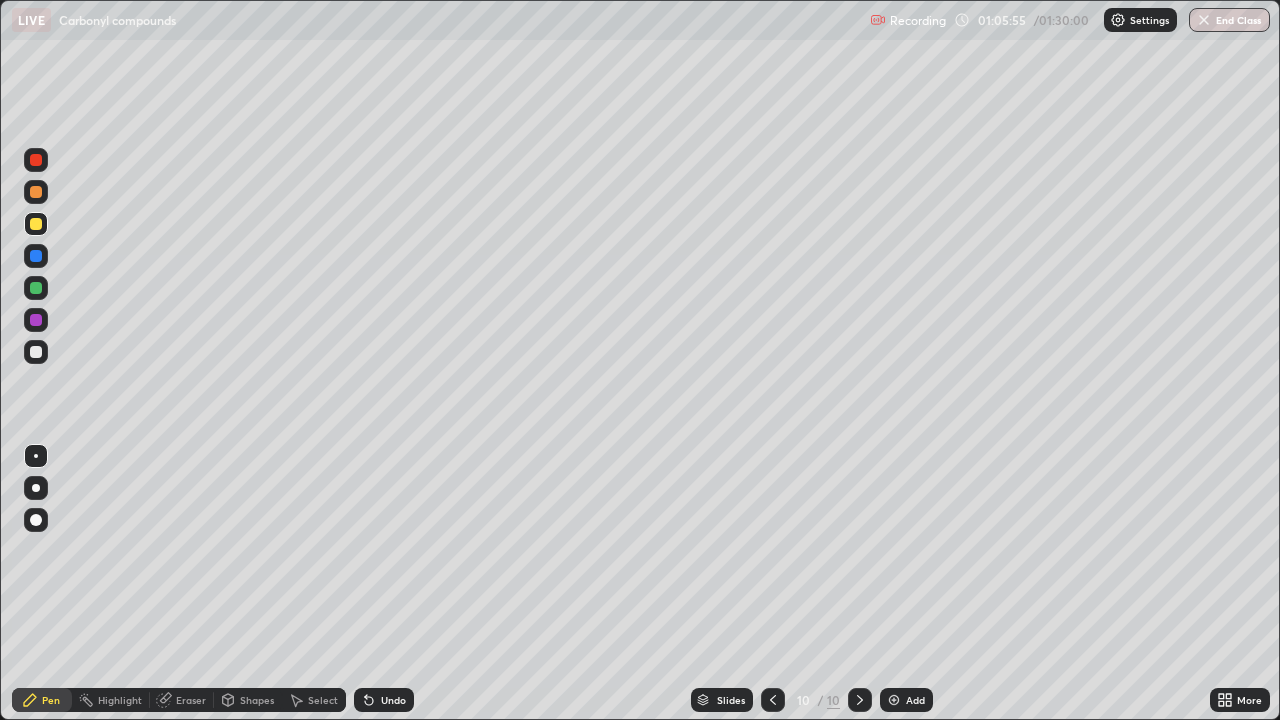 click on "Undo" at bounding box center [393, 700] 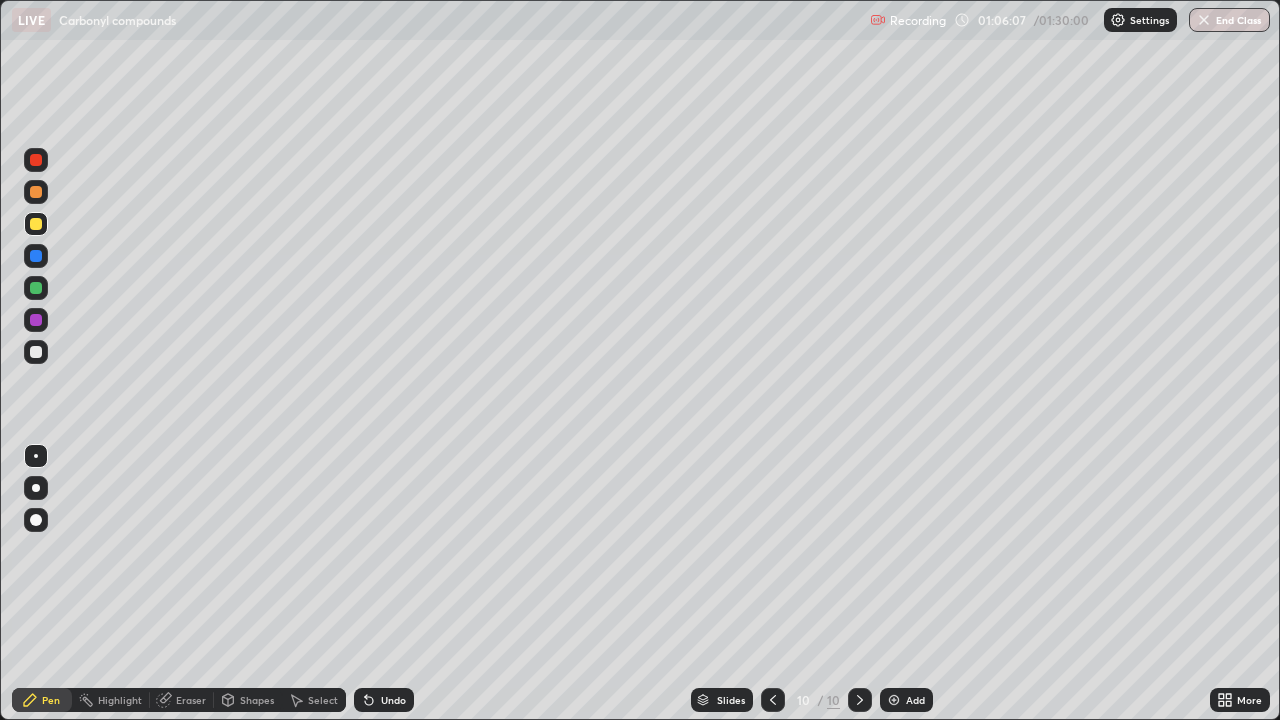 click at bounding box center [36, 288] 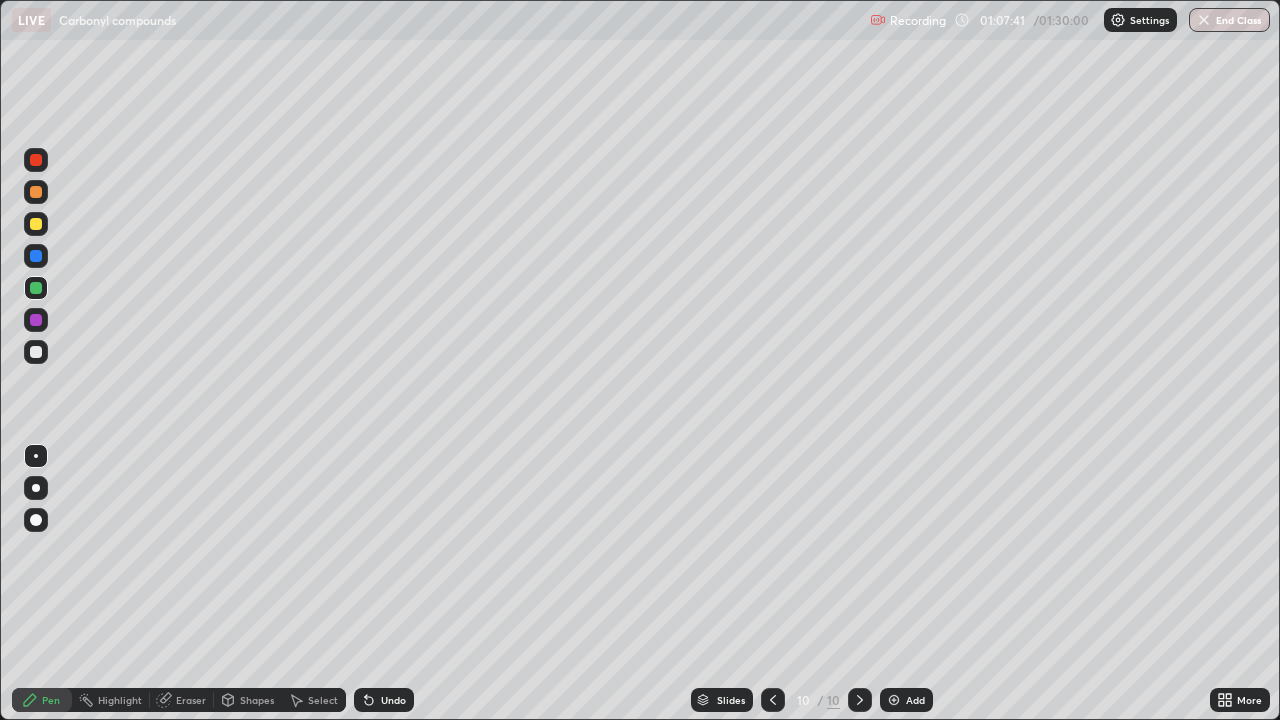 click on "Undo" at bounding box center (384, 700) 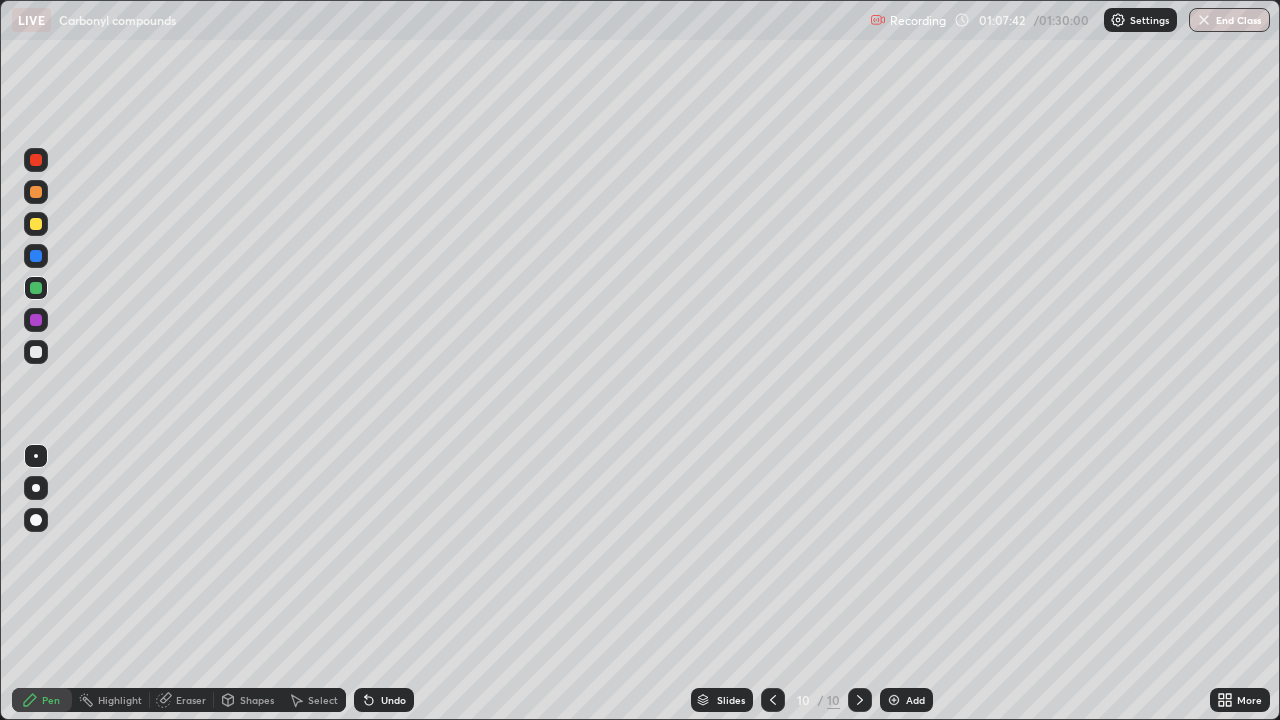 click on "Undo" at bounding box center [384, 700] 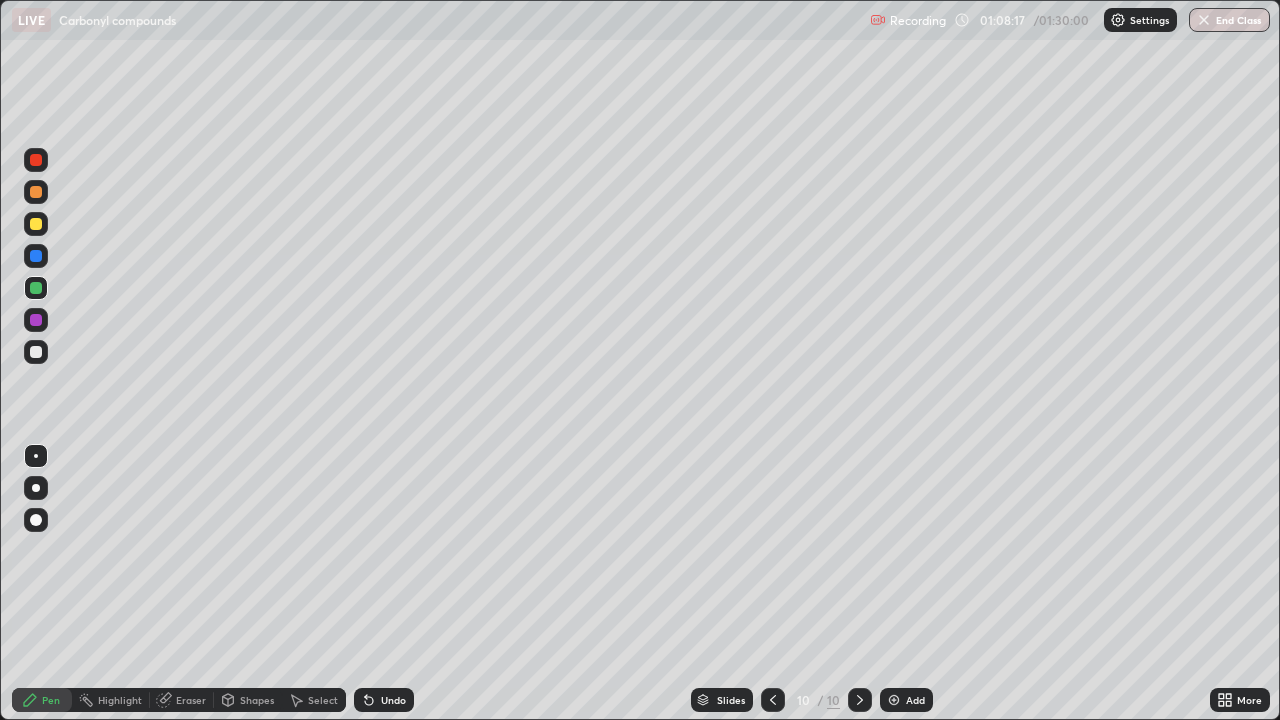 click on "Undo" at bounding box center (384, 700) 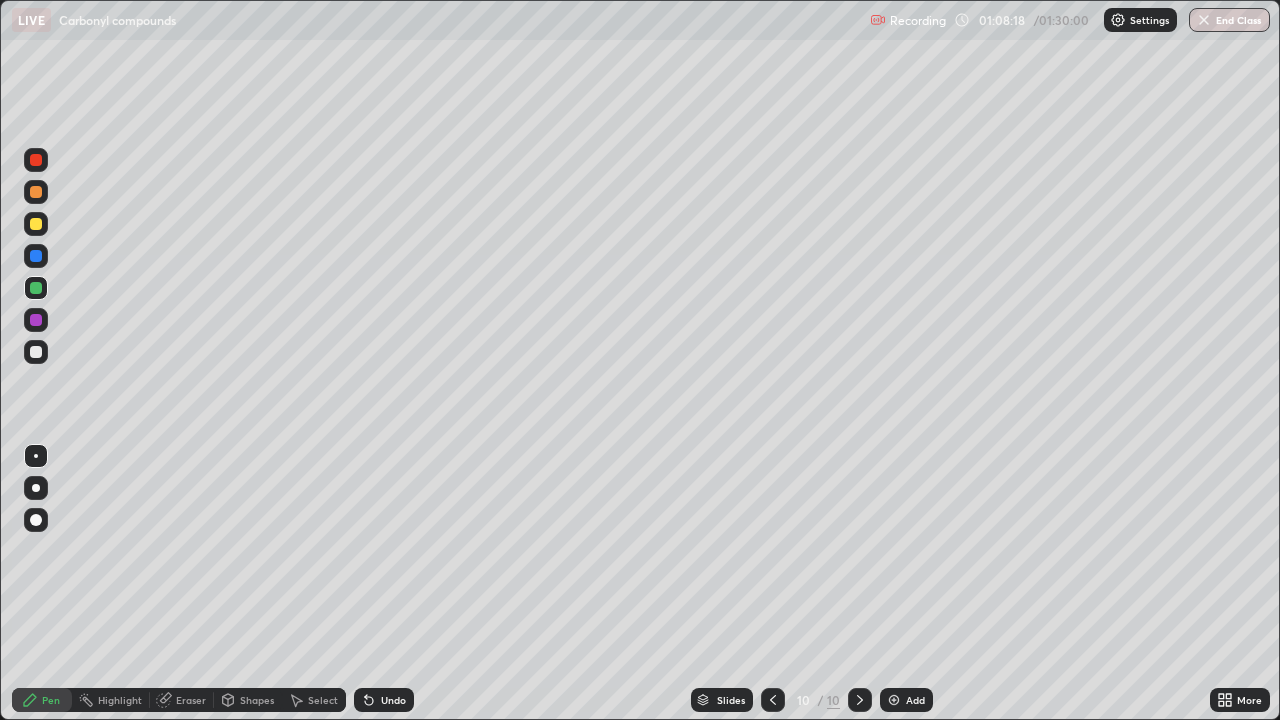 click on "Undo" at bounding box center (384, 700) 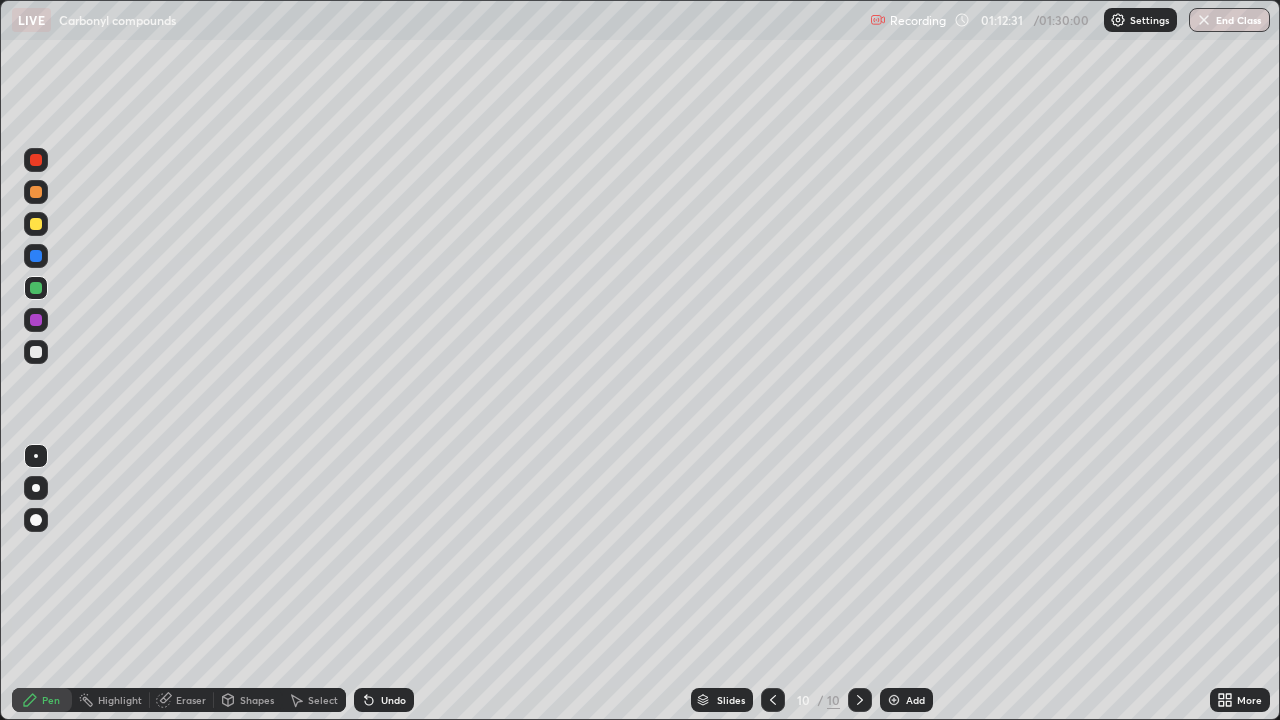 click on "Add" at bounding box center [906, 700] 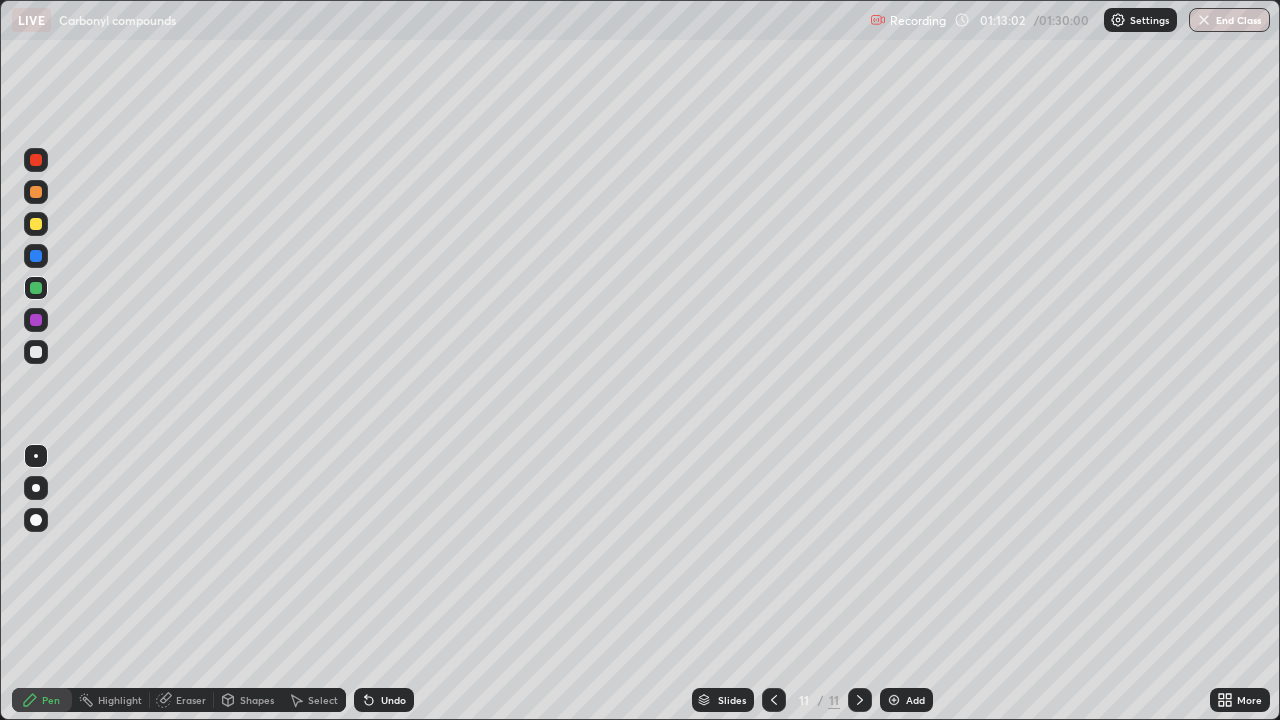 click at bounding box center (36, 352) 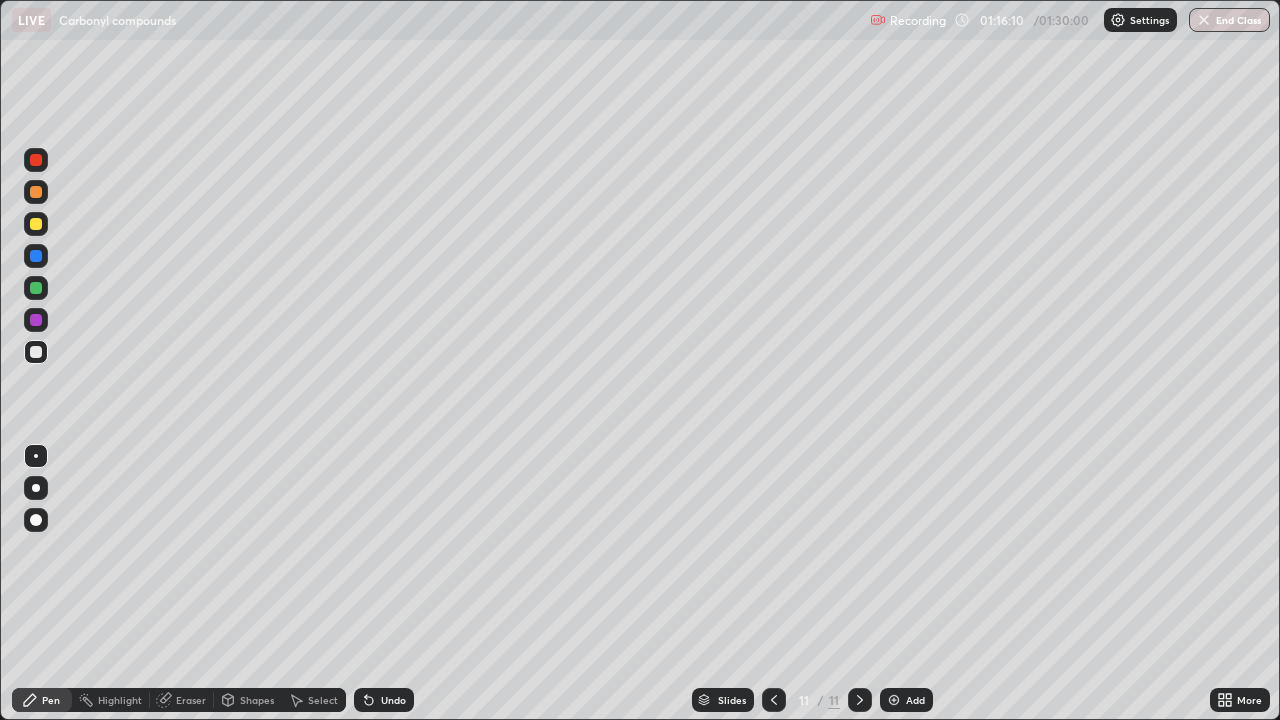 click on "Undo" at bounding box center [393, 700] 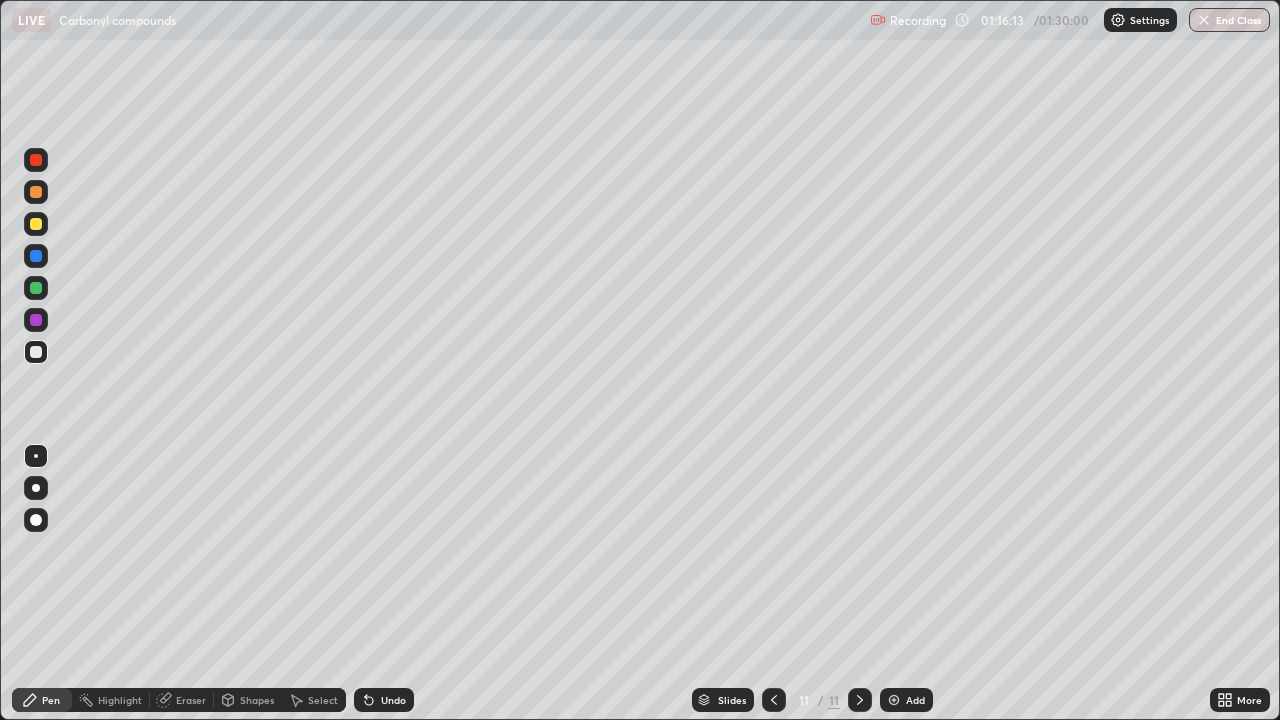 click at bounding box center (36, 224) 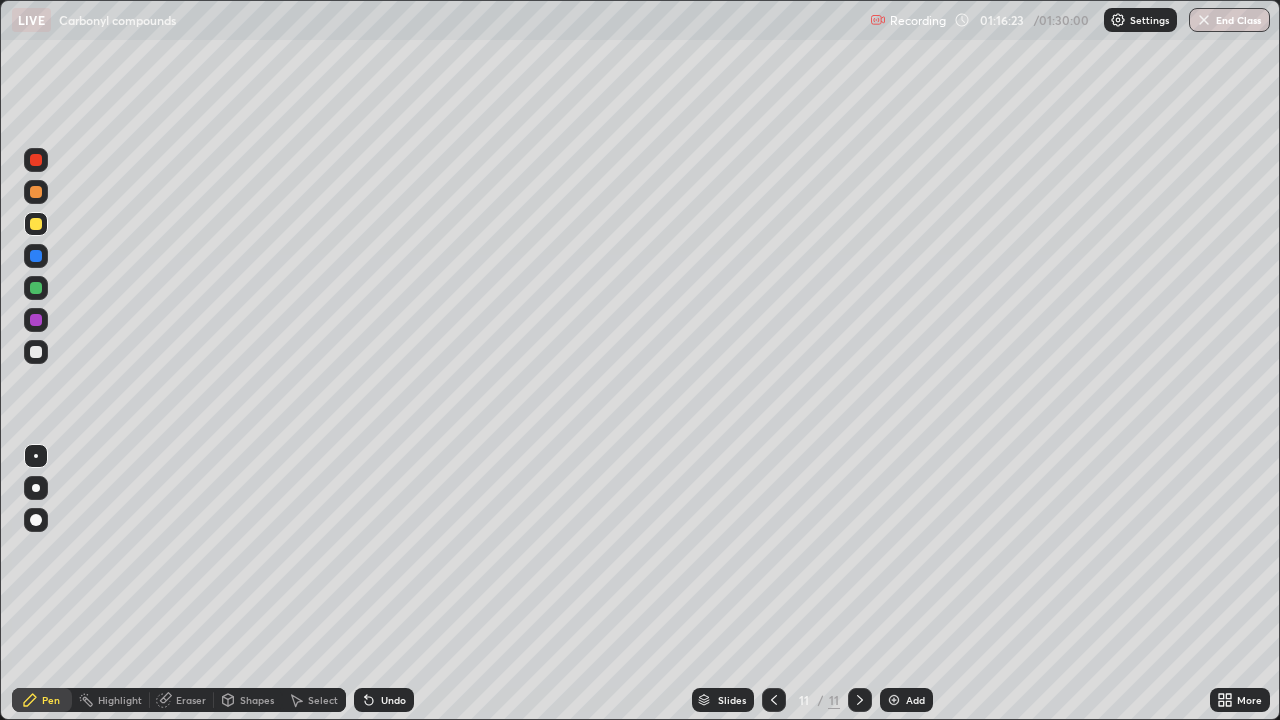 click at bounding box center [36, 288] 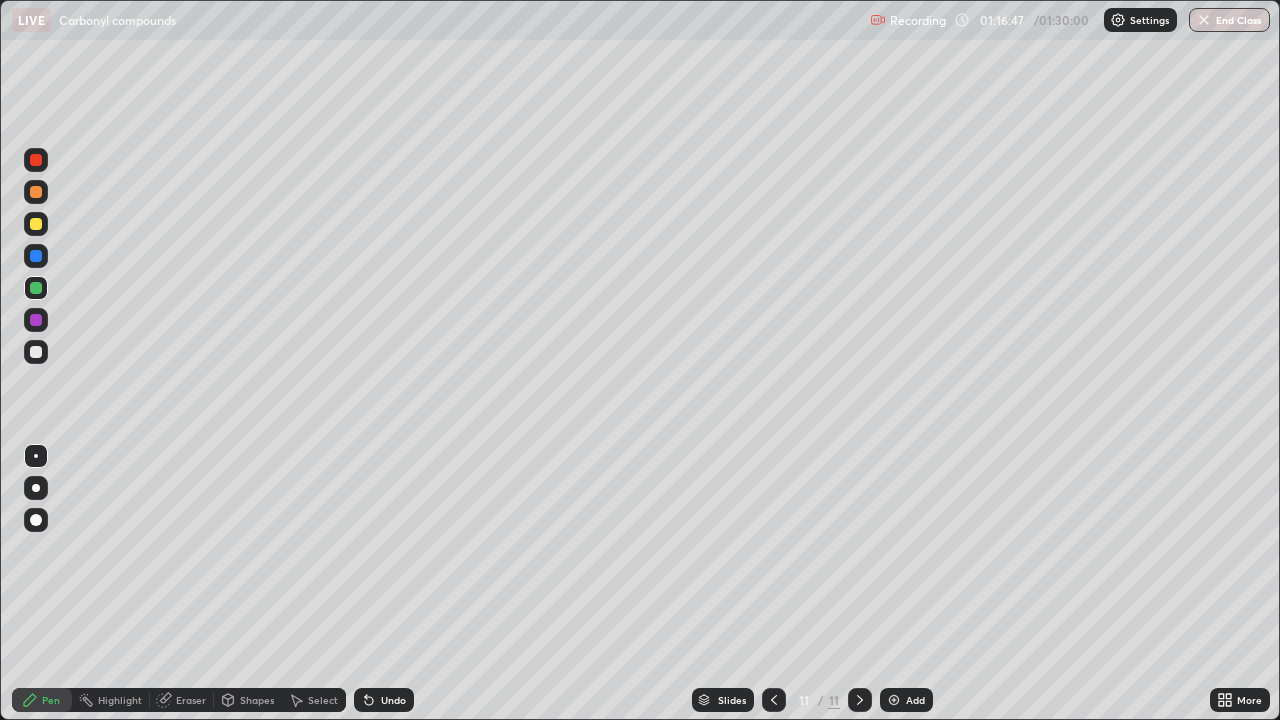 click at bounding box center (36, 352) 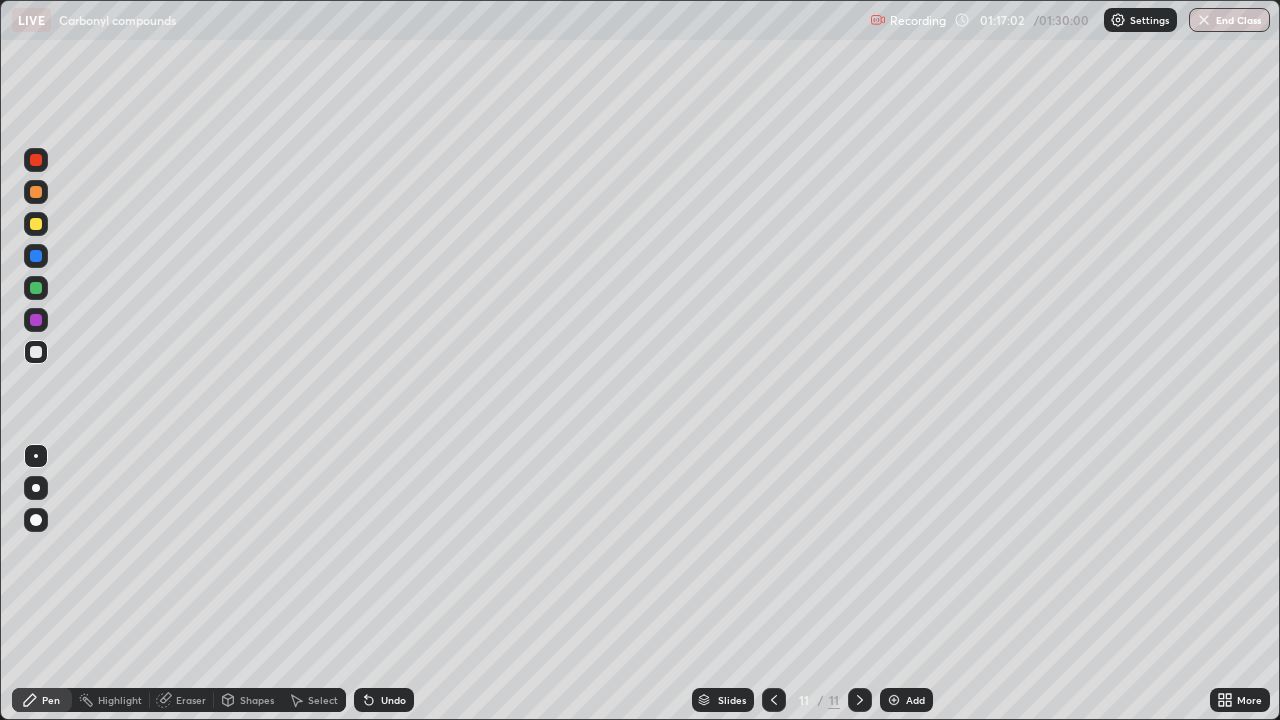 click at bounding box center [36, 320] 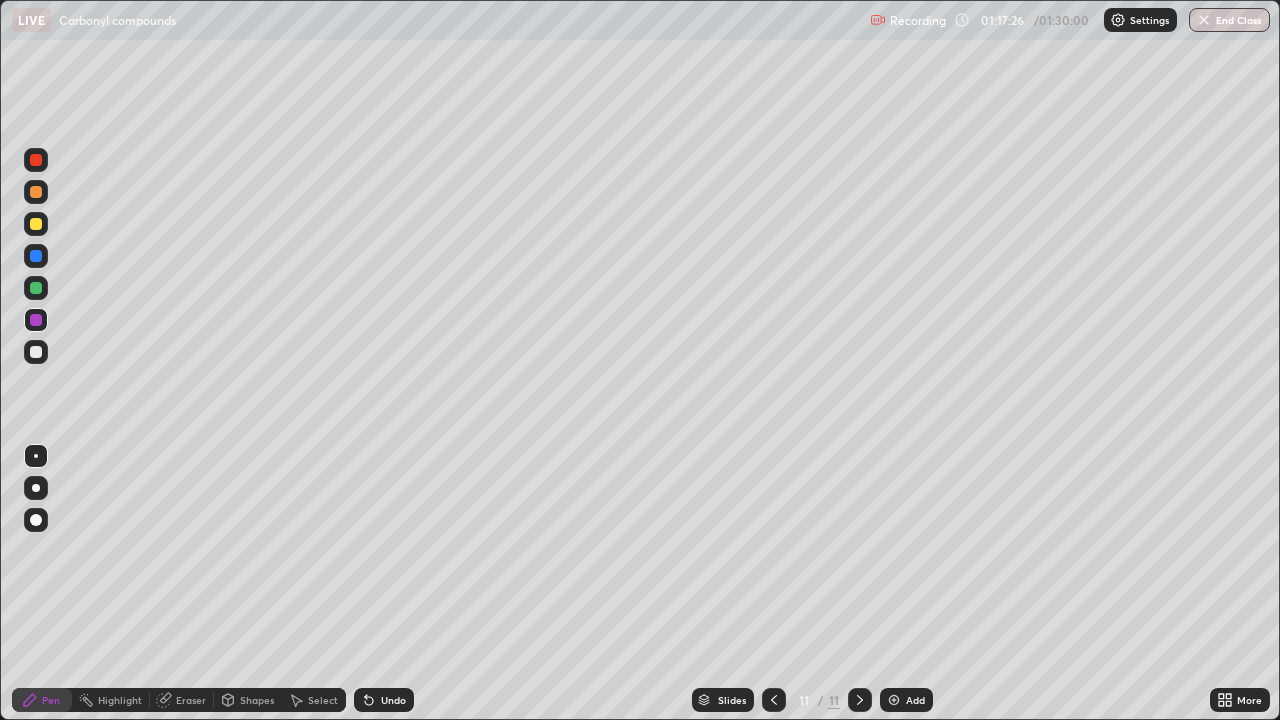 click at bounding box center (36, 192) 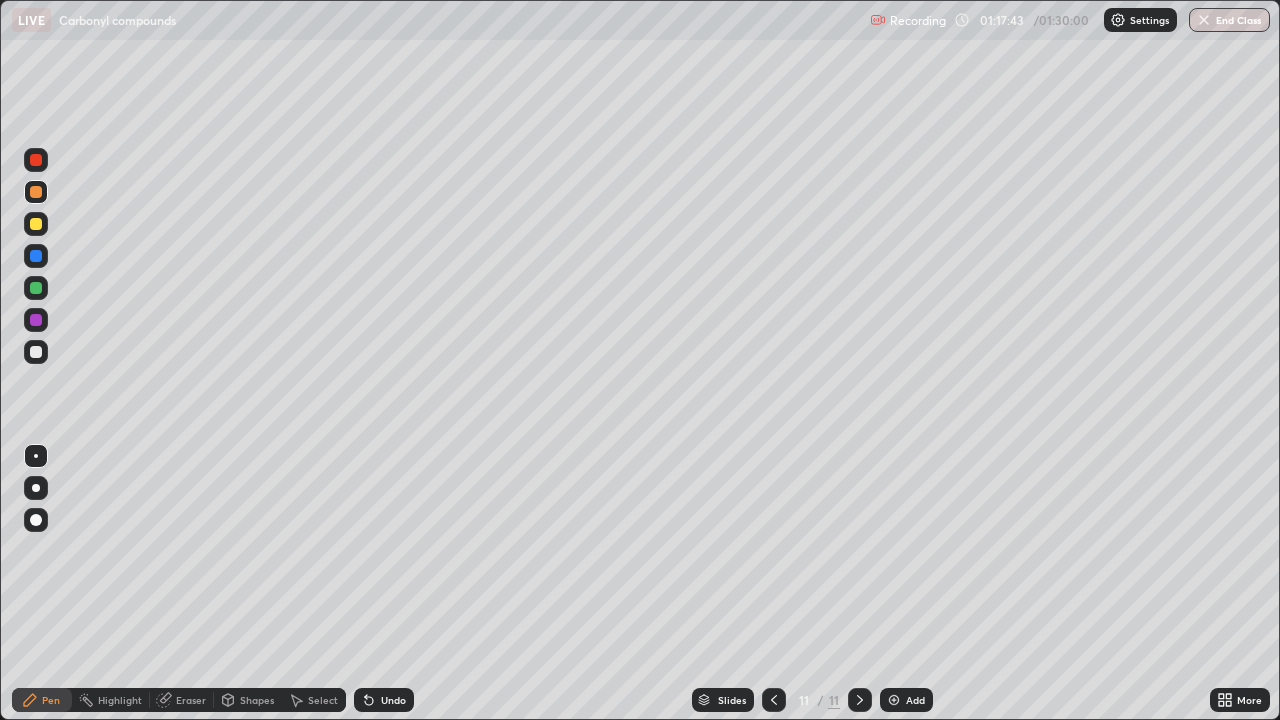 click at bounding box center [36, 288] 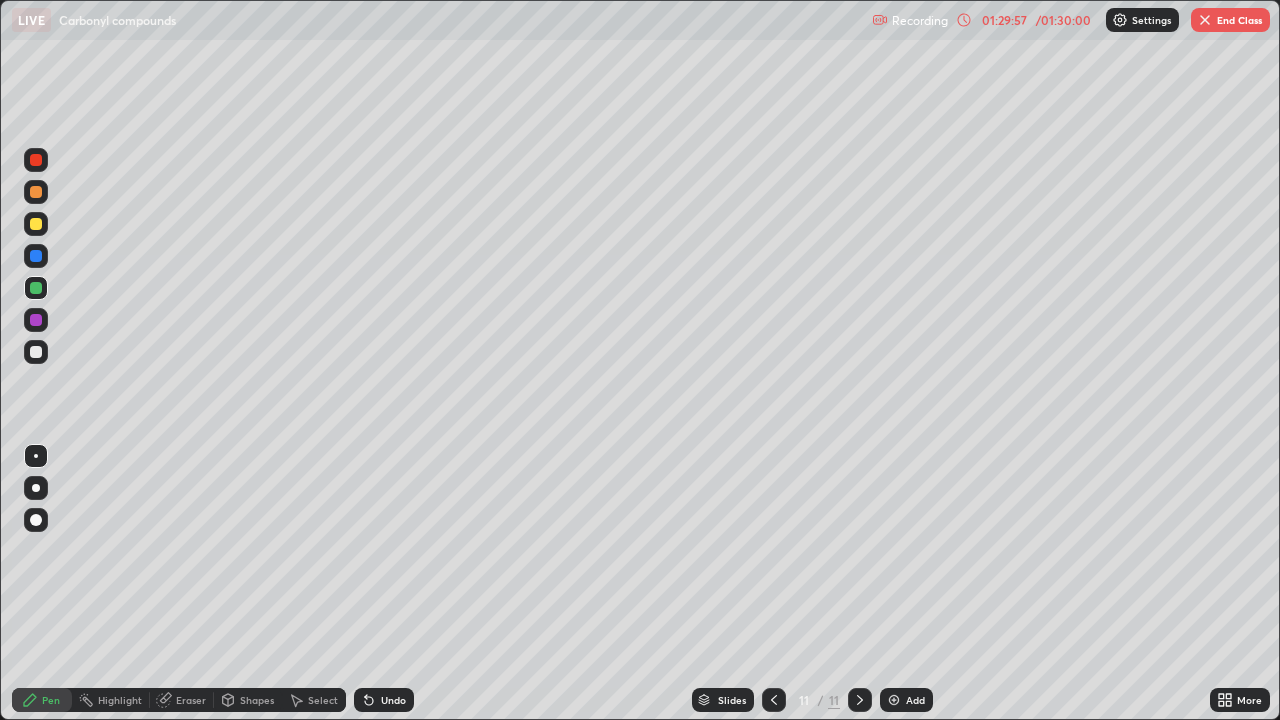 click on "End Class" at bounding box center (1230, 20) 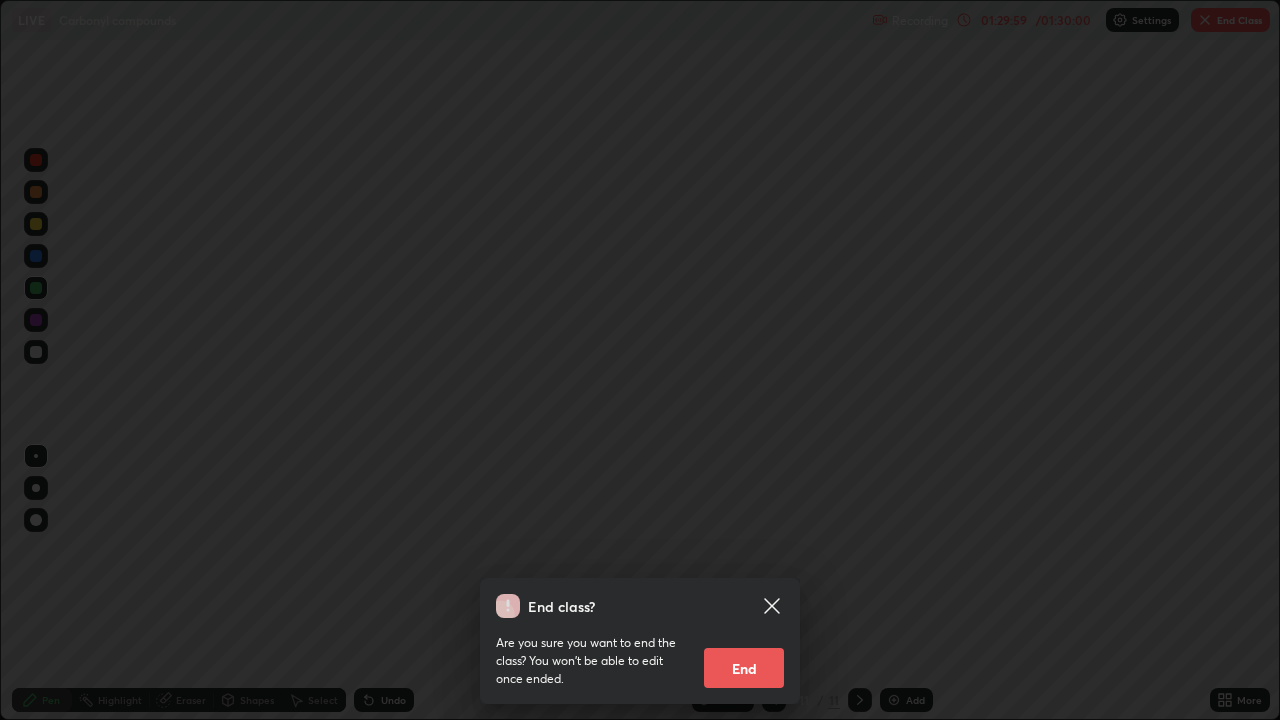 click on "End" at bounding box center (744, 668) 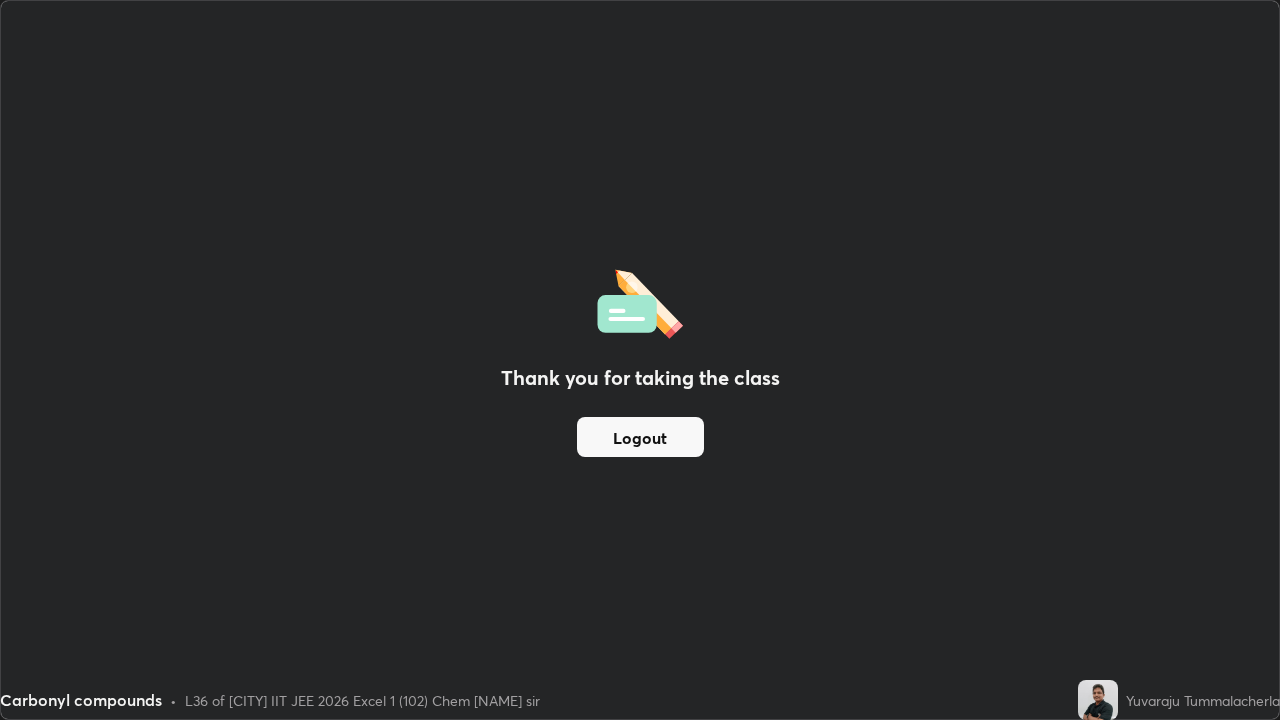 click on "Logout" at bounding box center [640, 437] 